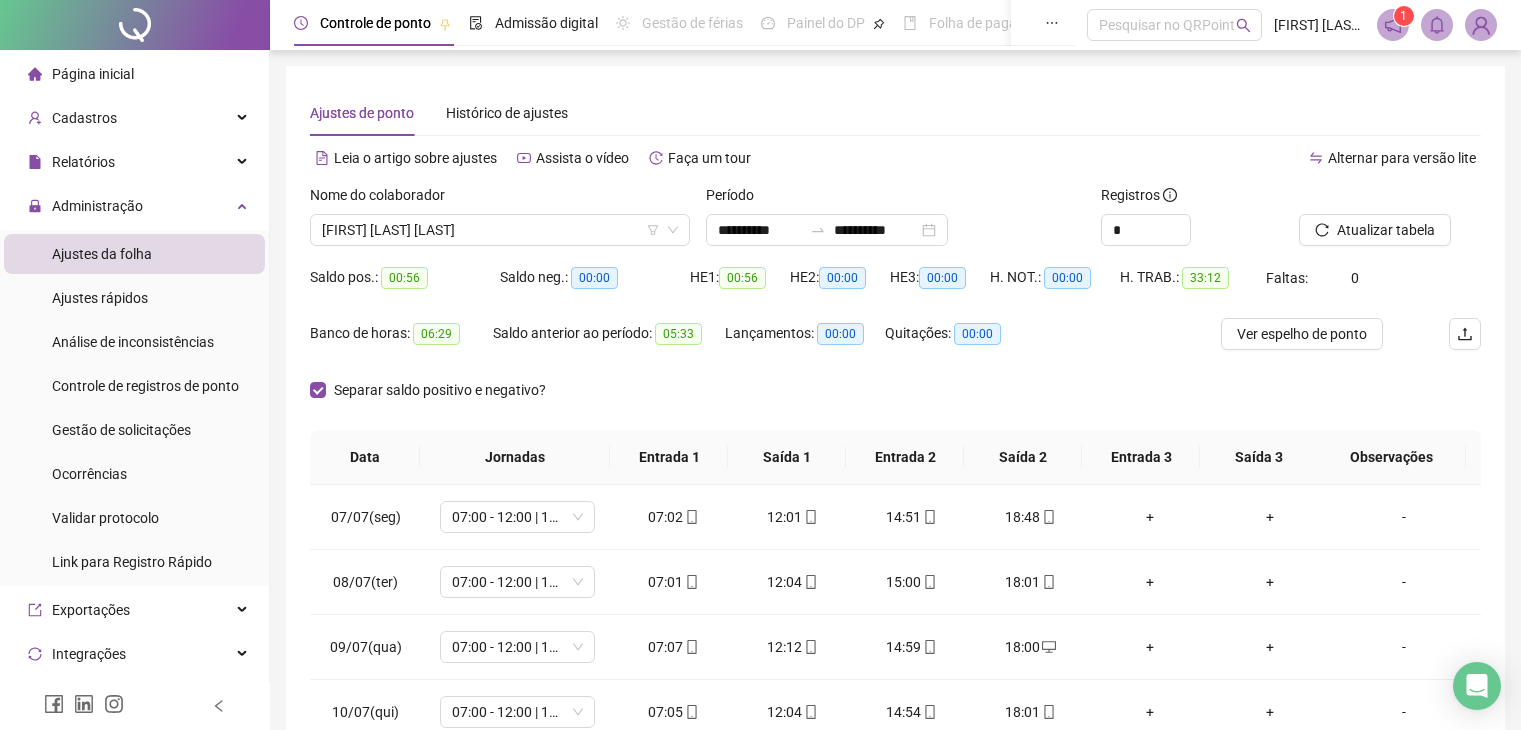 scroll, scrollTop: 124, scrollLeft: 0, axis: vertical 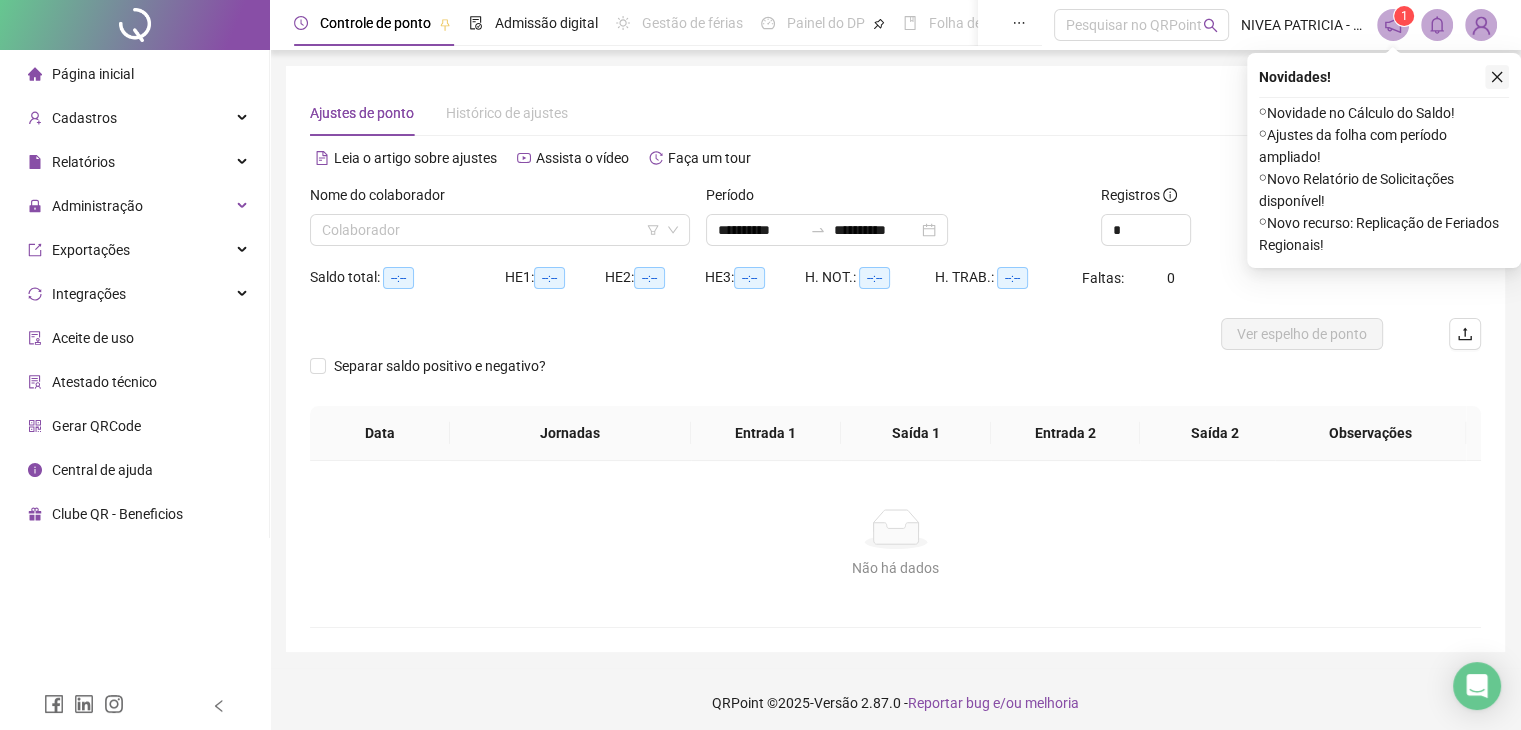 click 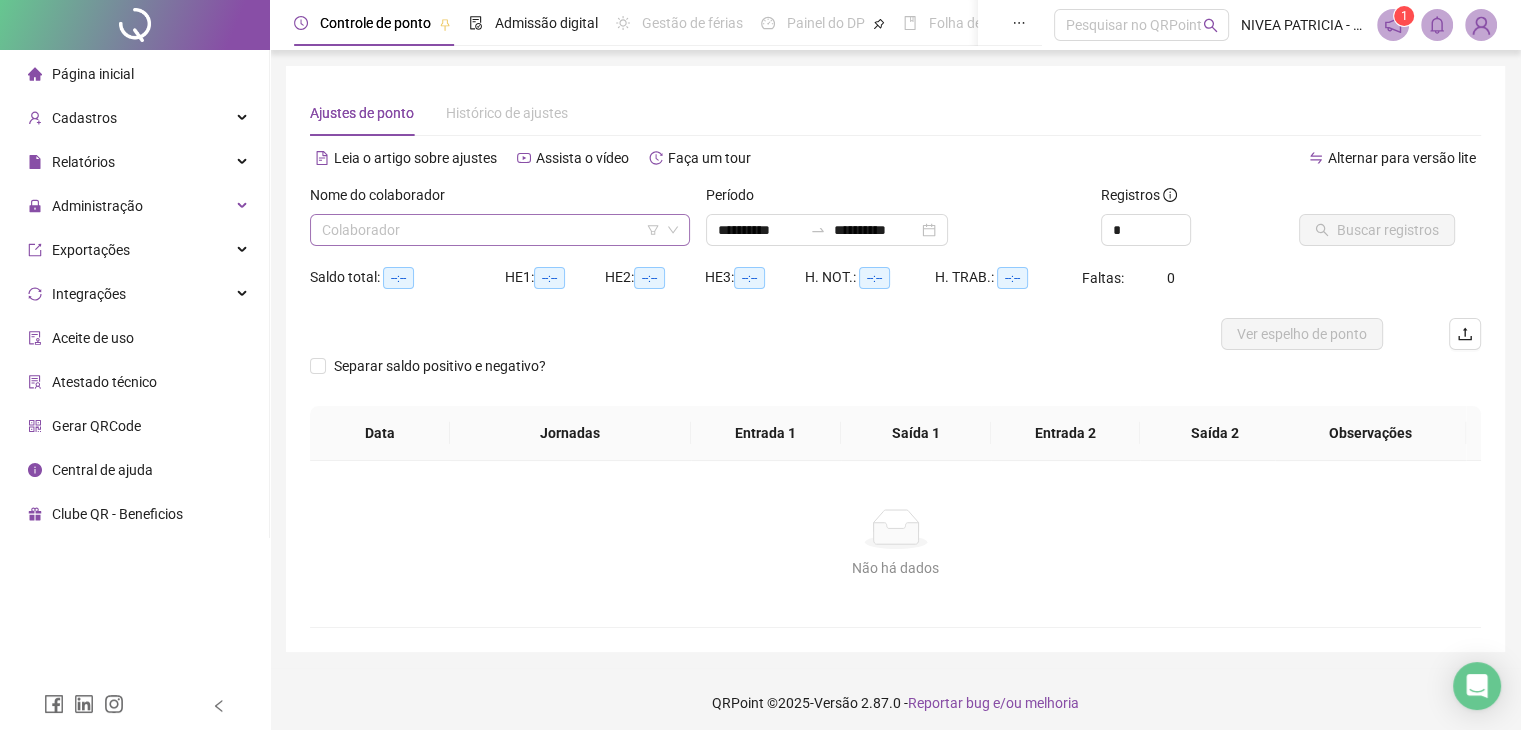 click at bounding box center (494, 230) 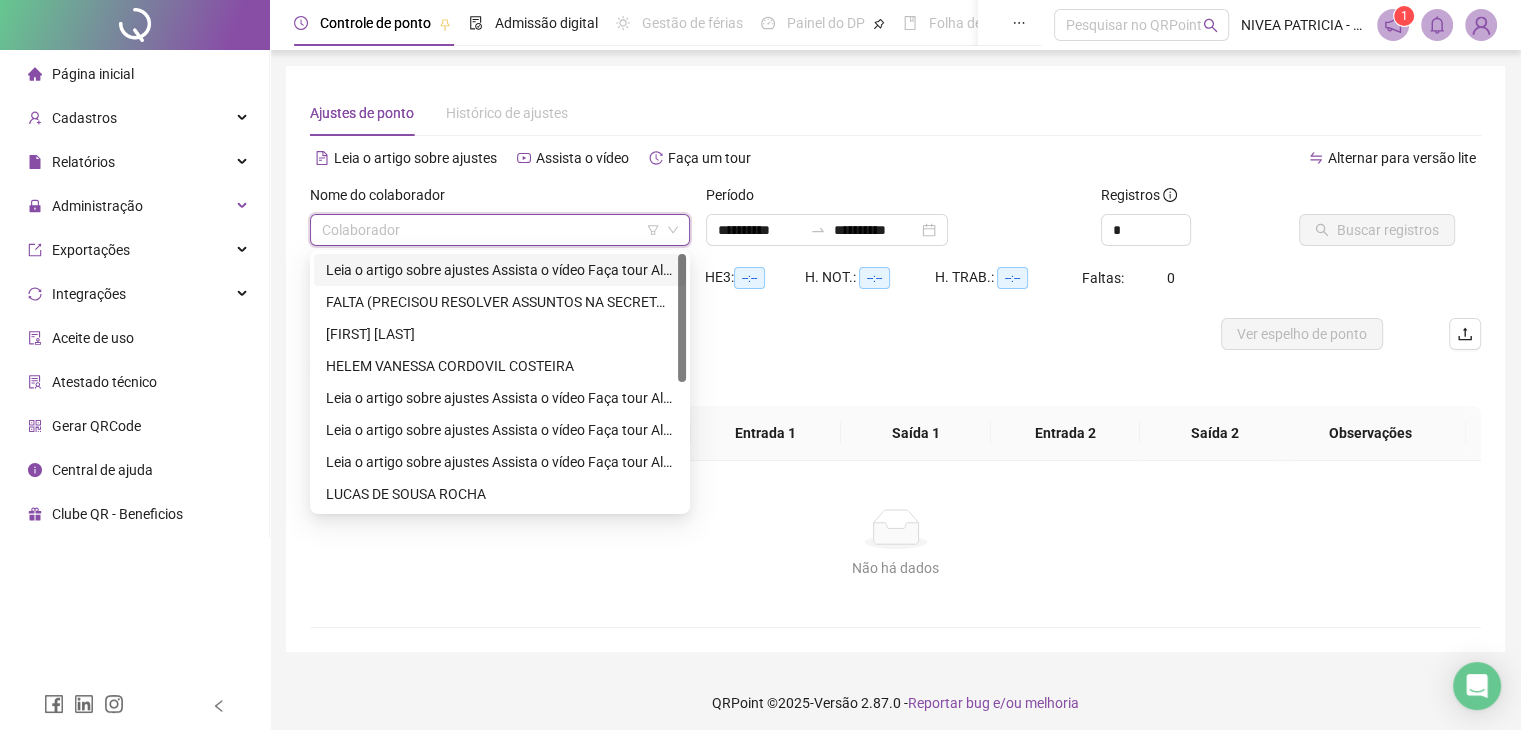 click on "**********" at bounding box center (500, 270) 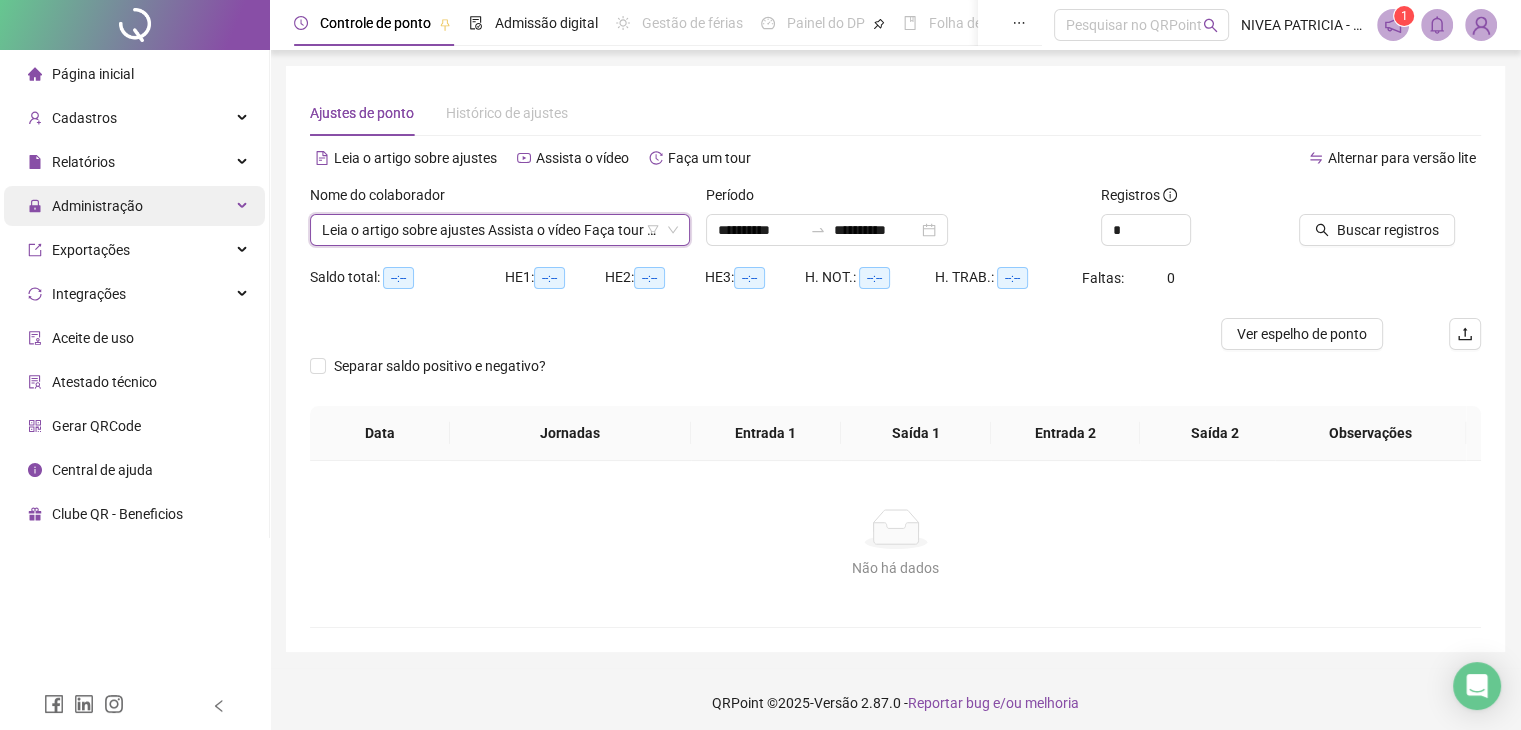 drag, startPoint x: 144, startPoint y: 209, endPoint x: 160, endPoint y: 263, distance: 56.32051 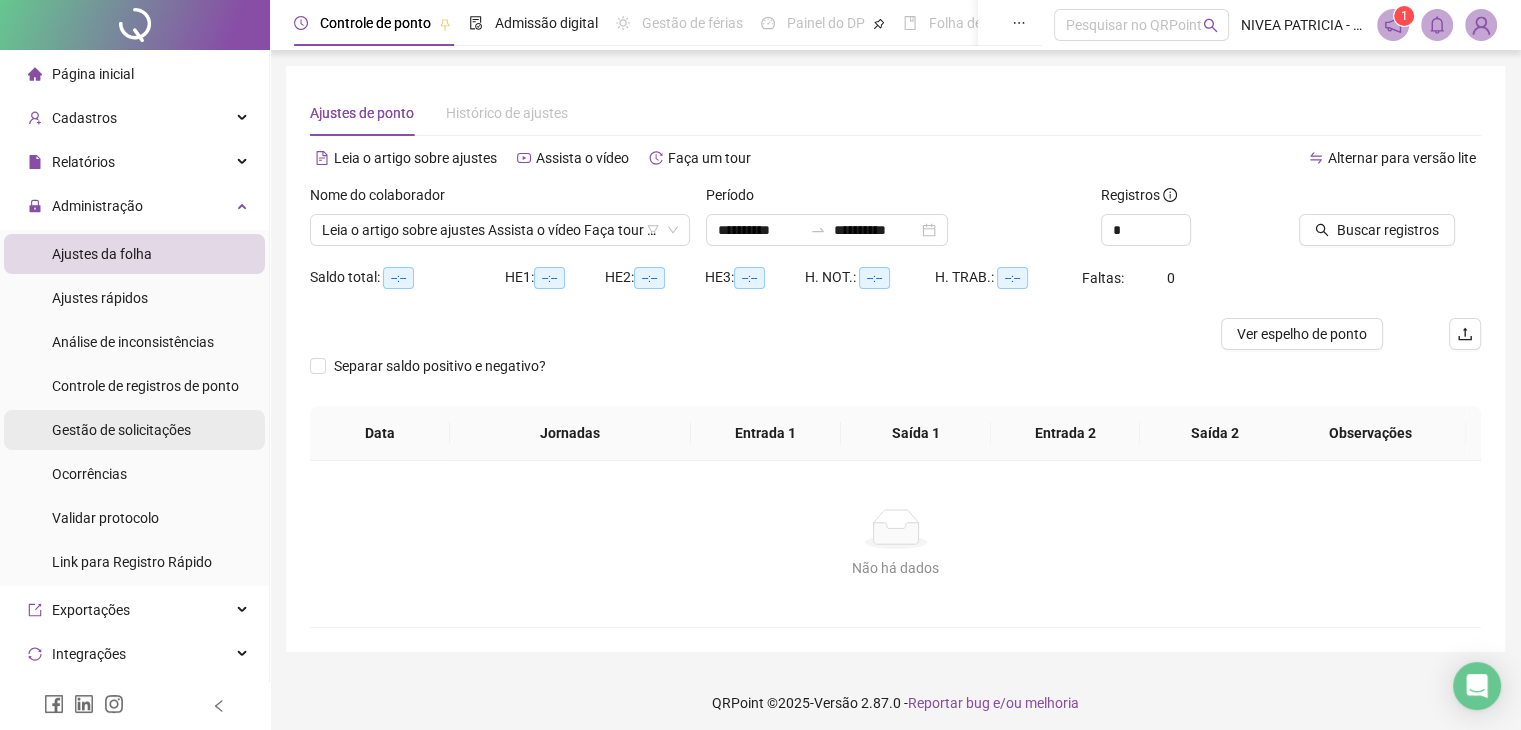 click on "Gestão de solicitações" at bounding box center [121, 430] 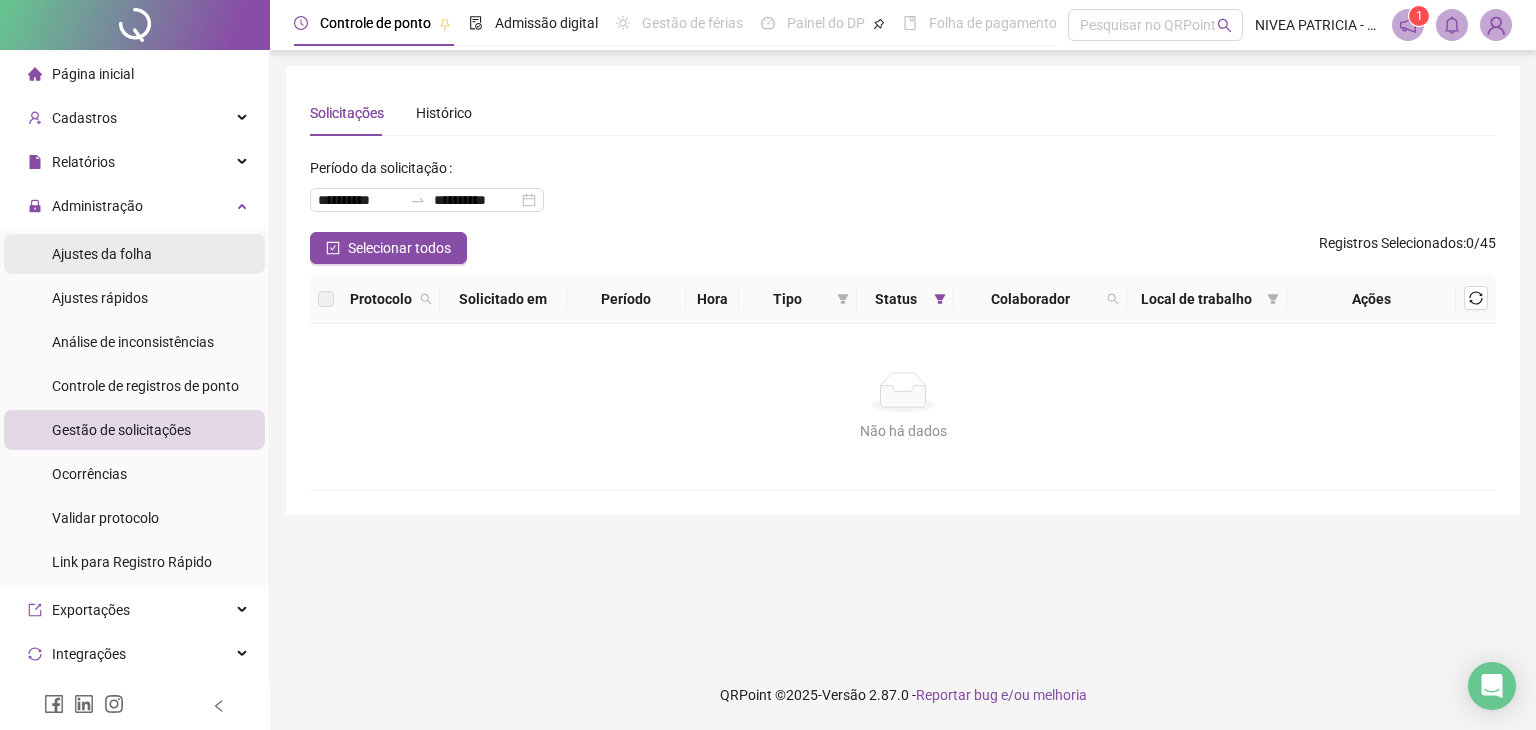 click on "Ajustes da folha" at bounding box center (134, 254) 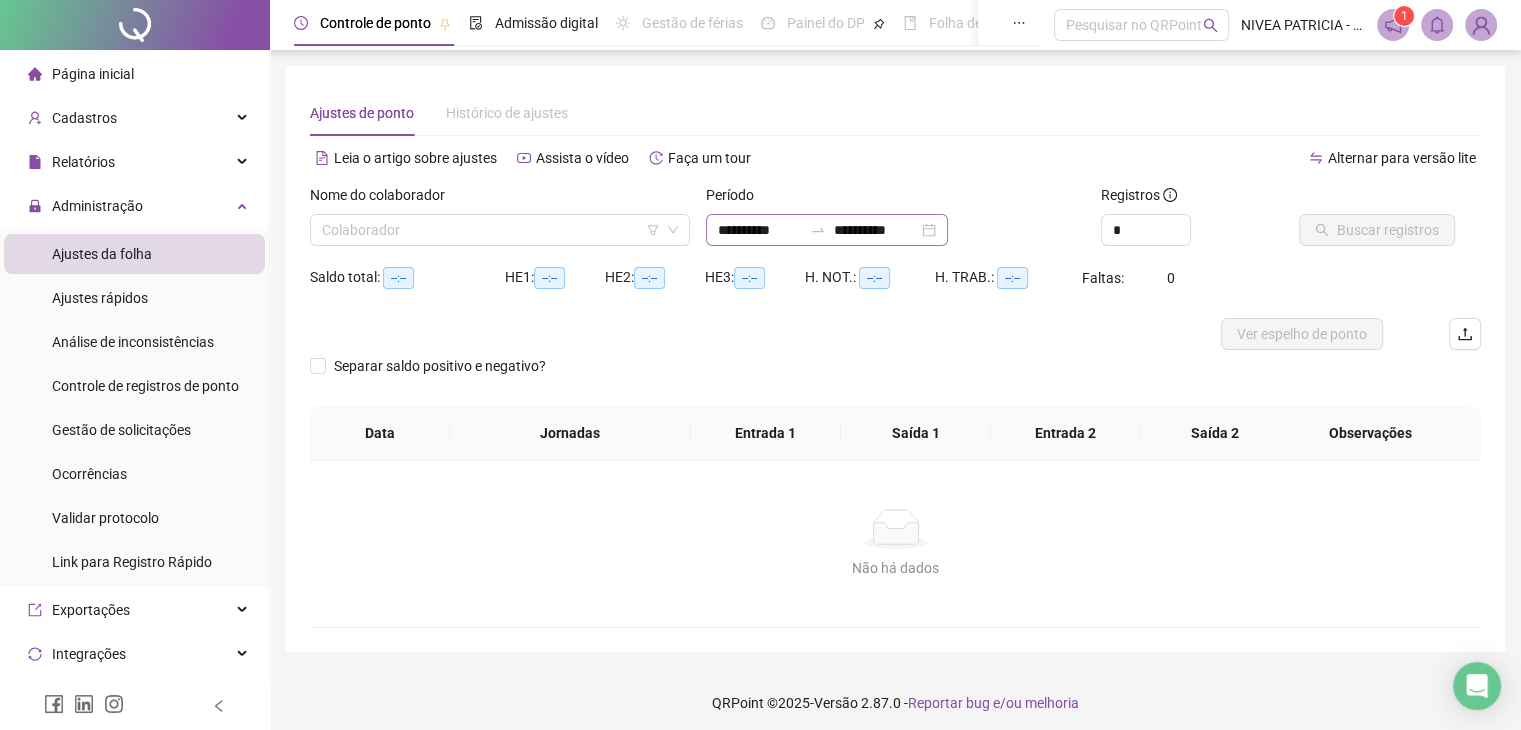 click on "**********" at bounding box center (827, 230) 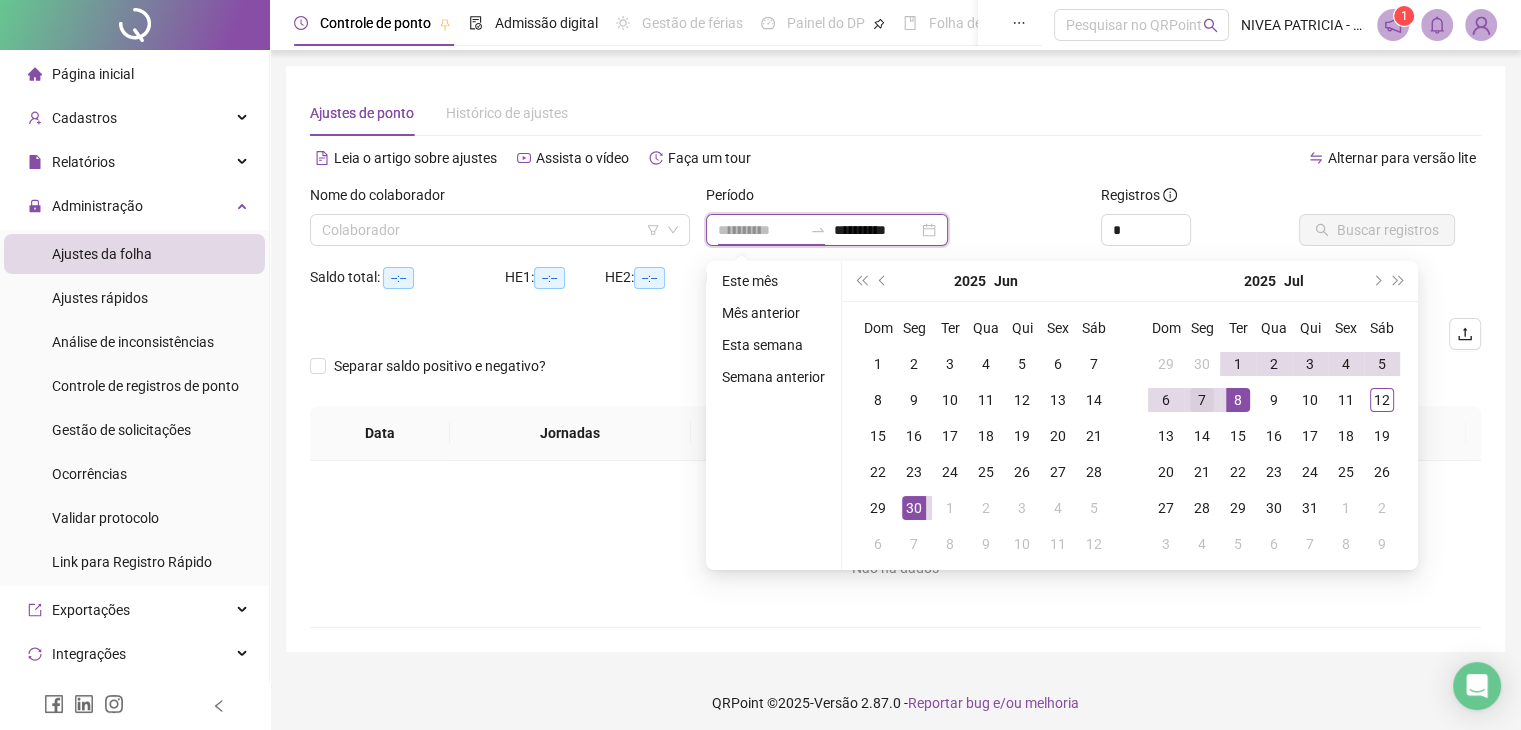 type on "**********" 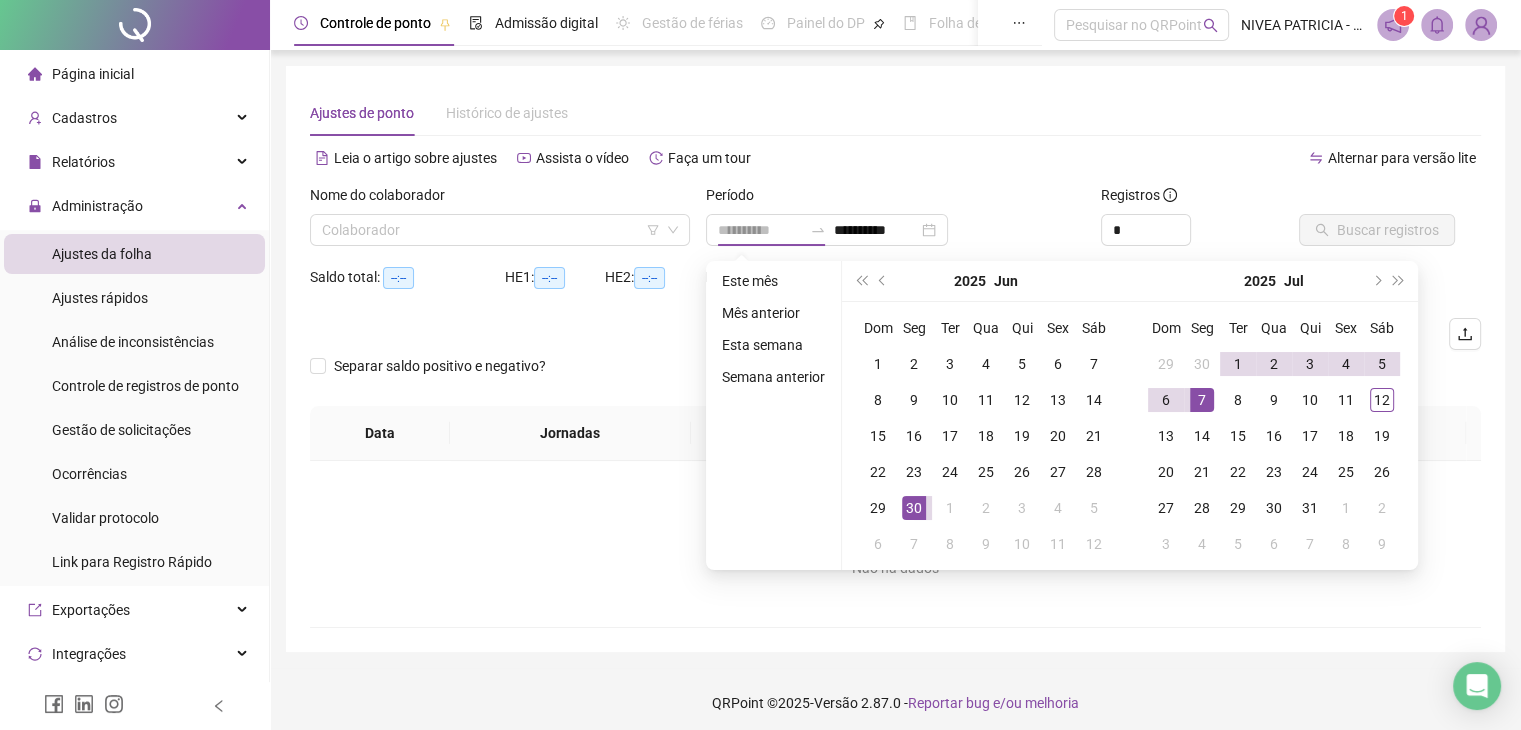 click on "7" at bounding box center (1202, 400) 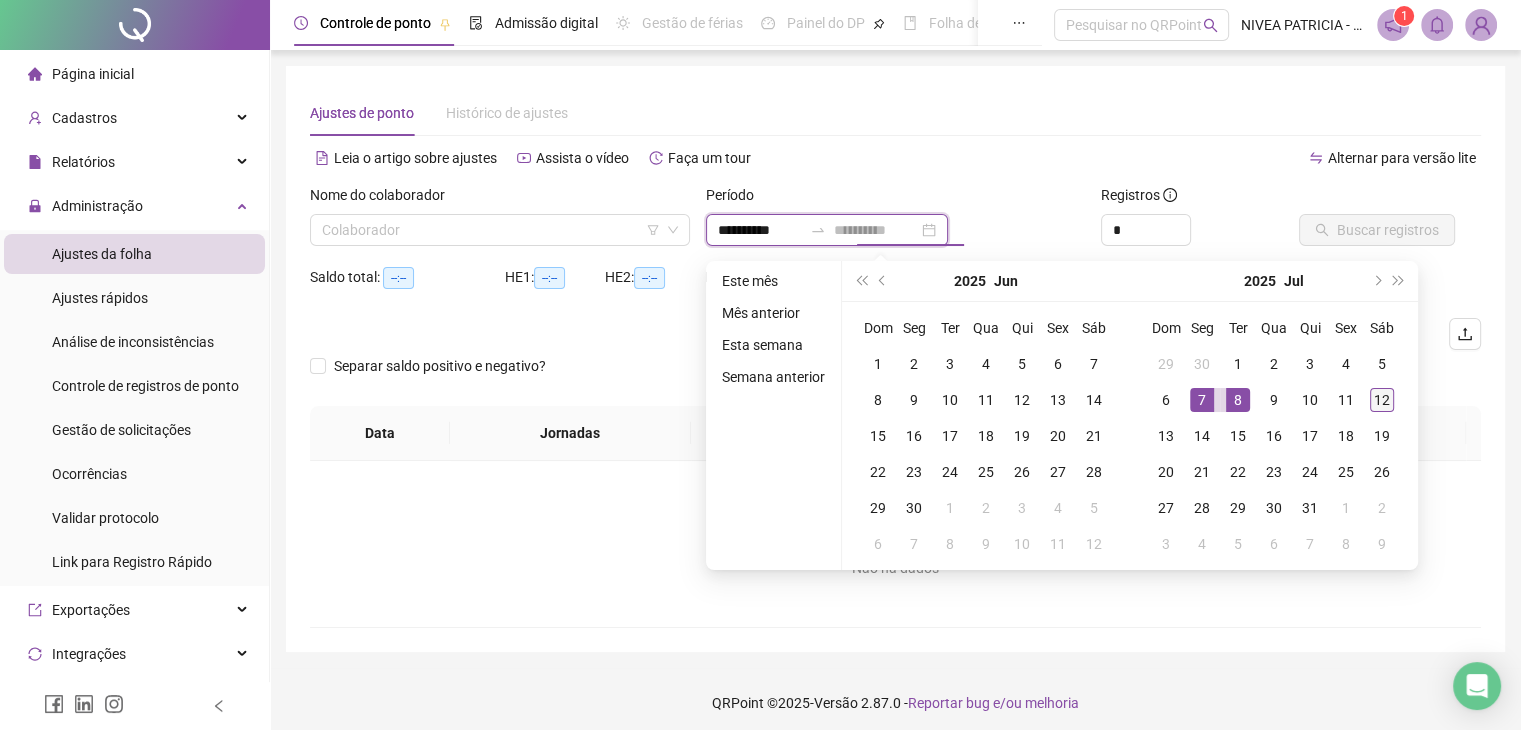 type on "**********" 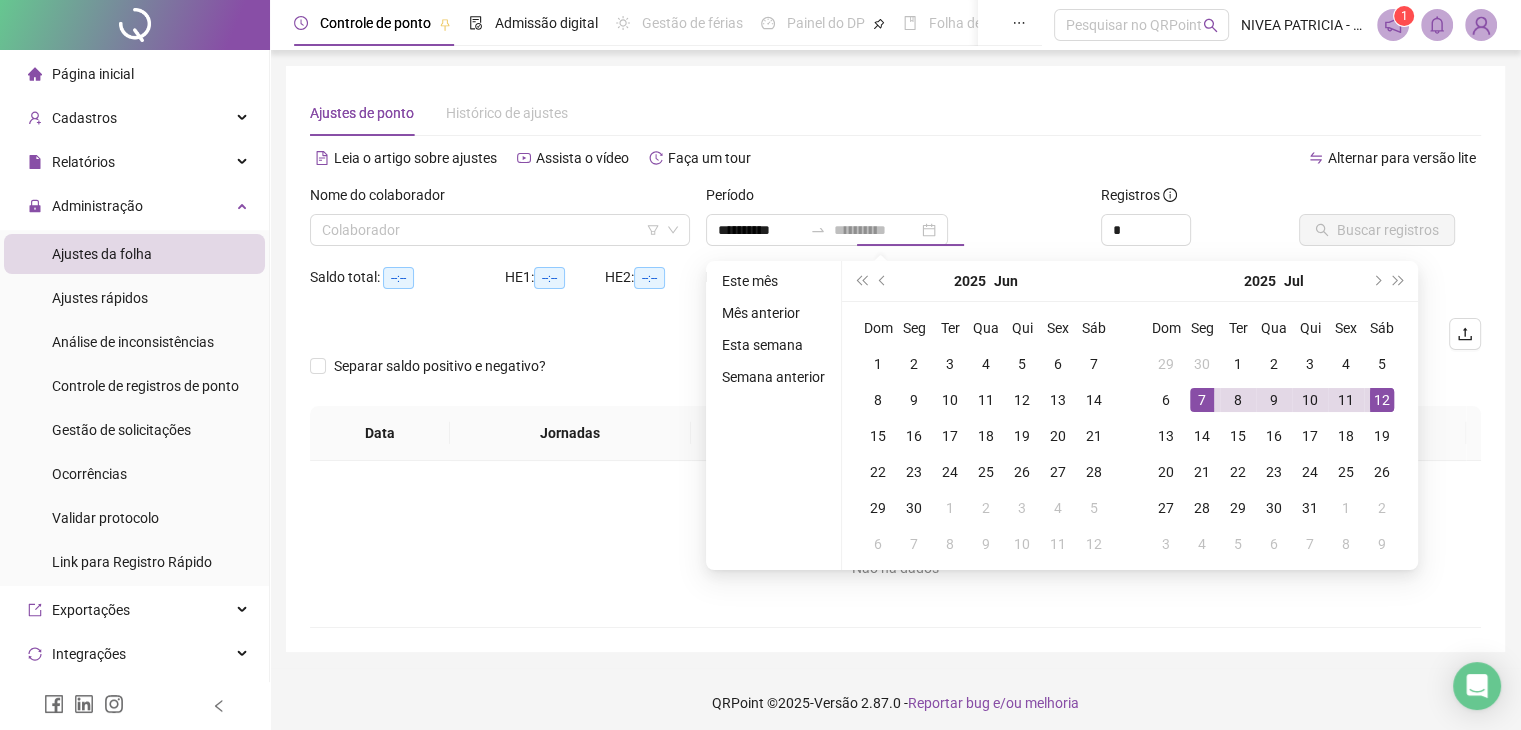 click on "12" at bounding box center (1382, 400) 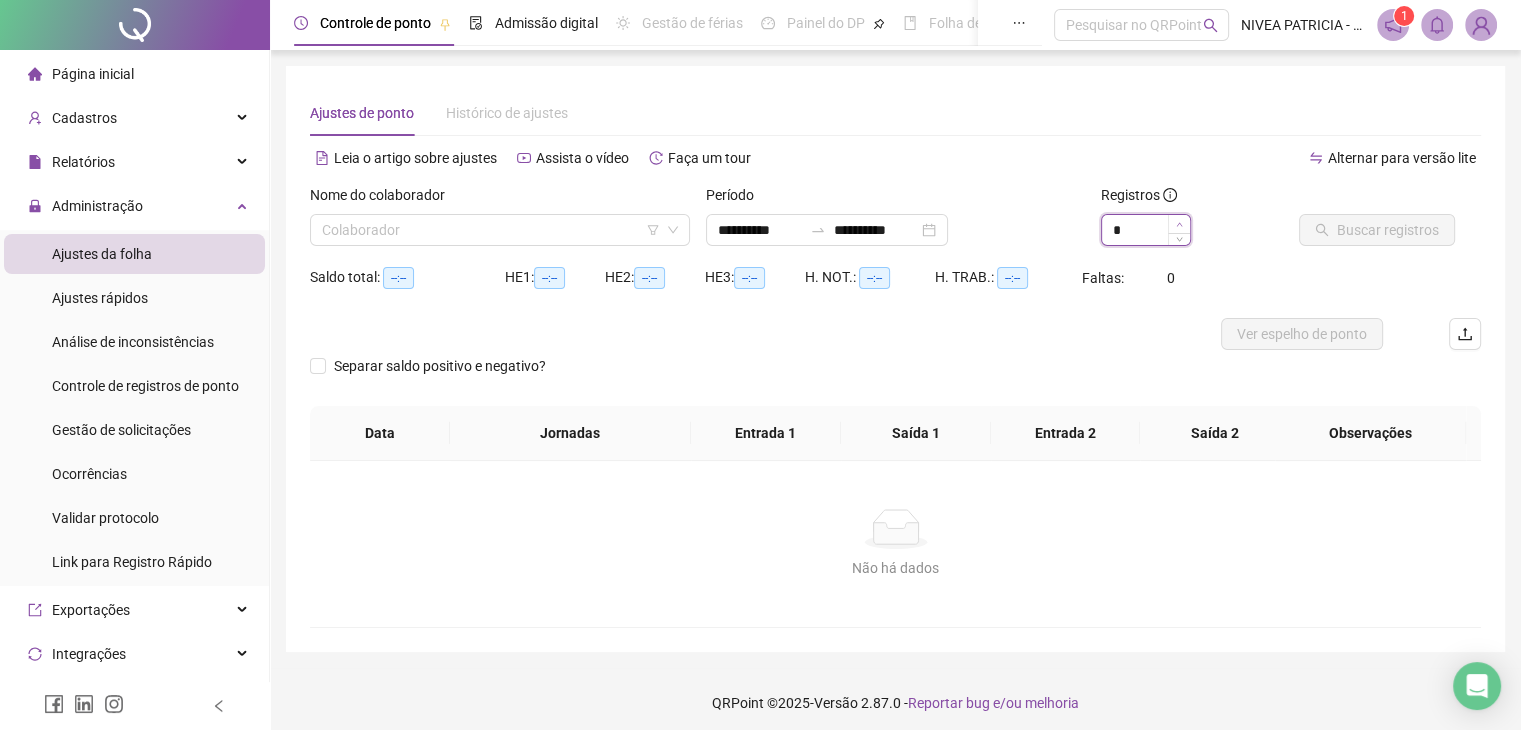 type on "*" 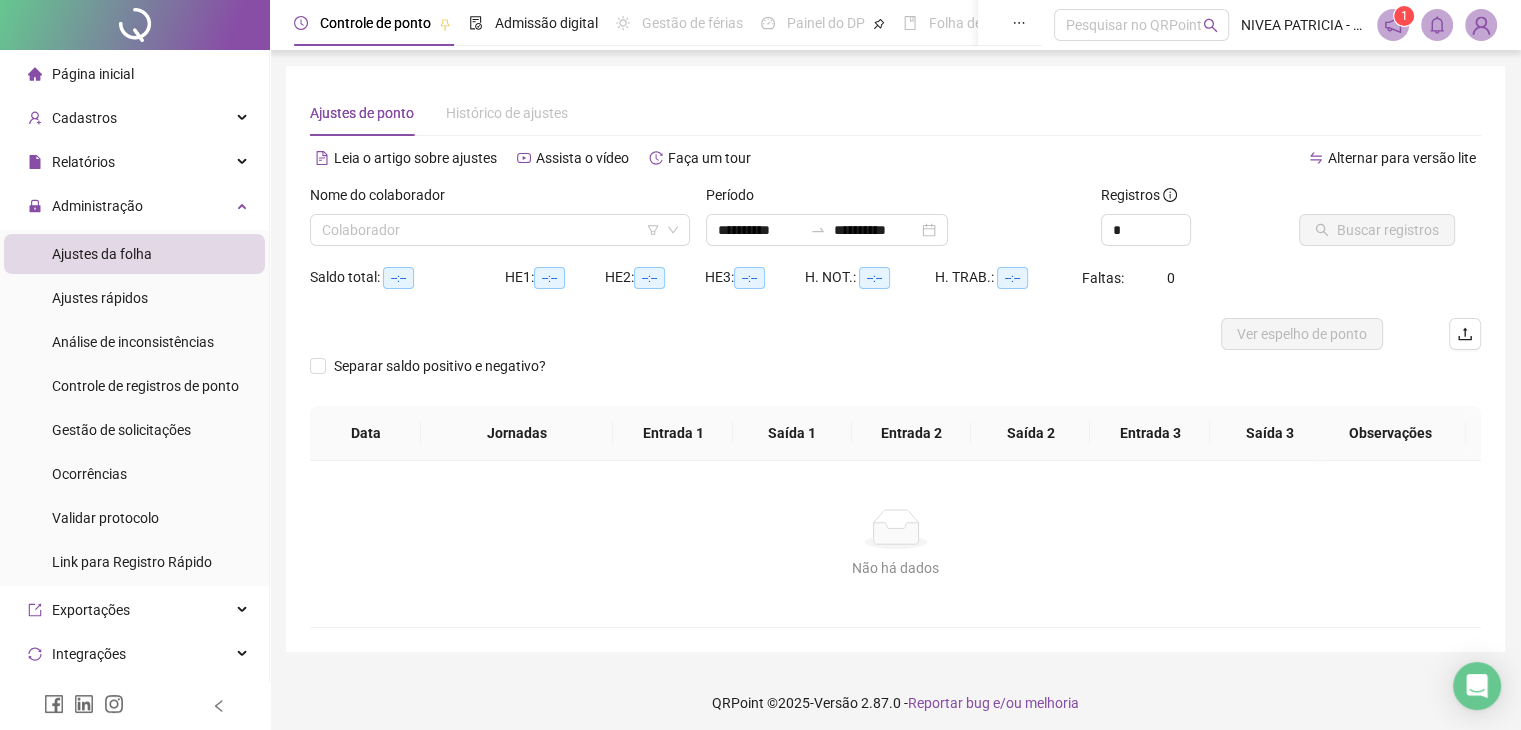 click on "Nome do colaborador Colaborador" at bounding box center (500, 223) 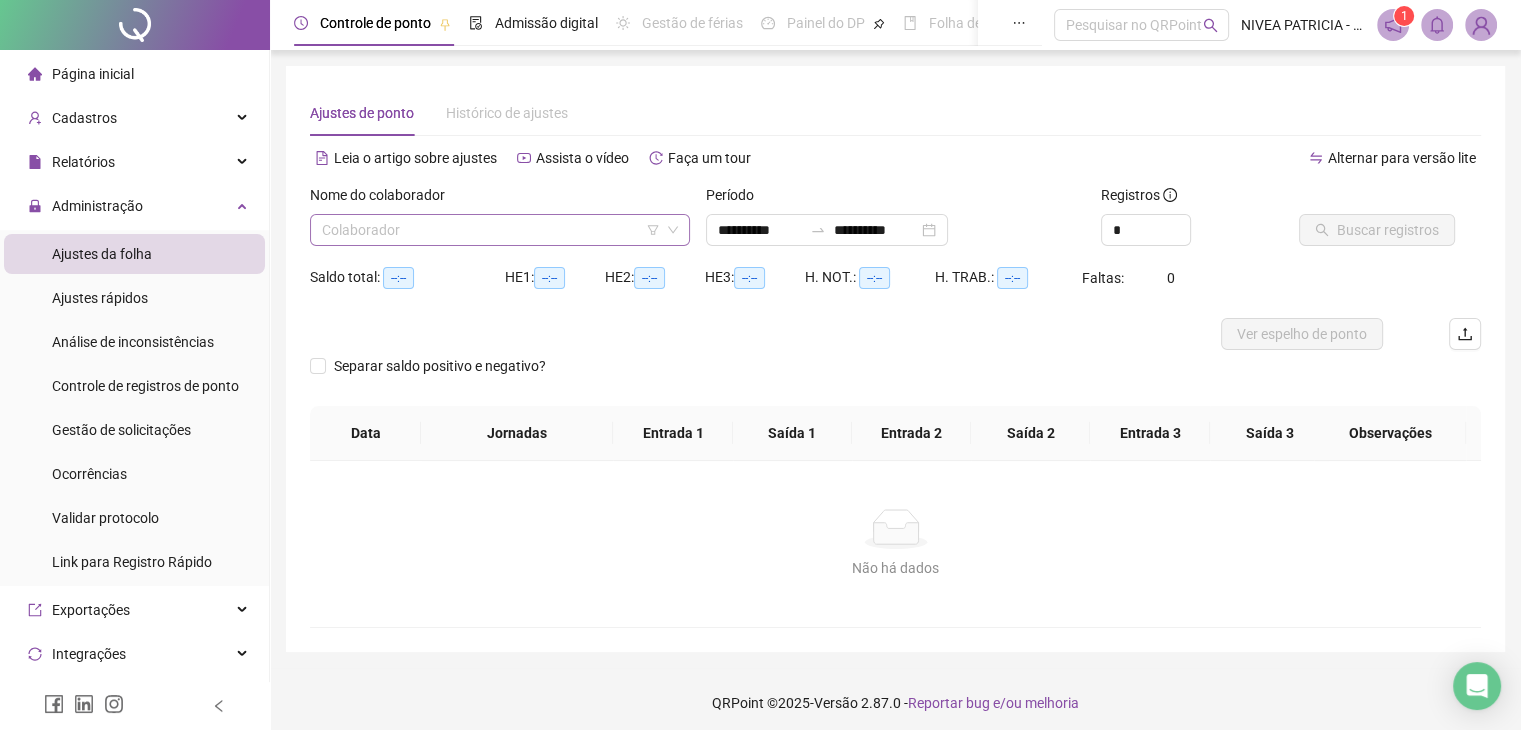 click at bounding box center [494, 230] 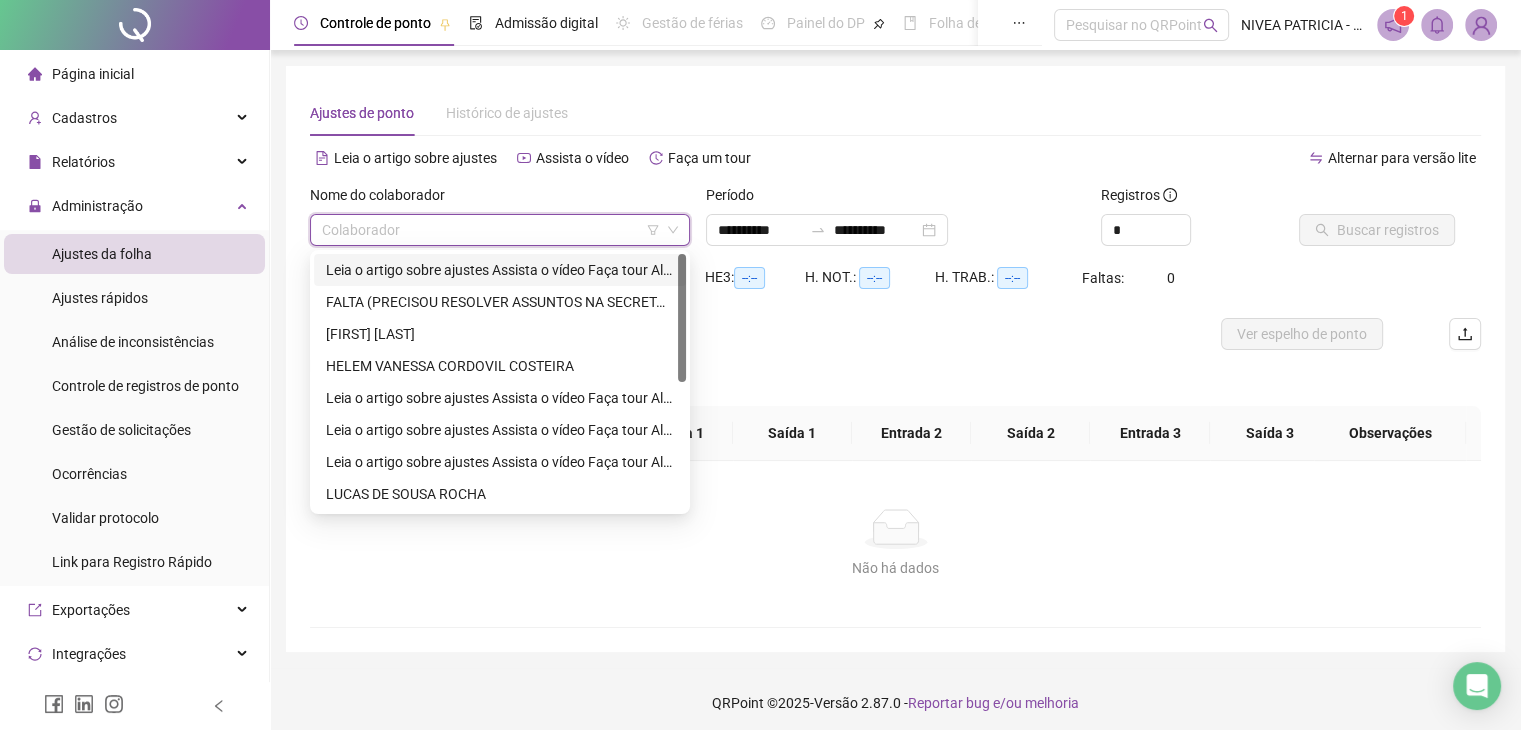 click on "**********" at bounding box center (500, 270) 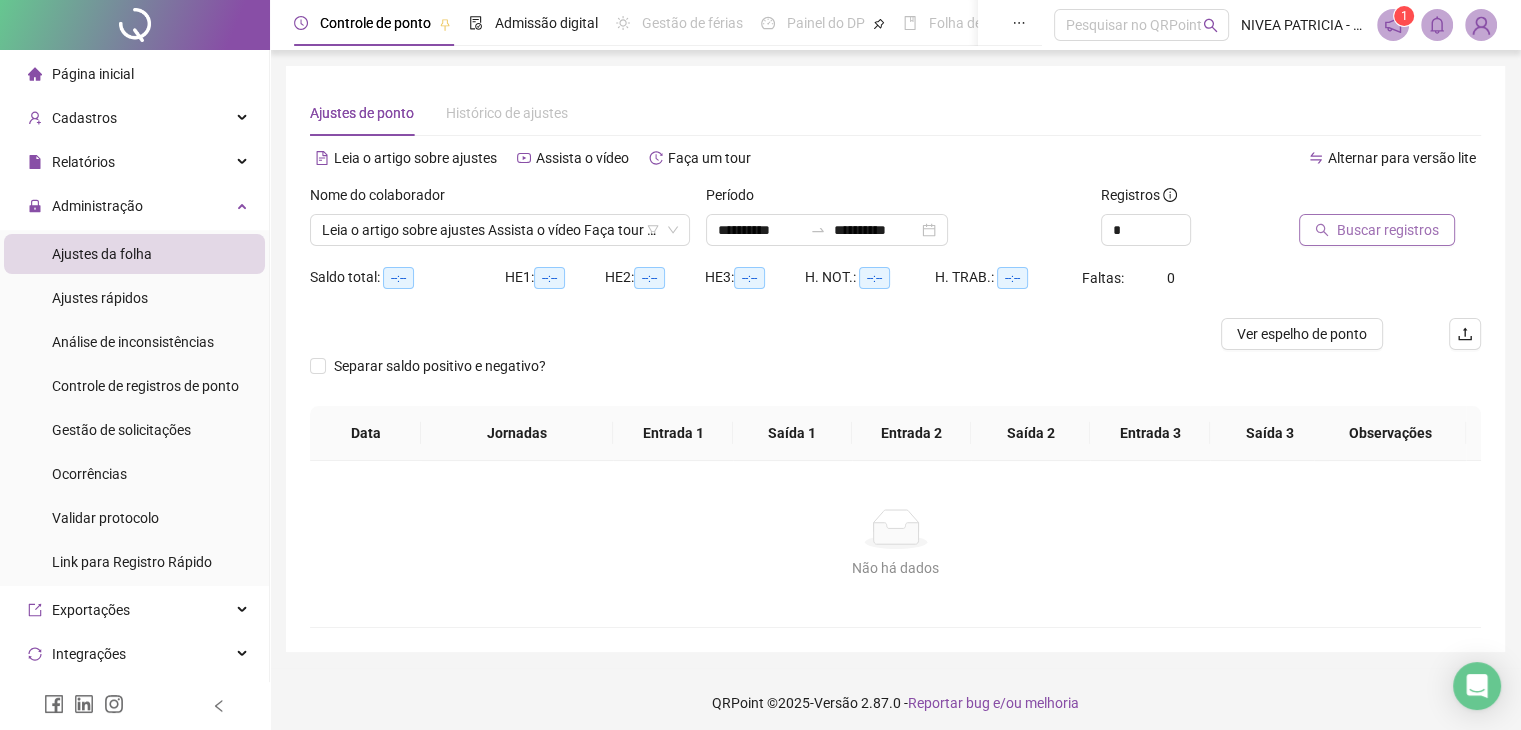 click on "Buscar registros" at bounding box center (1388, 230) 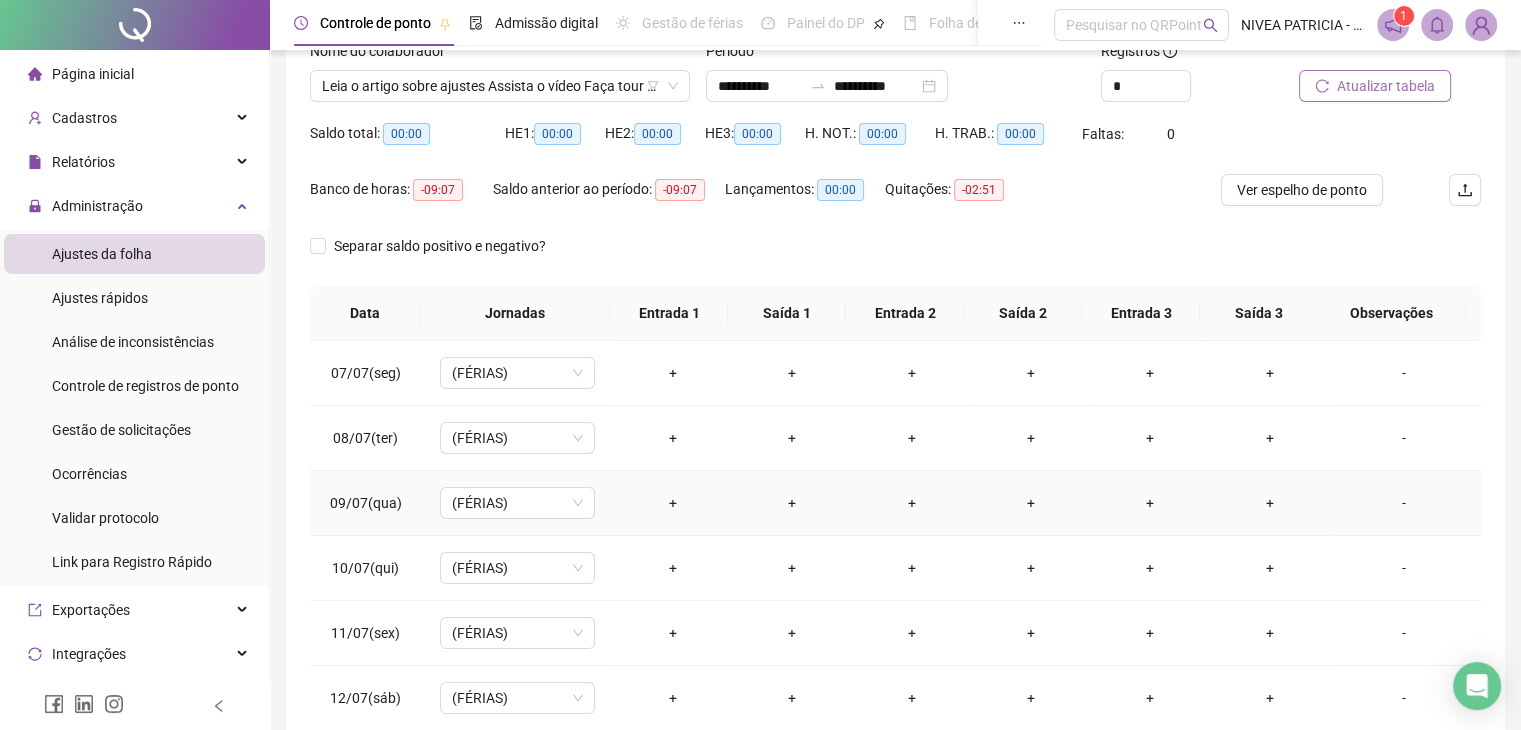 scroll, scrollTop: 0, scrollLeft: 0, axis: both 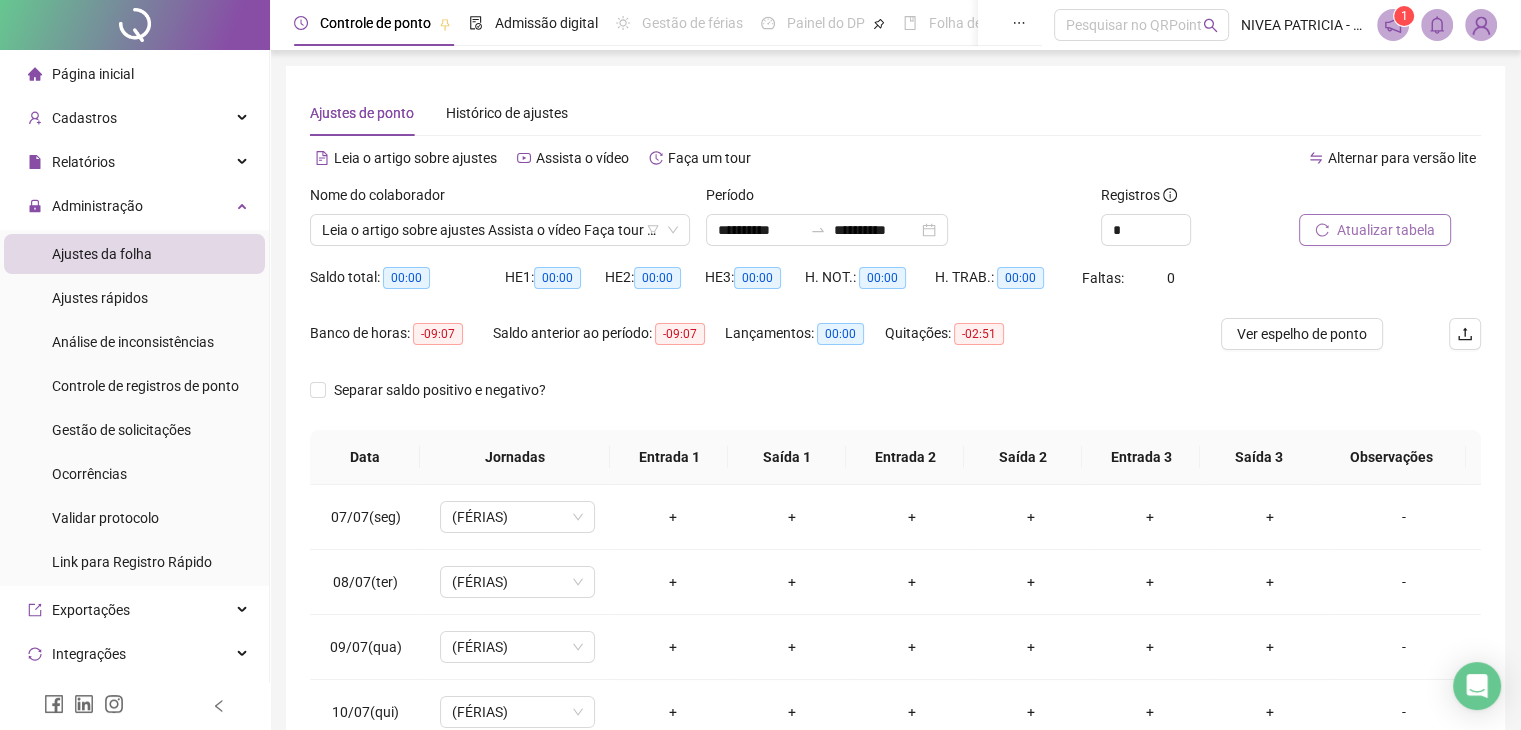 click on "Nome do colaborador" at bounding box center [500, 199] 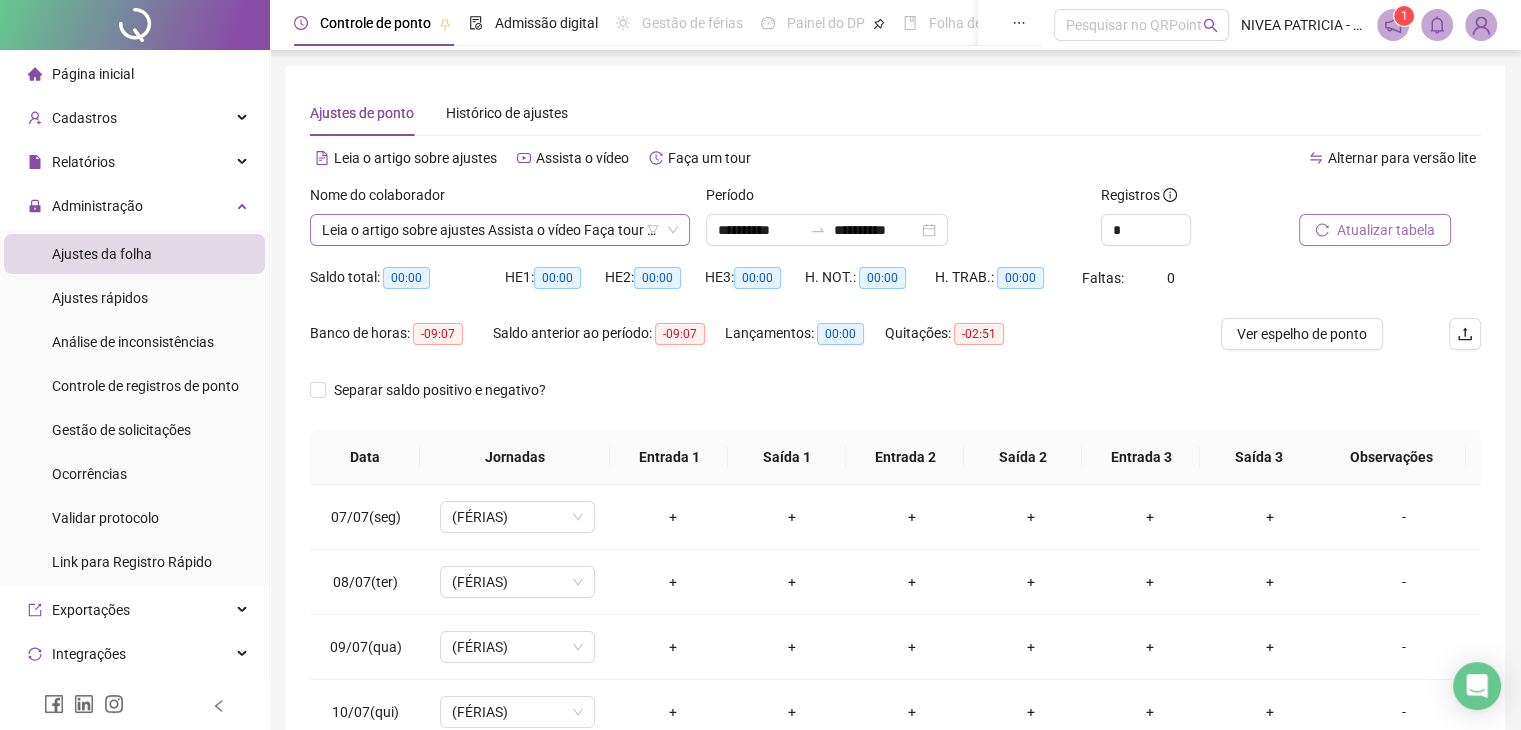 click on "**********" at bounding box center (500, 230) 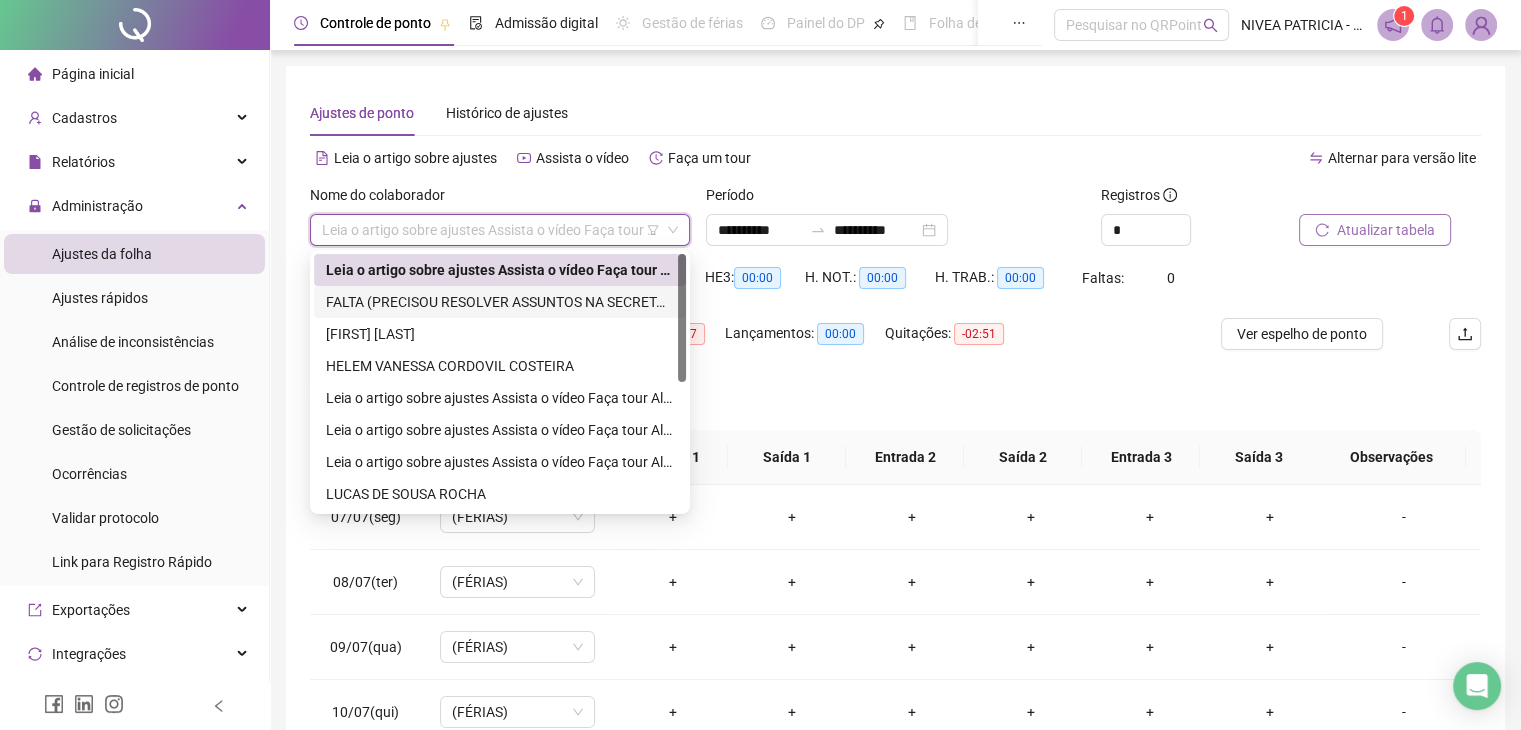 click on "FALTA (PRECISOU RESOLVER ASSUNTOS NA SECRETARIA DE SAUDE)." at bounding box center [500, 302] 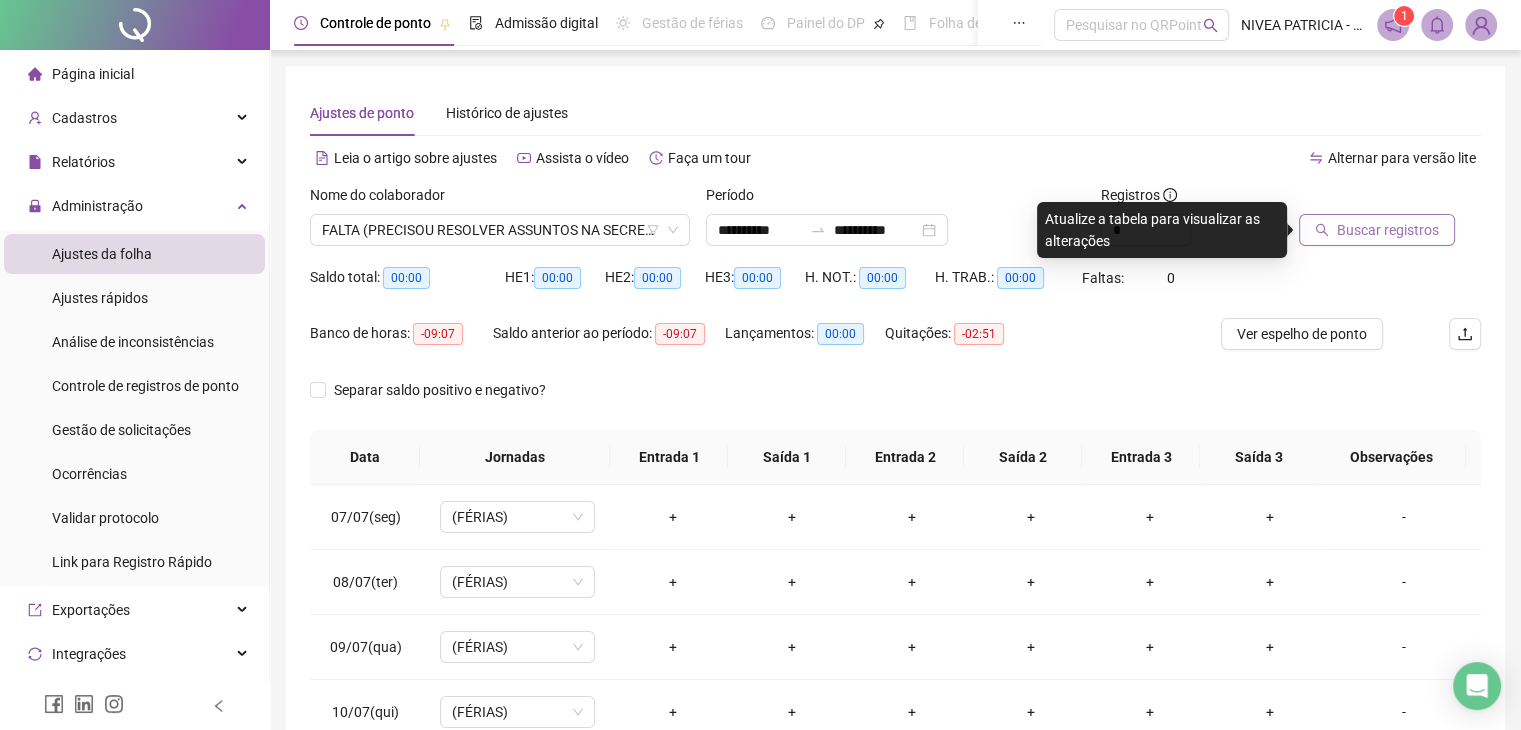 click on "Buscar registros" at bounding box center (1390, 223) 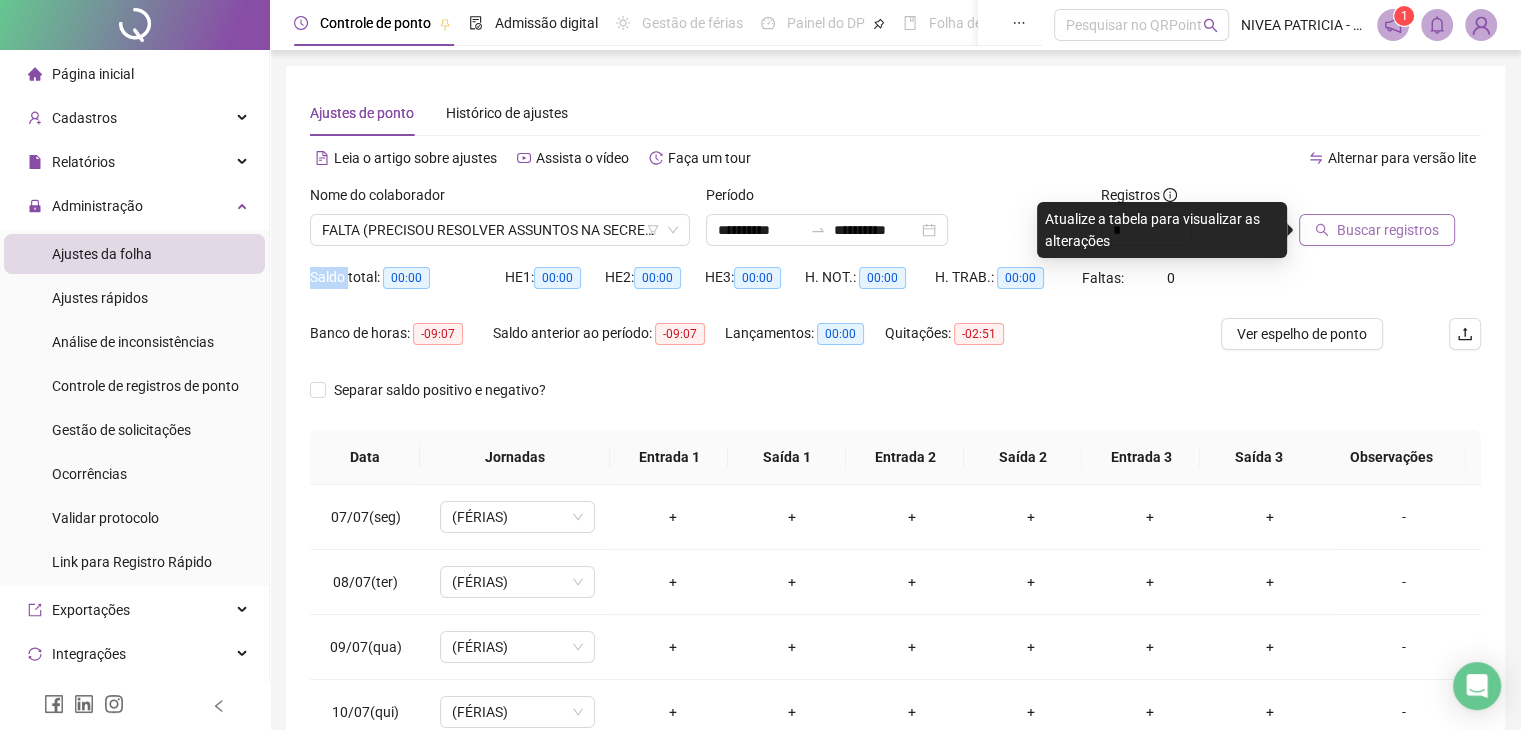 click on "Buscar registros" at bounding box center [1390, 223] 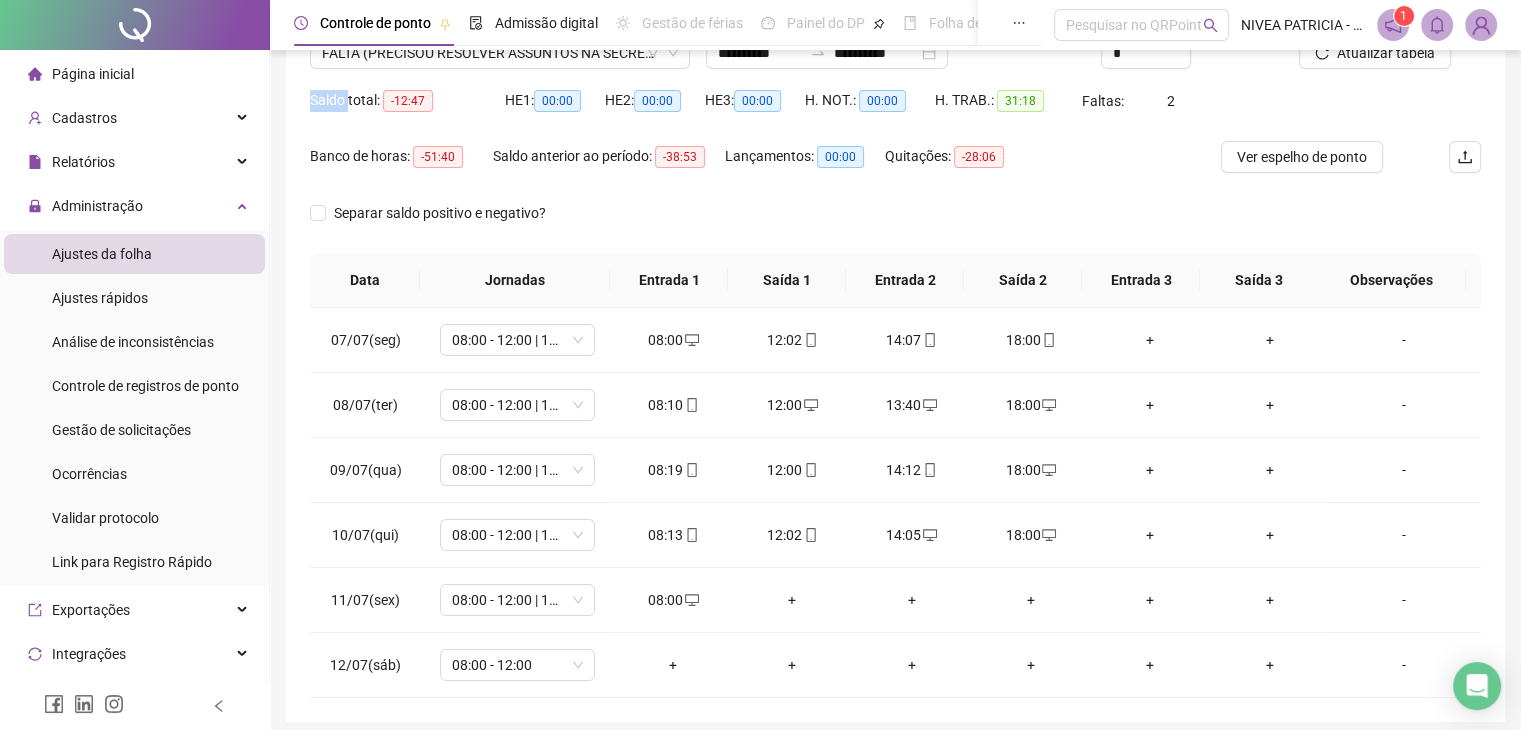 scroll, scrollTop: 254, scrollLeft: 0, axis: vertical 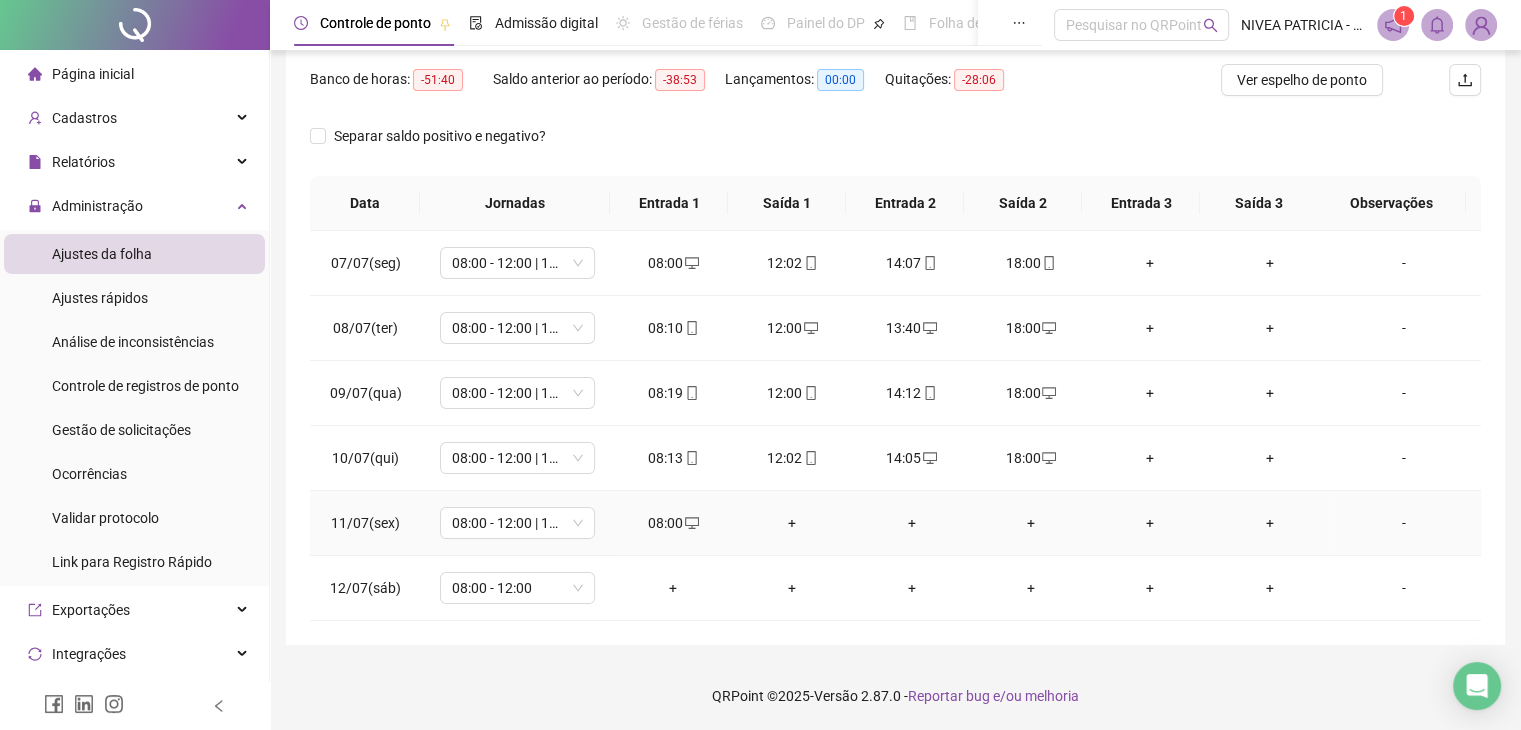 type 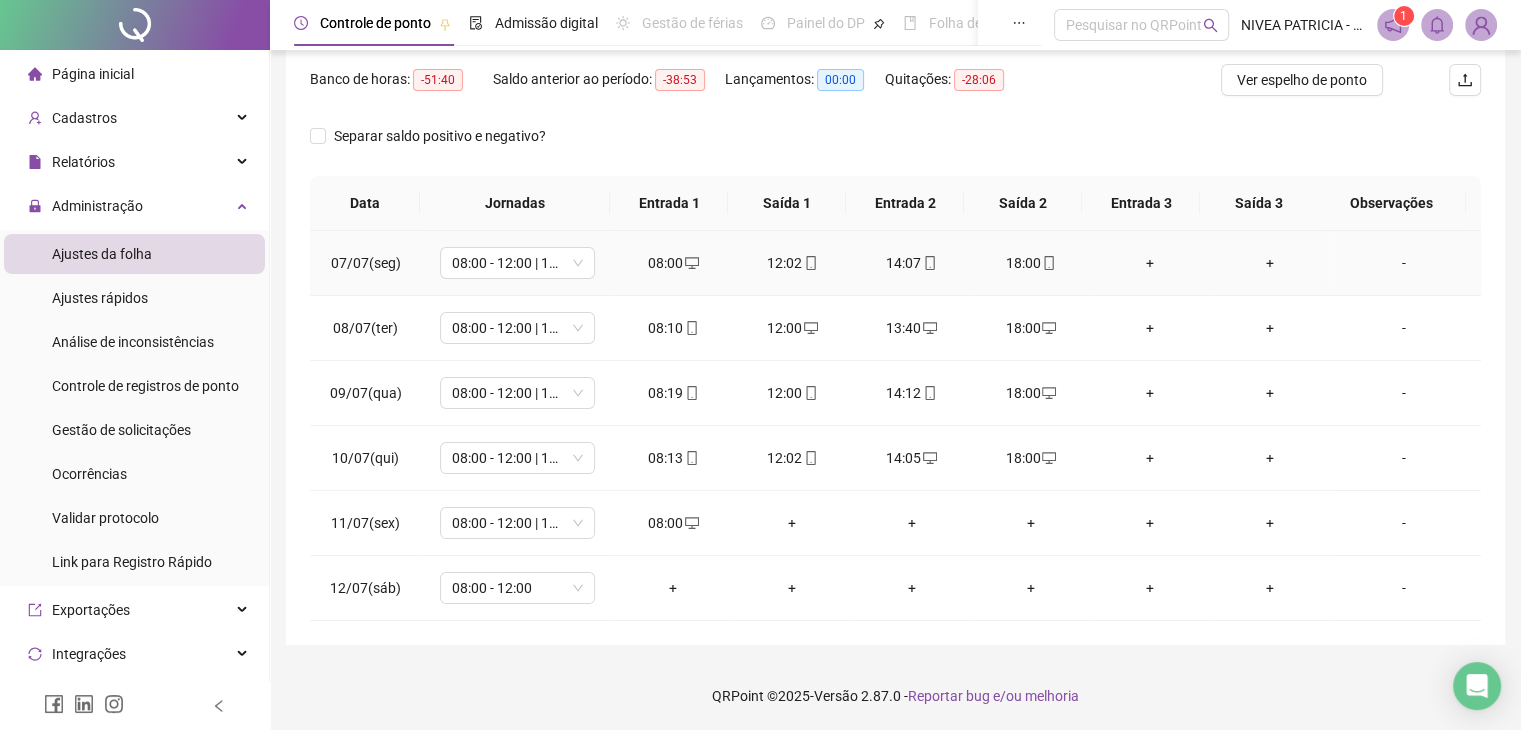 scroll, scrollTop: 0, scrollLeft: 0, axis: both 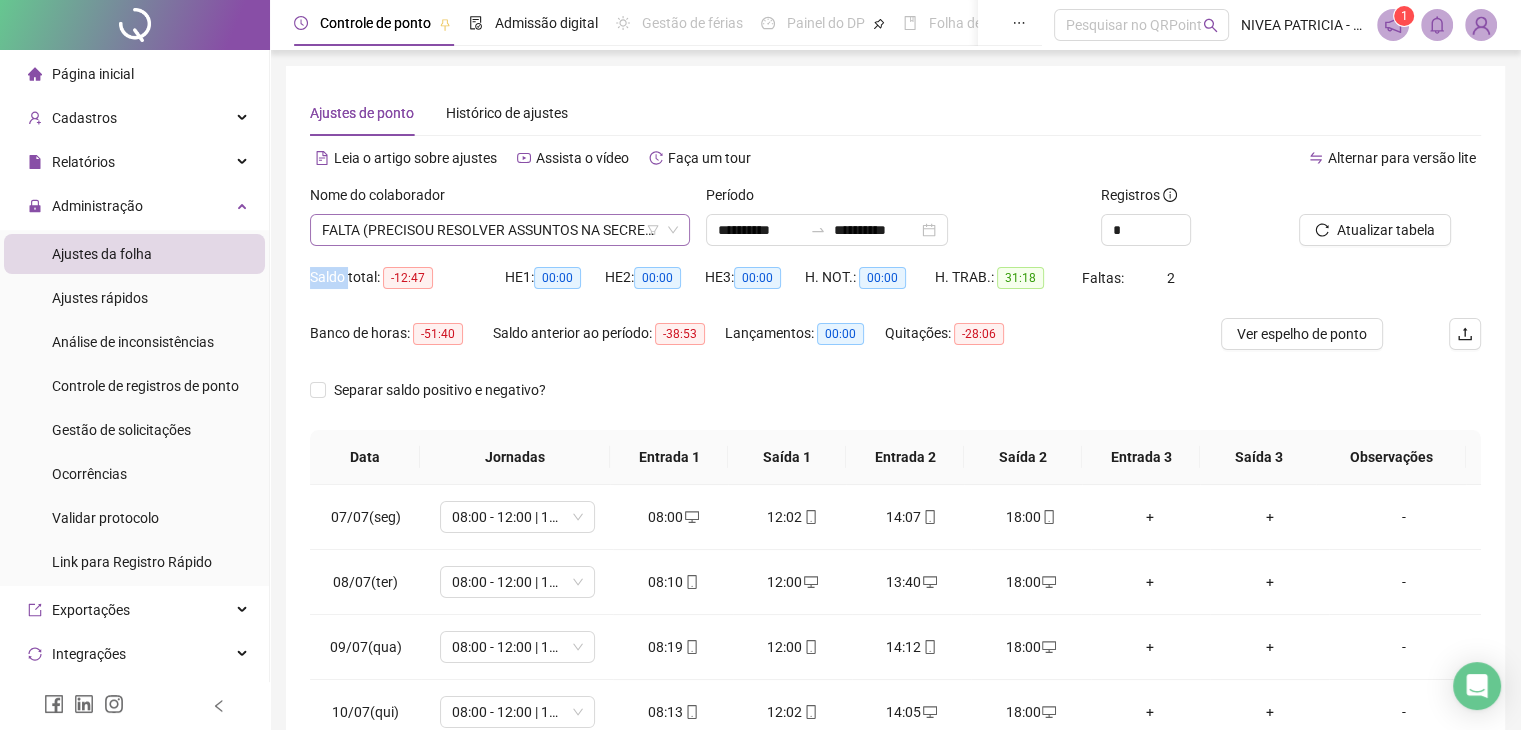 click on "FALTA (PRECISOU RESOLVER ASSUNTOS NA SECRETARIA DE SAUDE)." at bounding box center (500, 230) 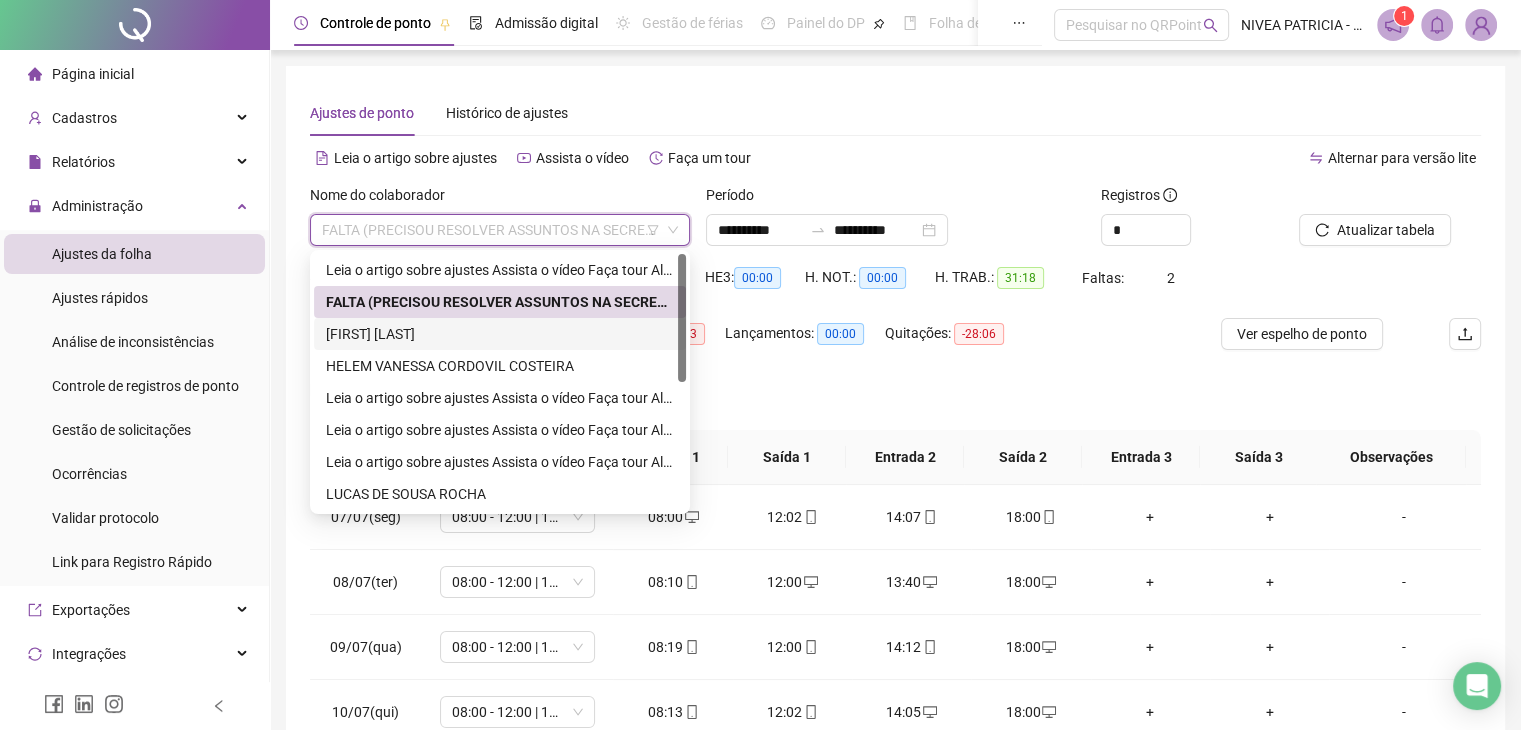 click on "[FIRST] [LAST]" at bounding box center (500, 334) 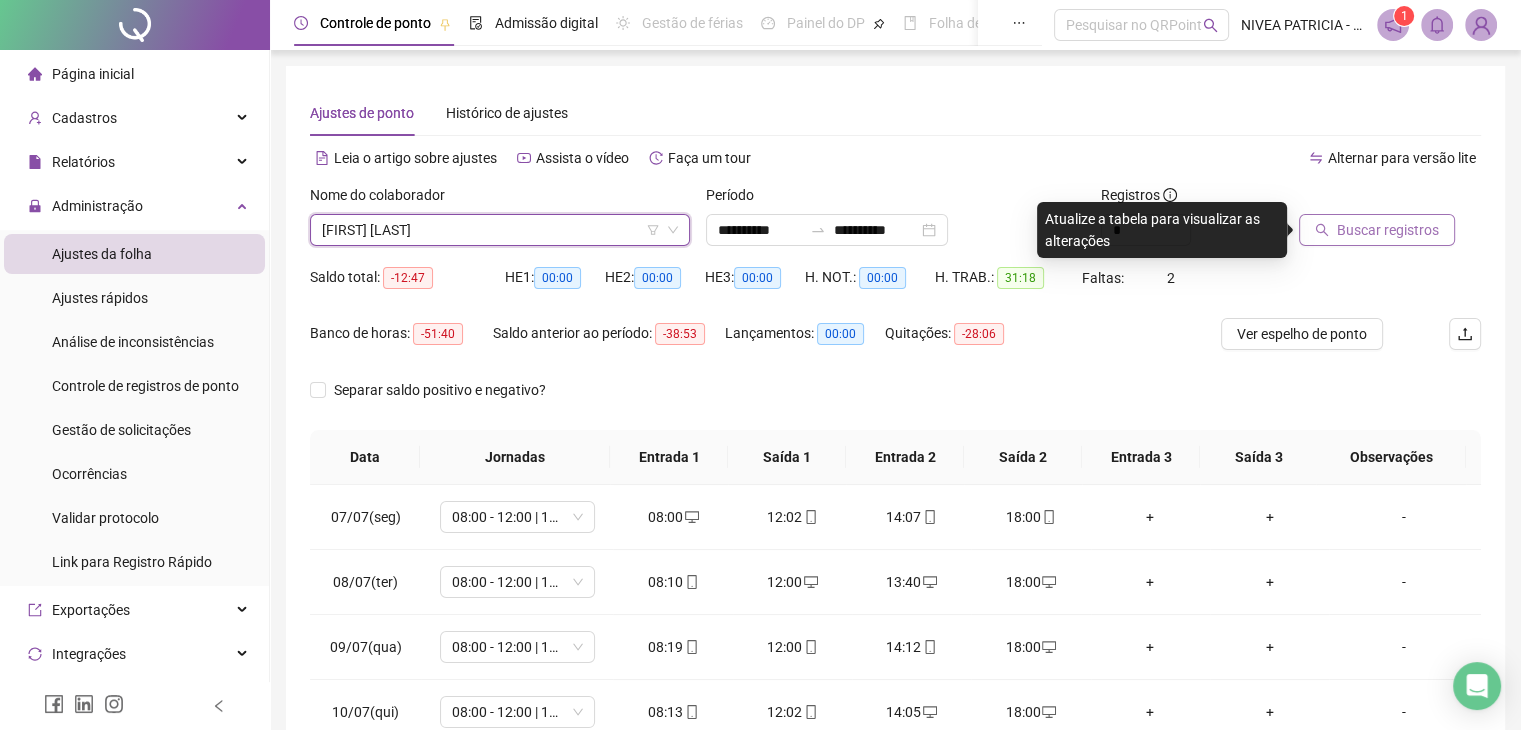 click on "Buscar registros" at bounding box center (1388, 230) 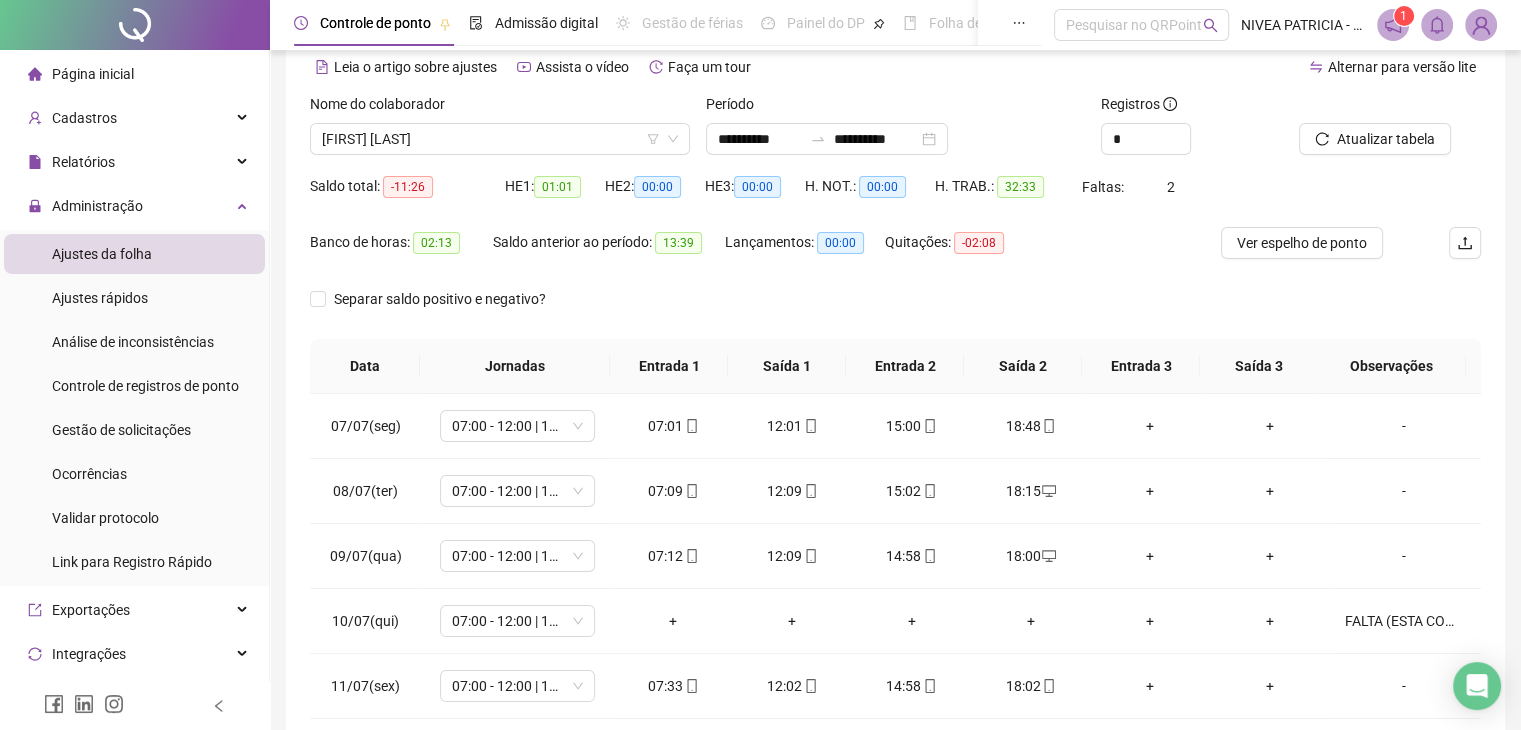 scroll, scrollTop: 200, scrollLeft: 0, axis: vertical 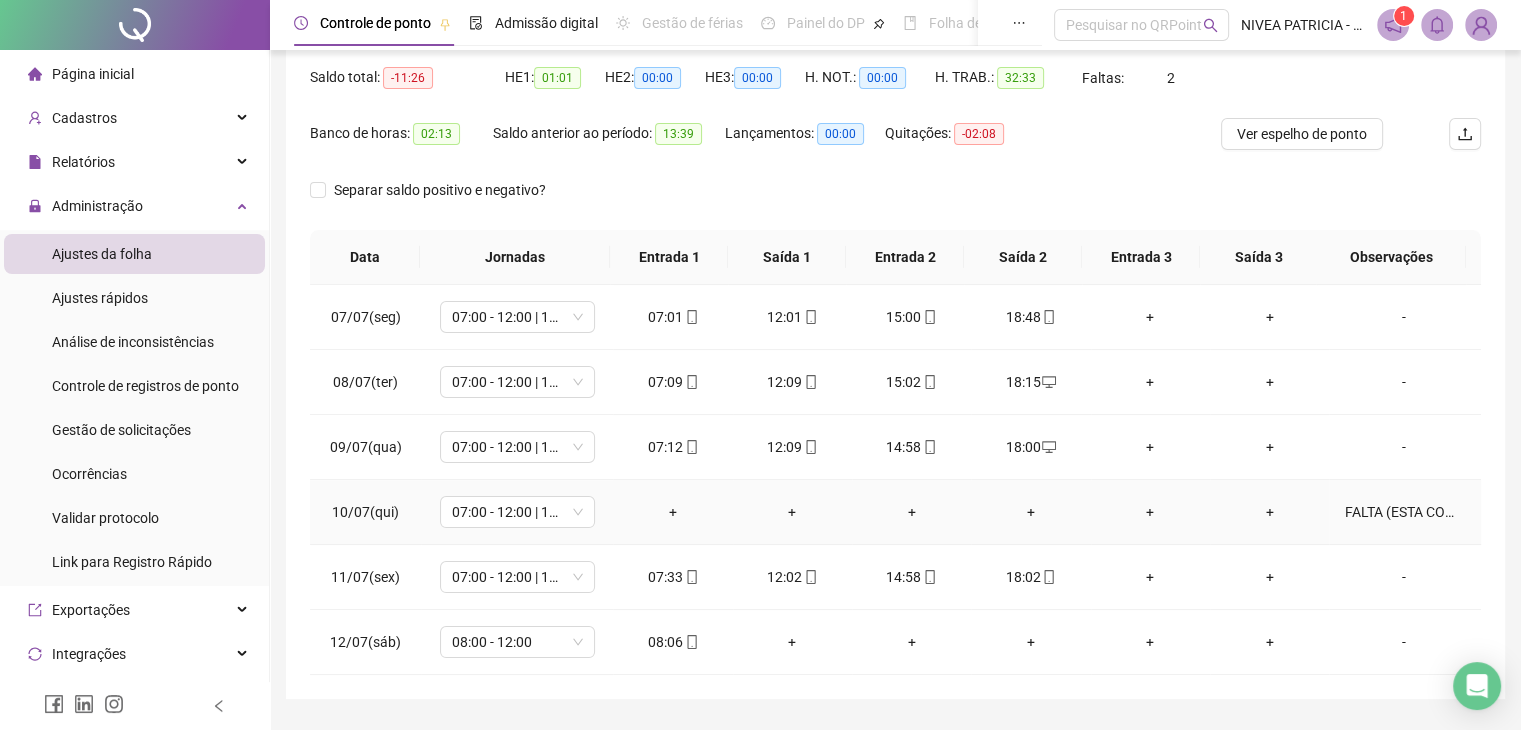 click on "FALTA (ESTA COM DESCONFORTO, DOR DE BARRIGA E FEBRE E ALERGIA NOS OLHOS)" at bounding box center (1404, 512) 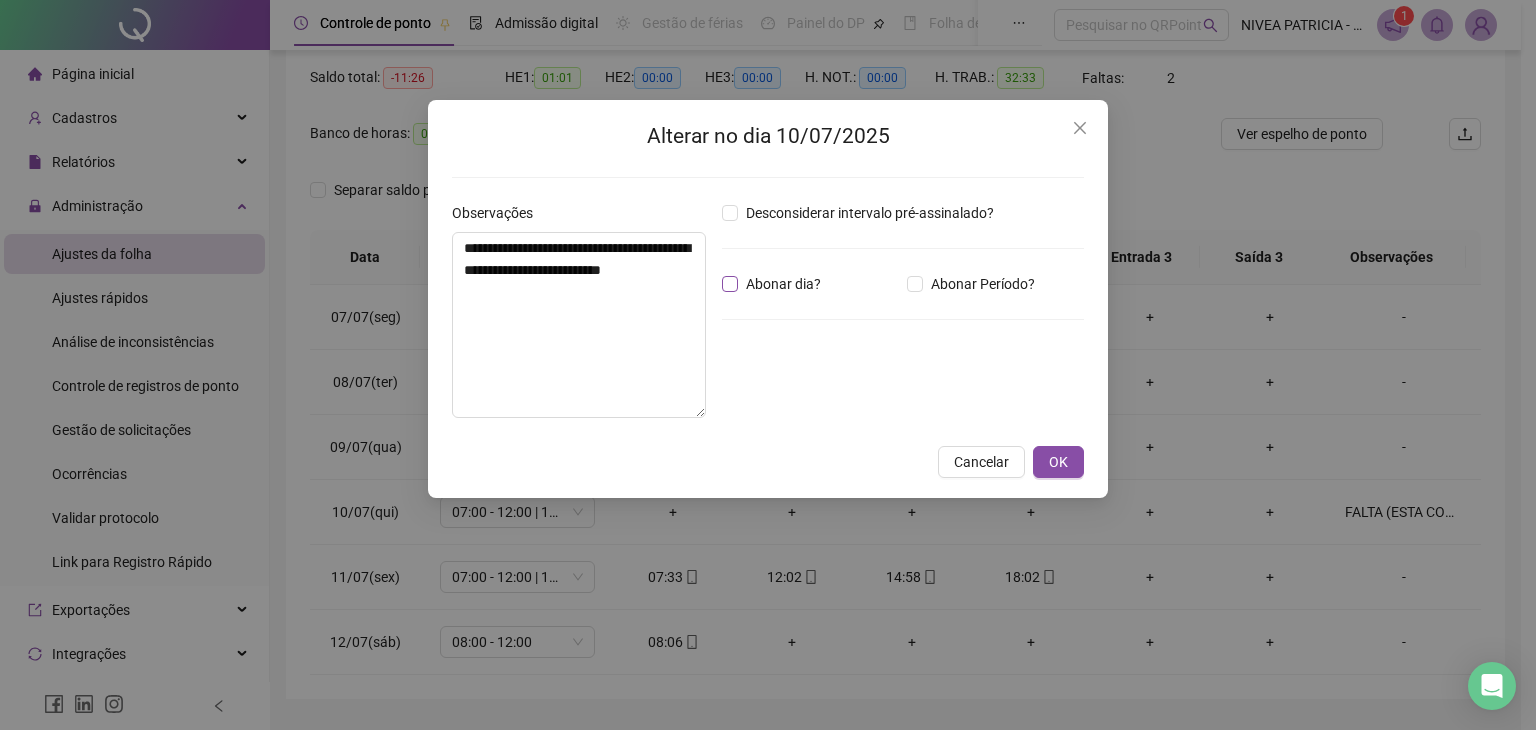 click on "Abonar dia?" at bounding box center [783, 284] 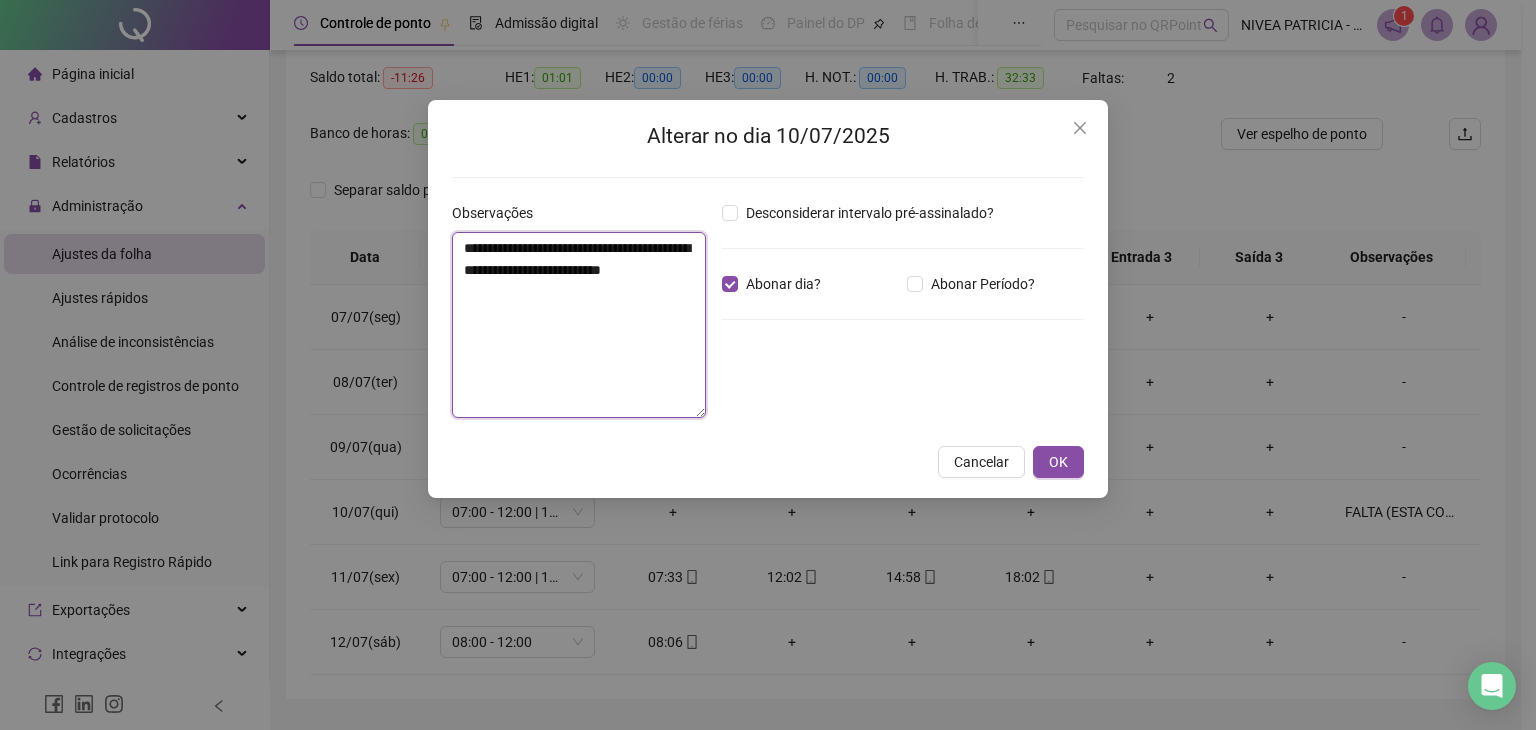 click on "**********" at bounding box center [579, 325] 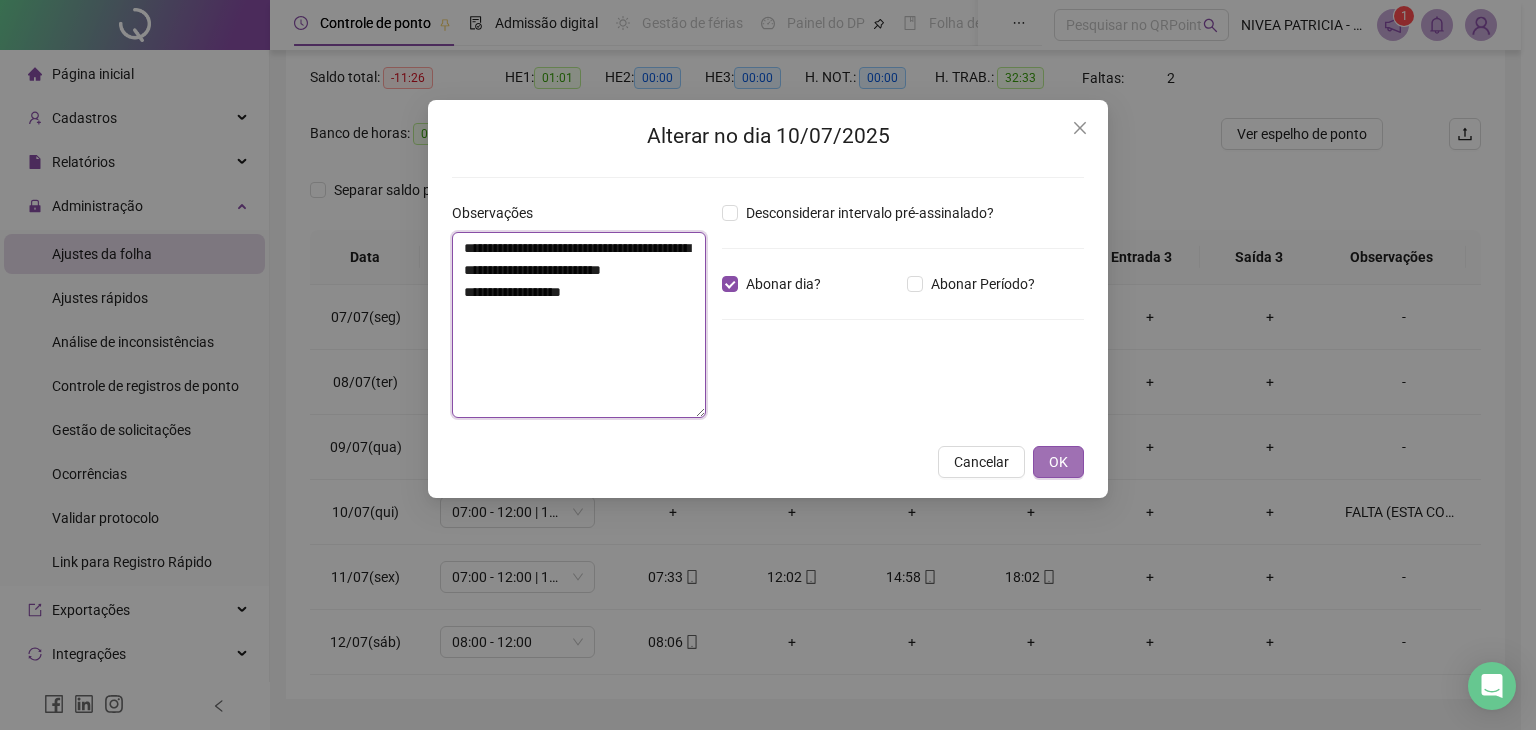 type on "**********" 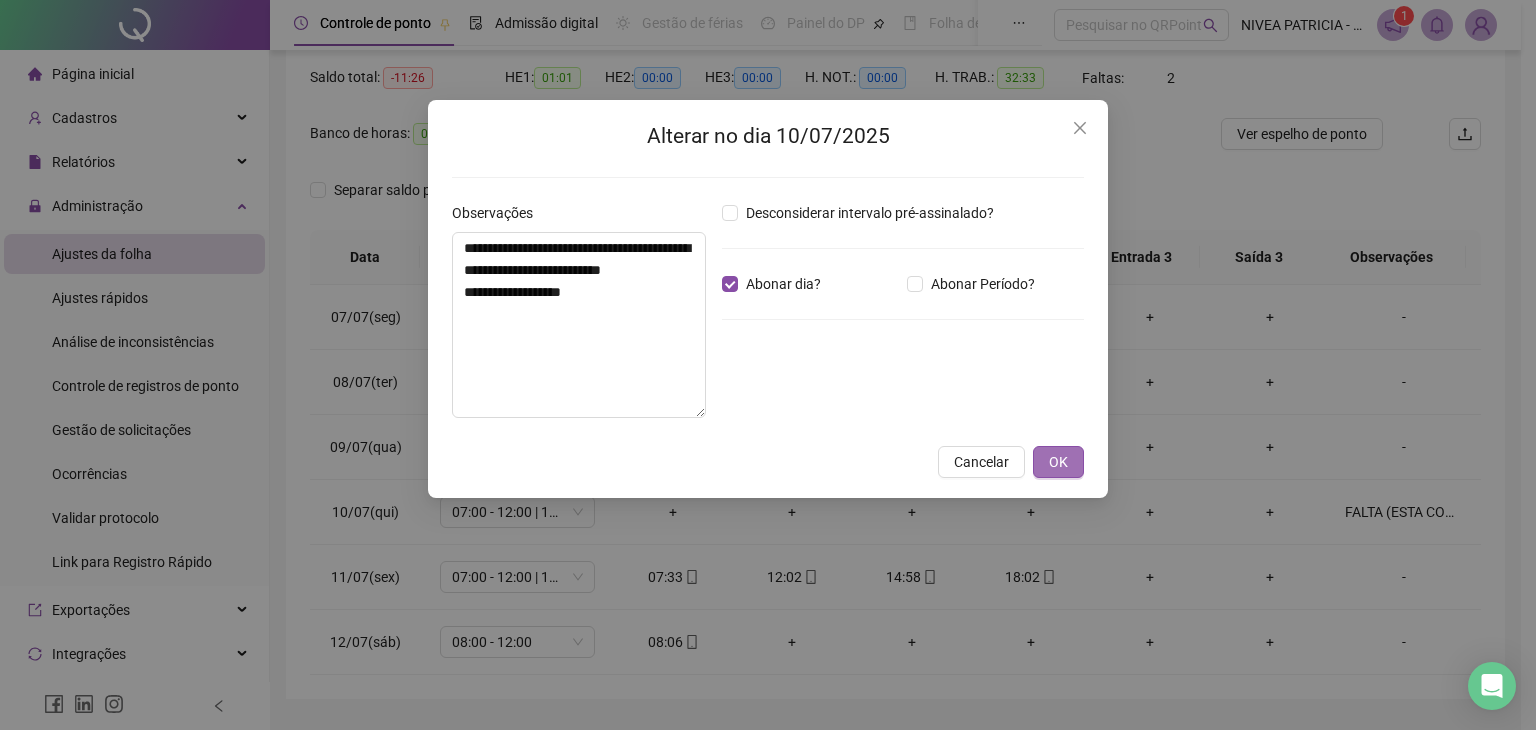 click on "OK" at bounding box center (1058, 462) 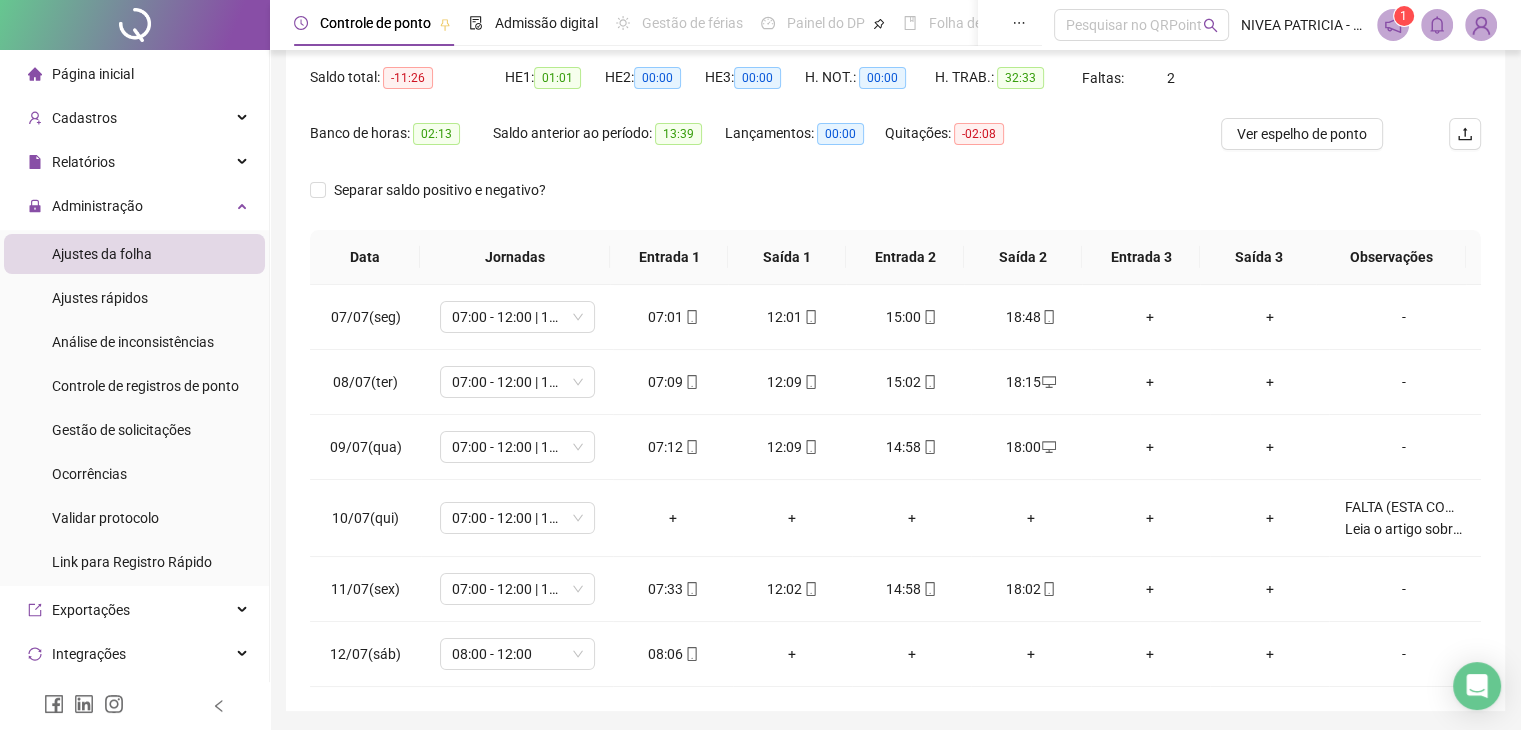 scroll, scrollTop: 166, scrollLeft: 0, axis: vertical 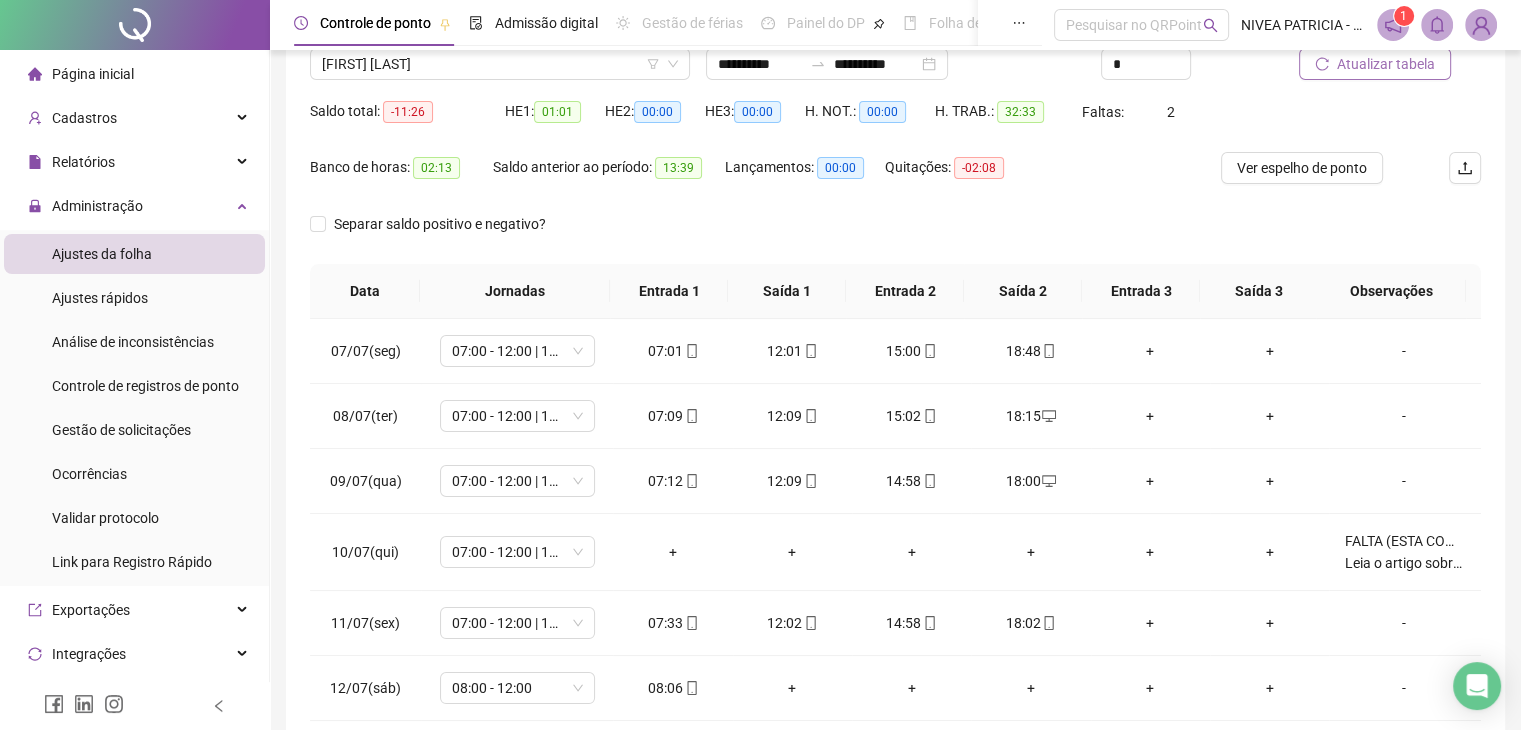 click on "Atualizar tabela" at bounding box center (1386, 64) 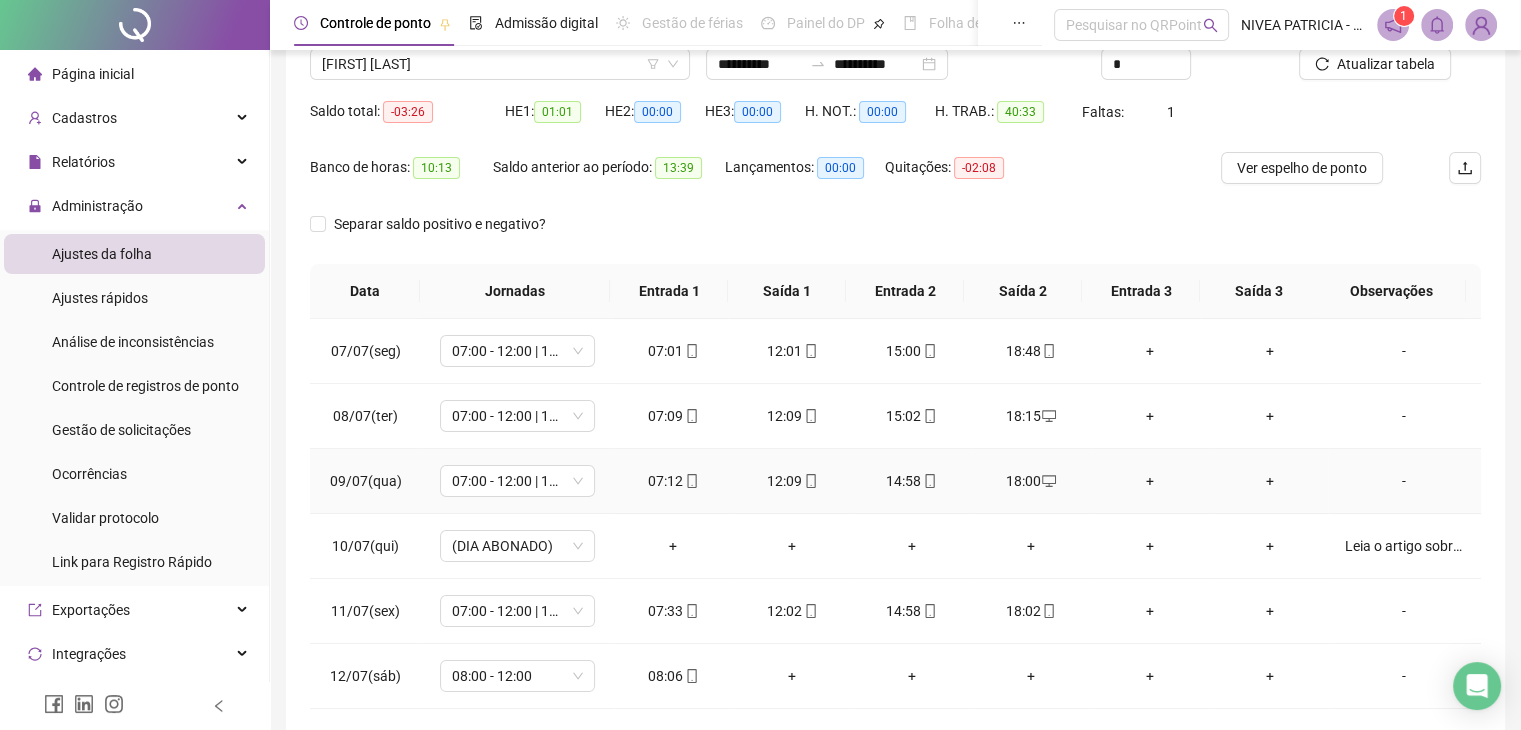 scroll, scrollTop: 254, scrollLeft: 0, axis: vertical 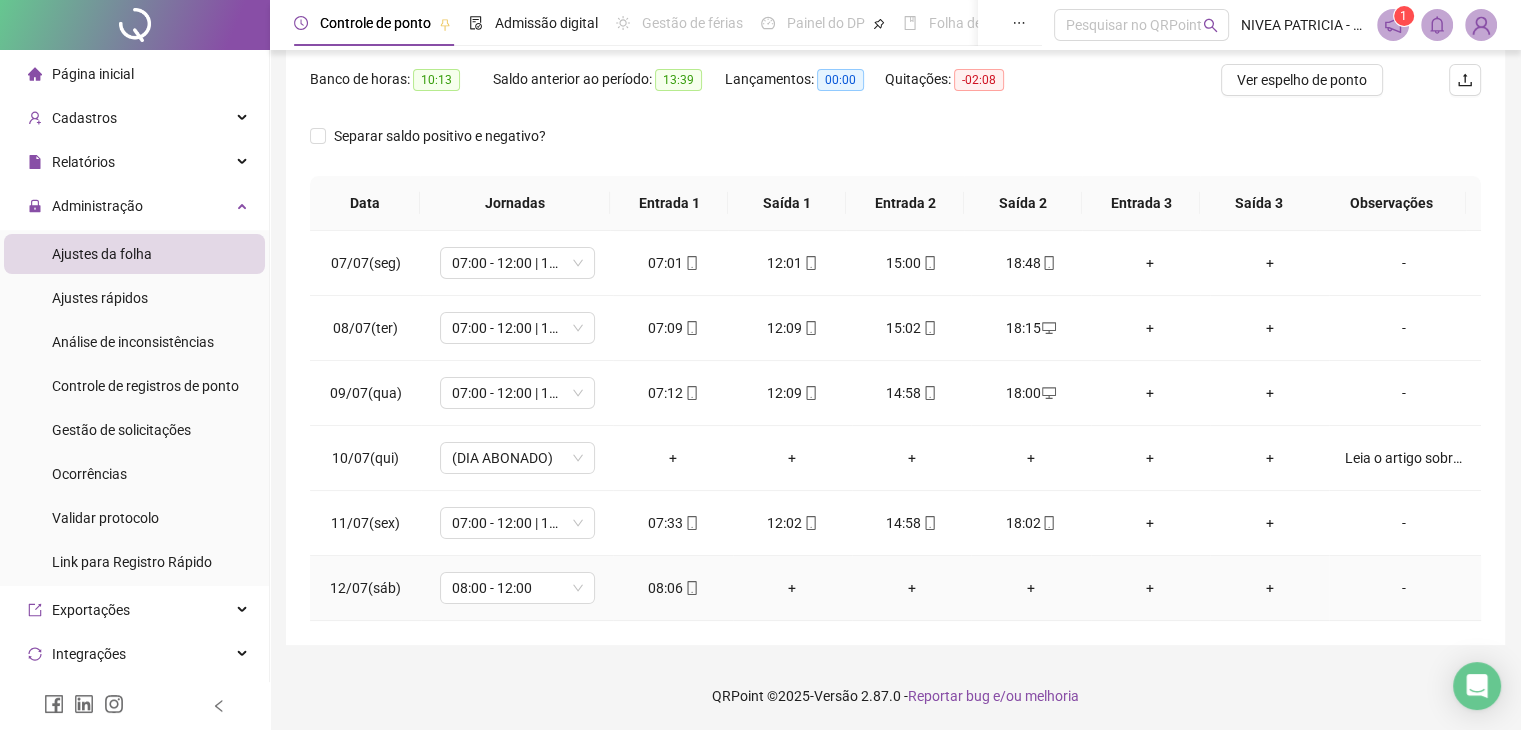 click on "08:06" at bounding box center (672, 588) 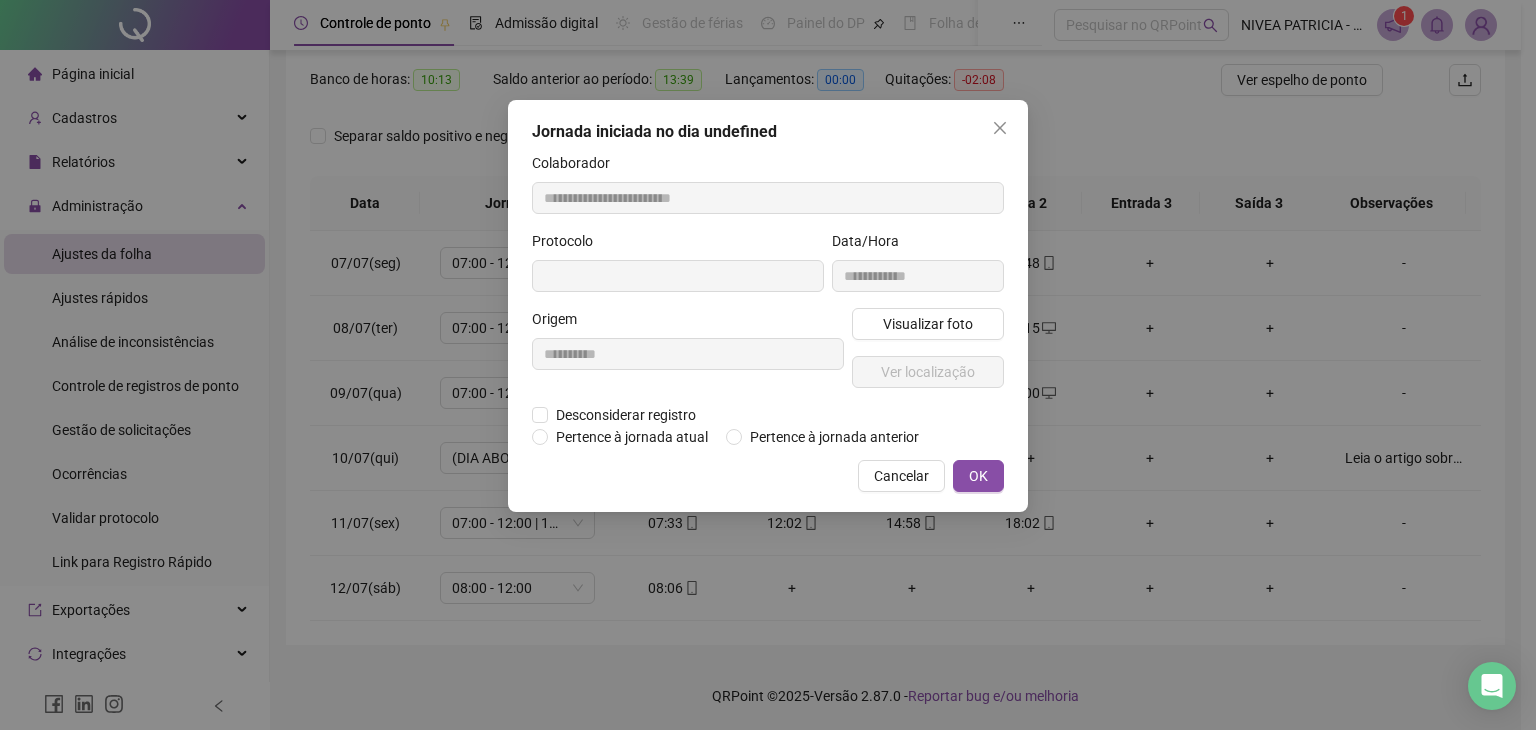 type on "**********" 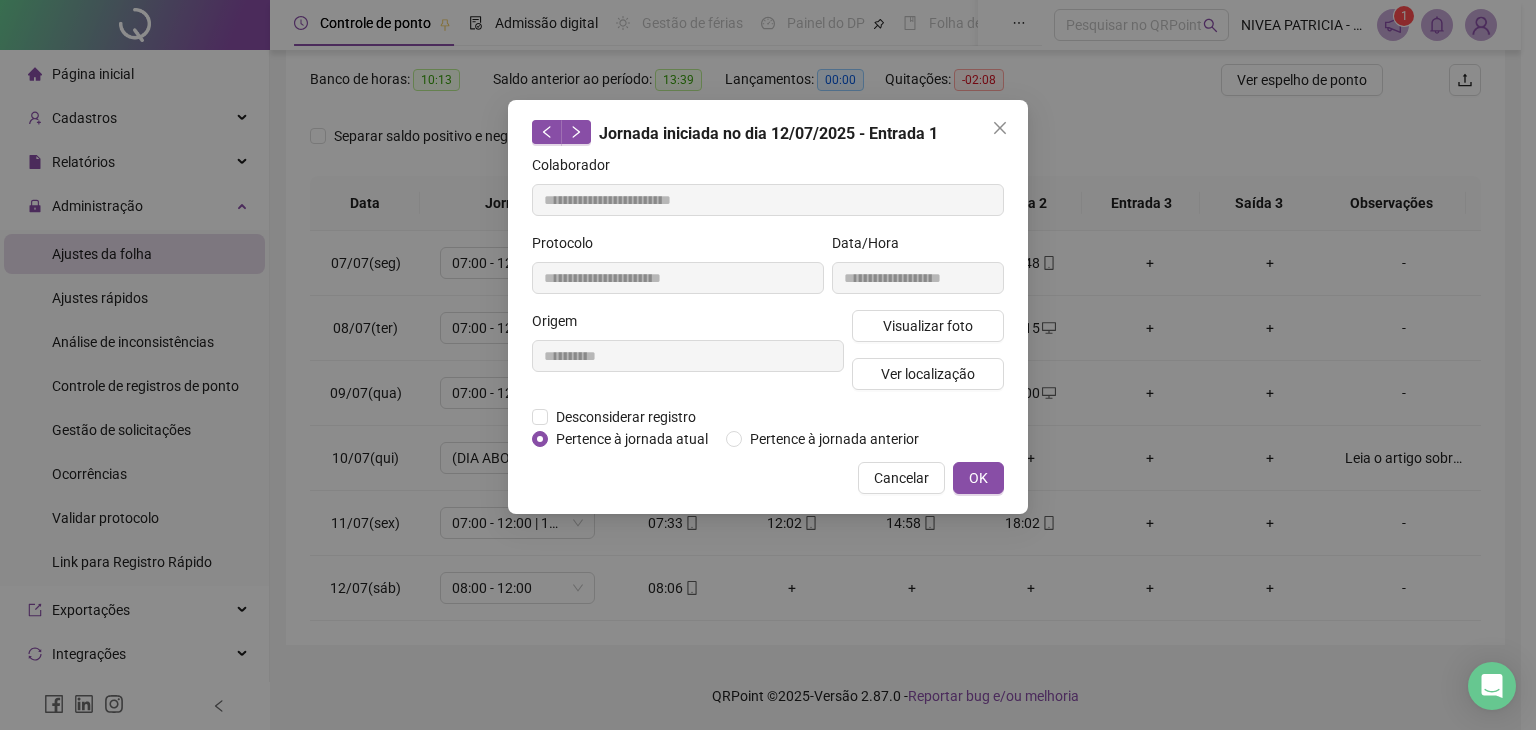 click on "**********" at bounding box center (918, 271) 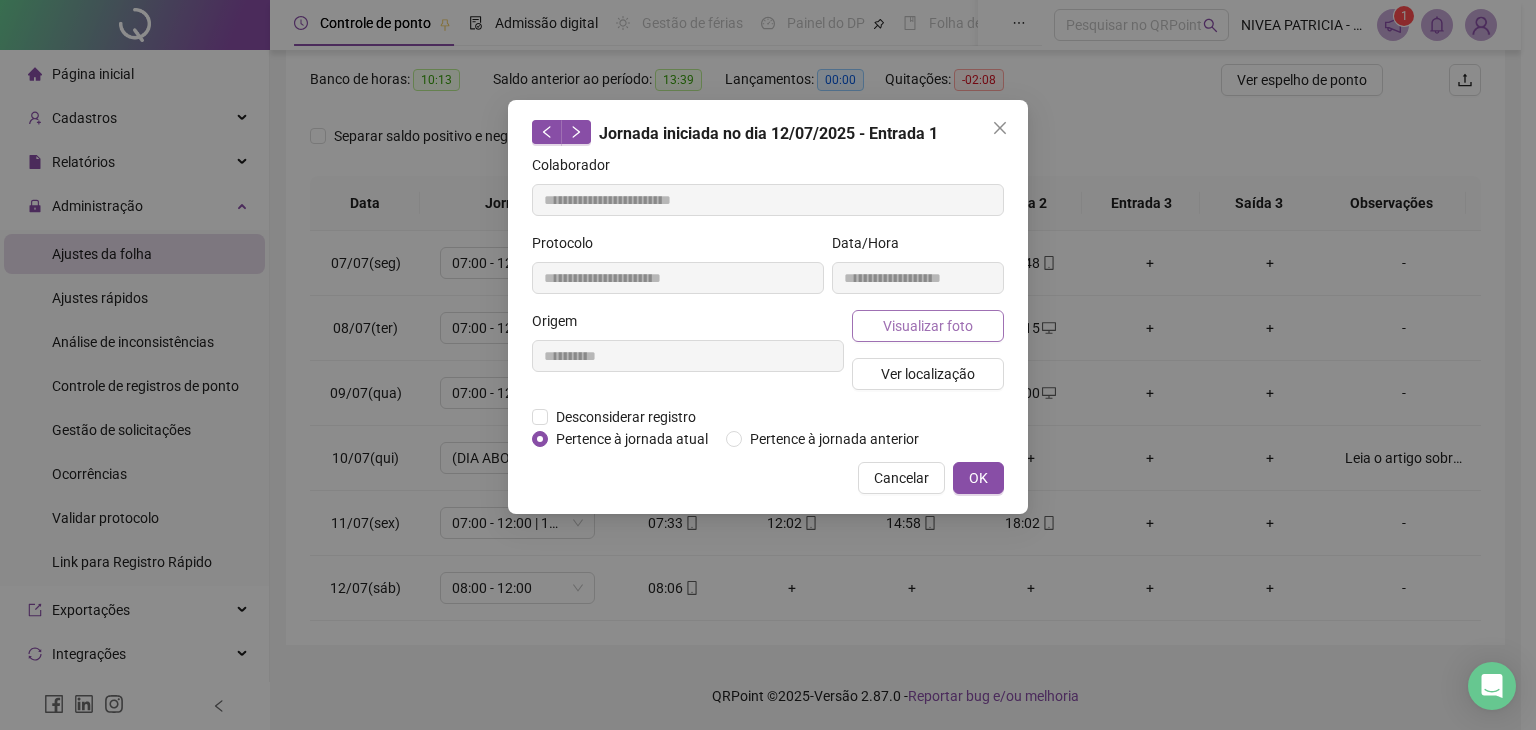 click on "Visualizar foto" at bounding box center (928, 326) 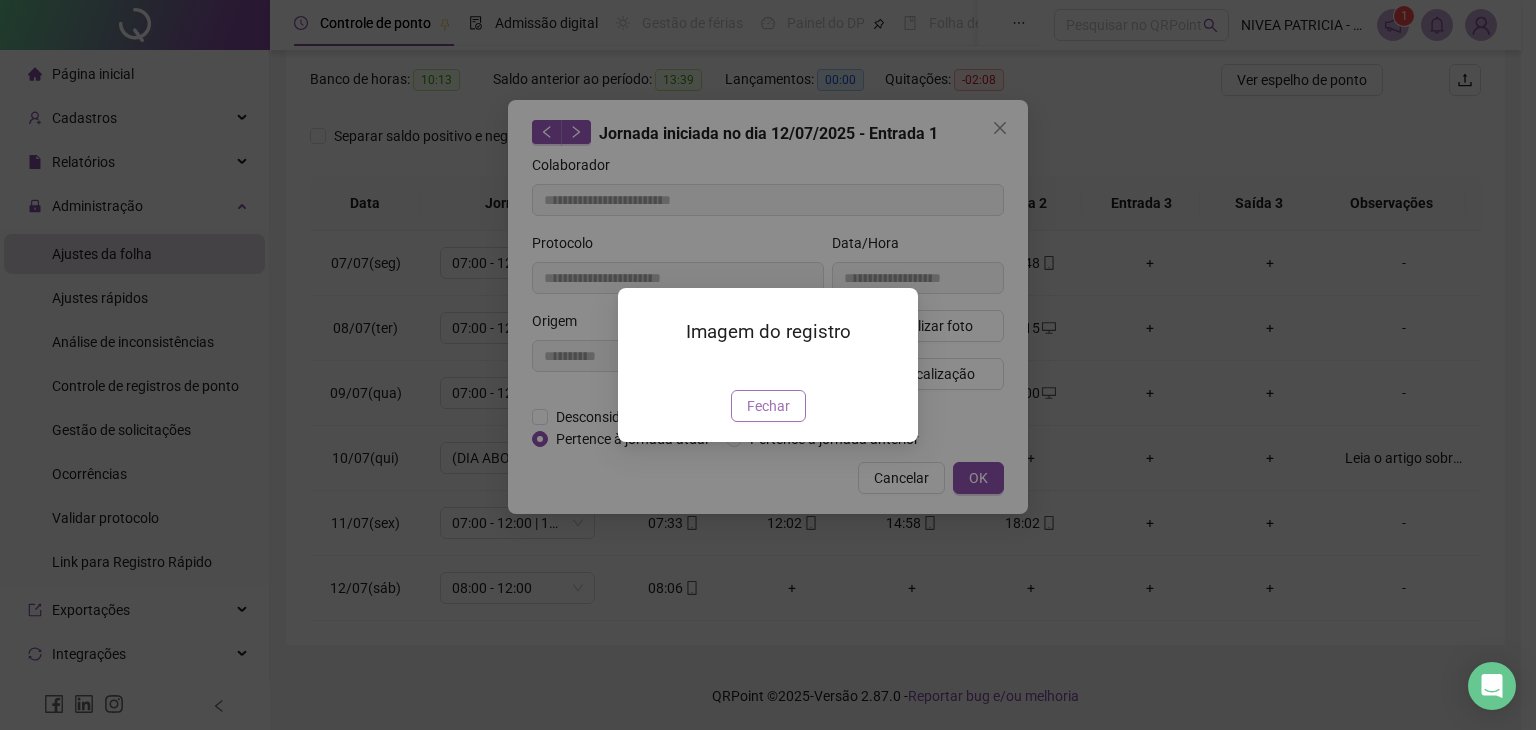 click on "Fechar" at bounding box center [768, 406] 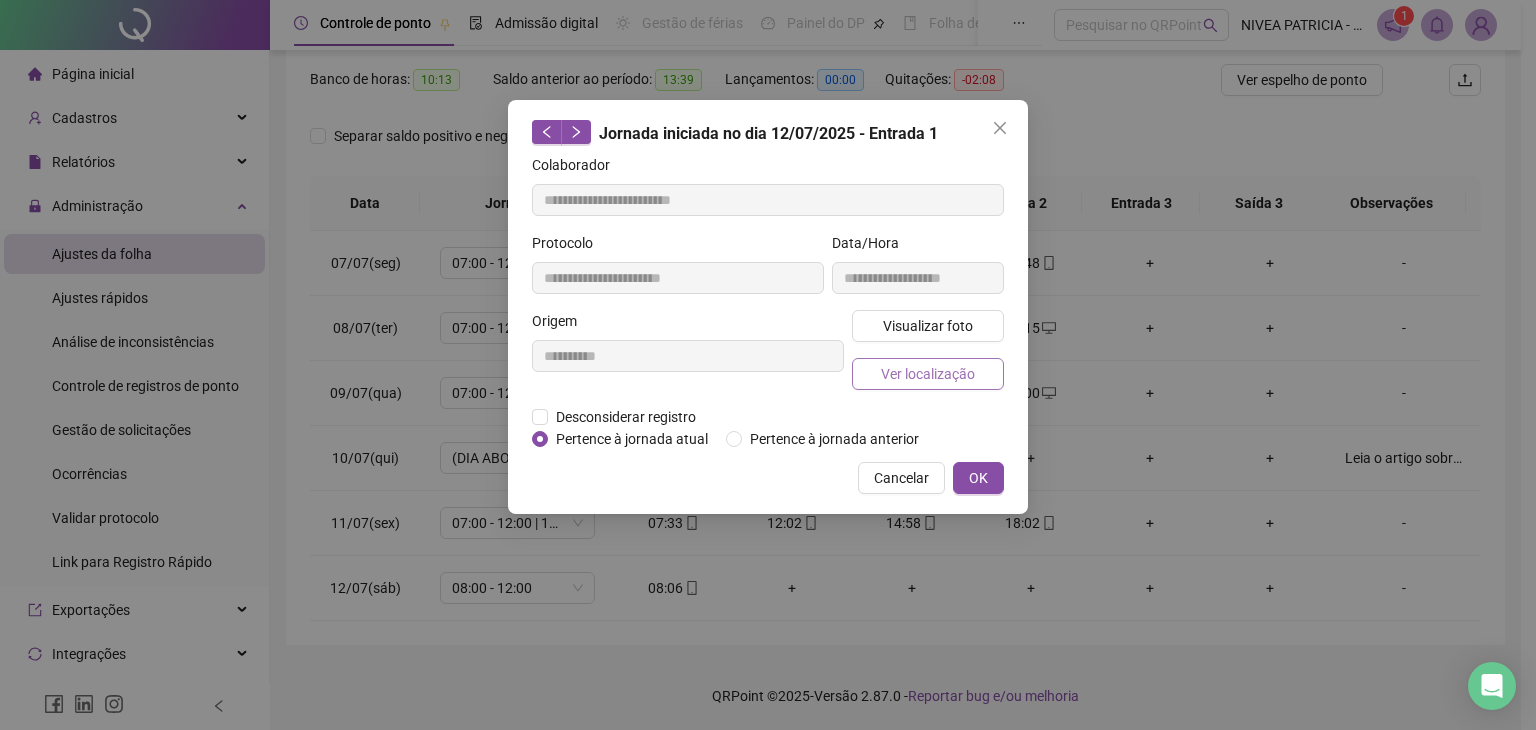 click on "Ver localização" at bounding box center (928, 374) 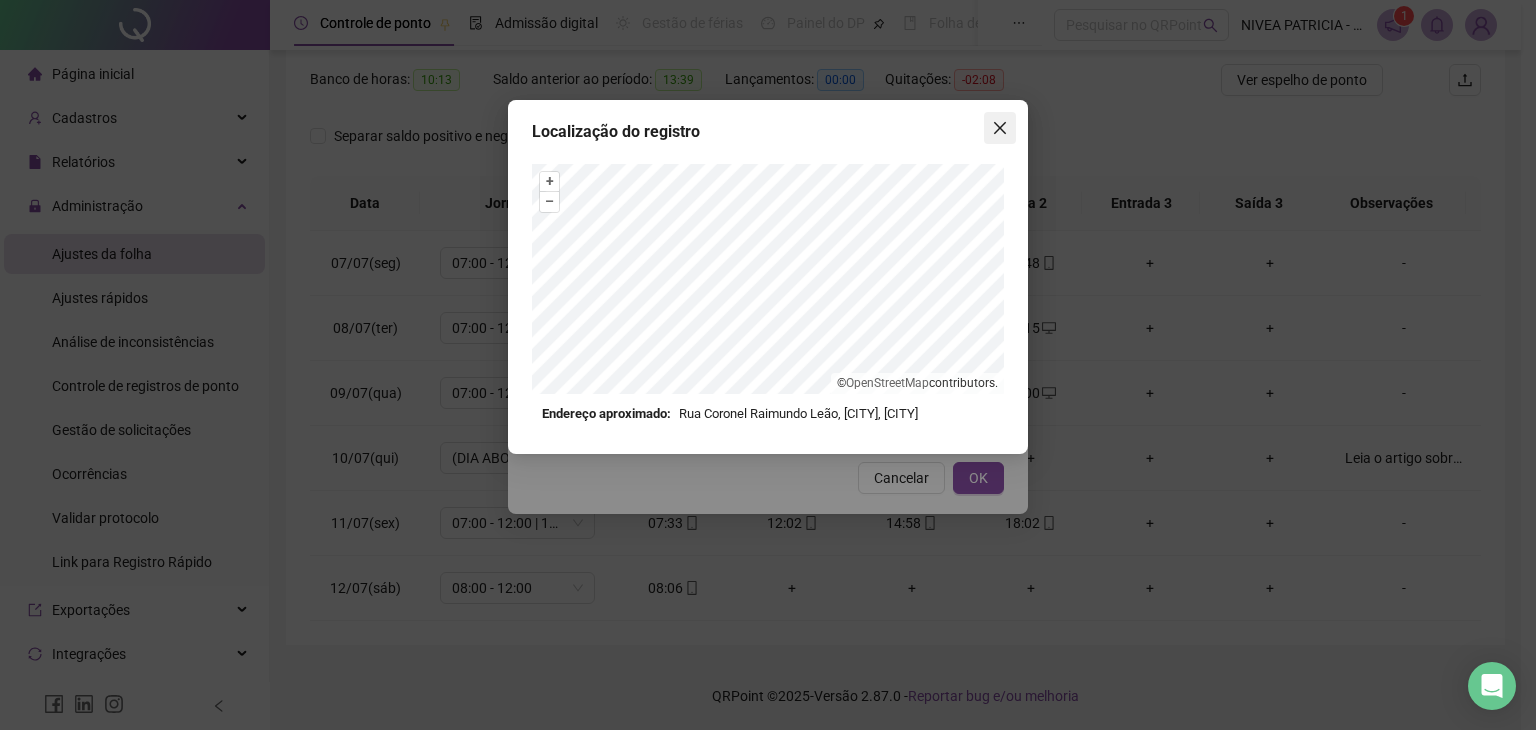 click at bounding box center [1000, 128] 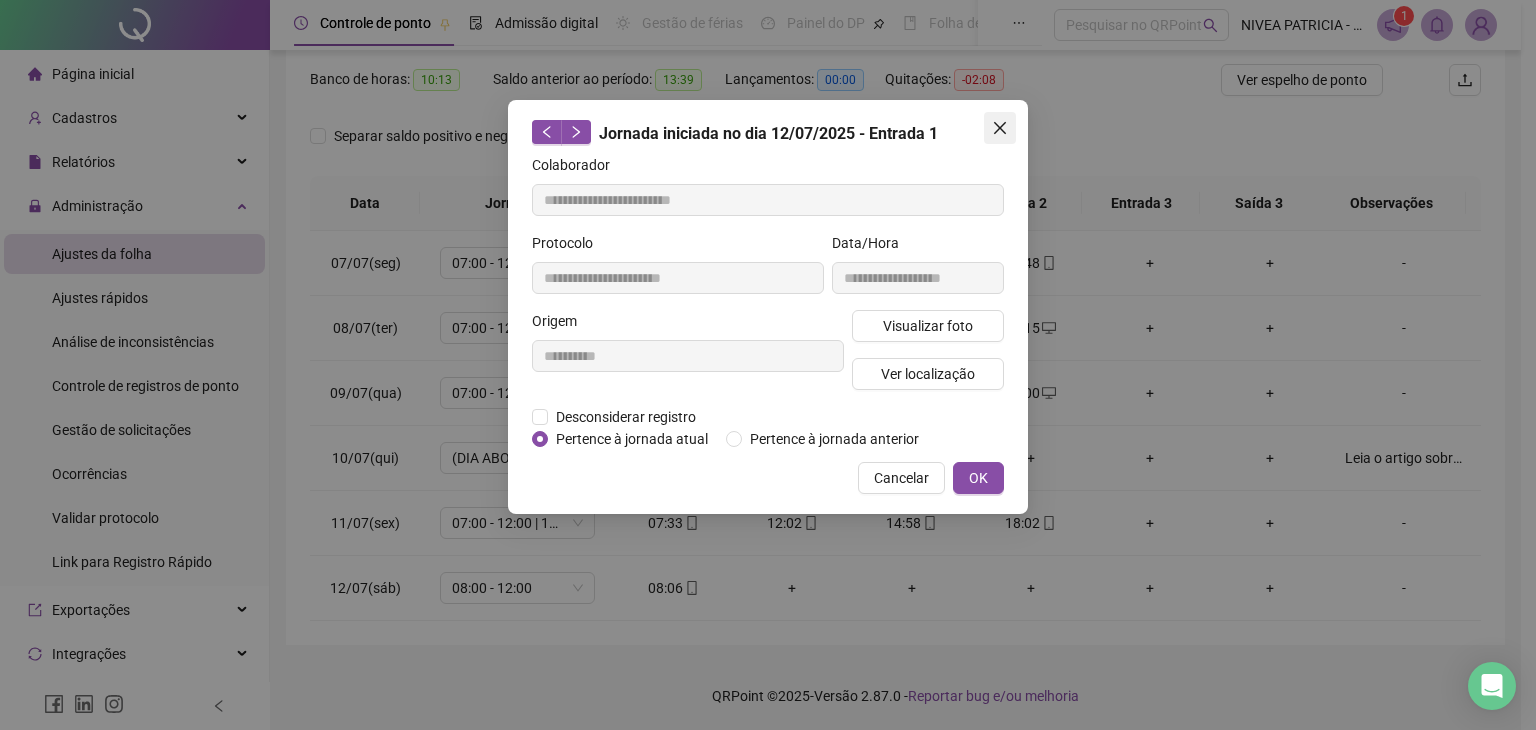 click 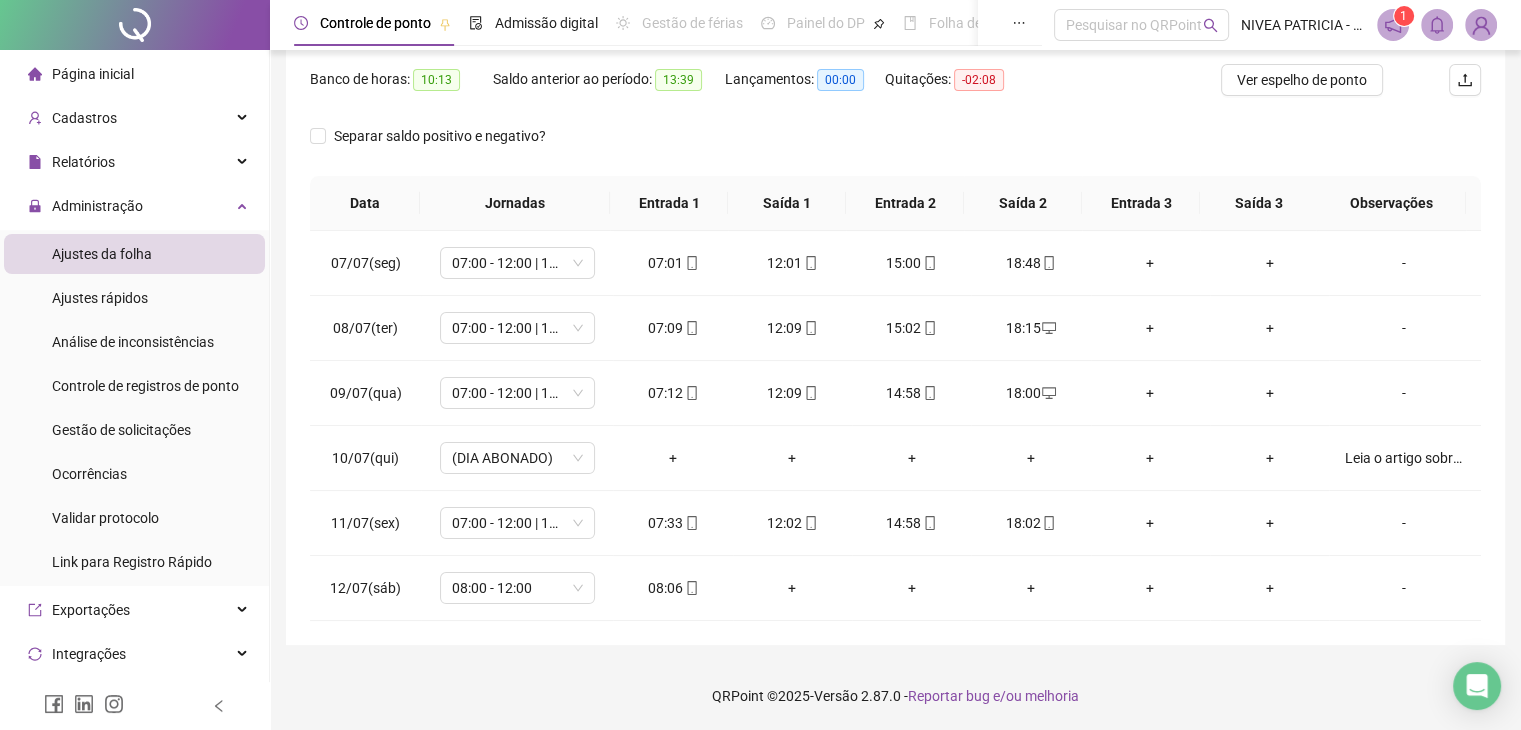 scroll, scrollTop: 54, scrollLeft: 0, axis: vertical 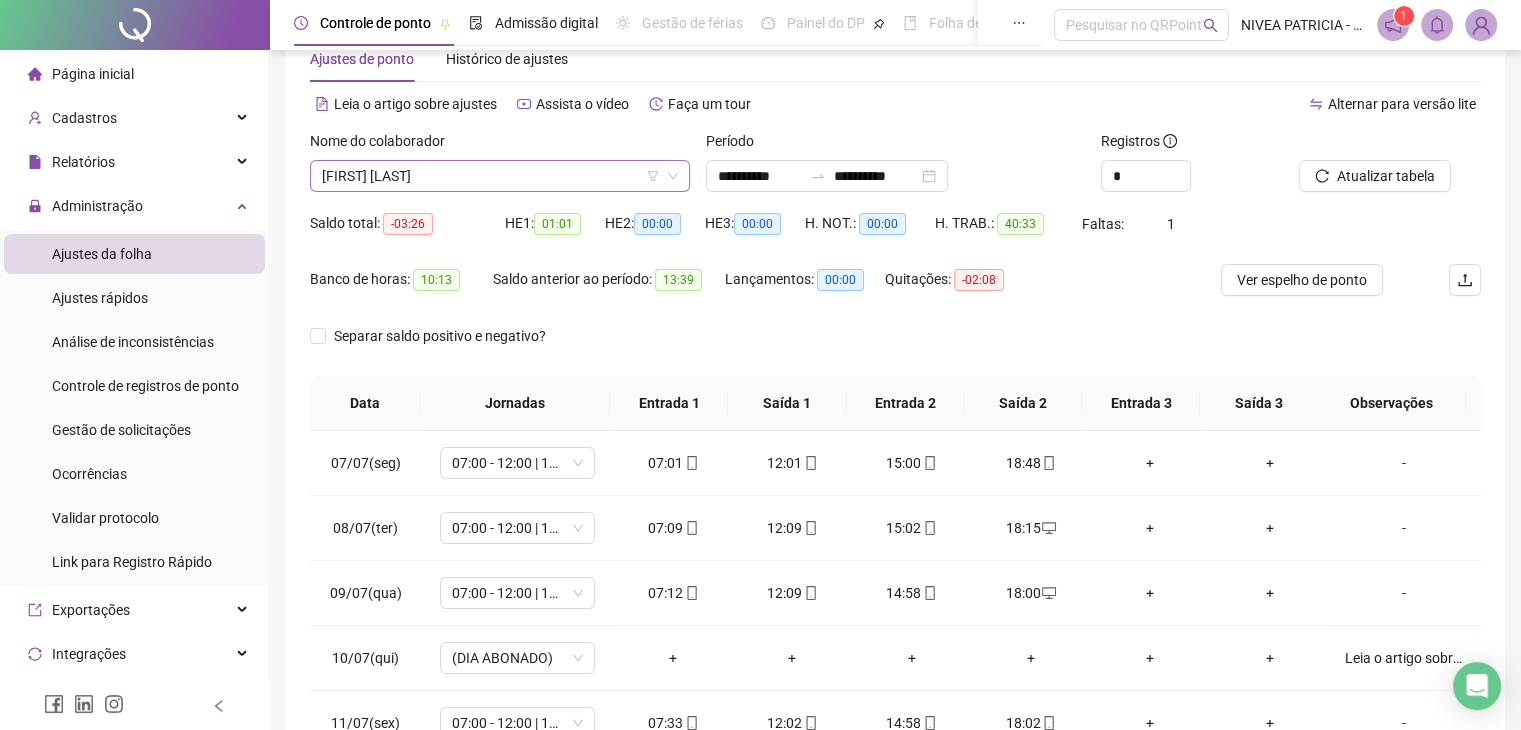 click on "[FIRST] [LAST]" at bounding box center [500, 176] 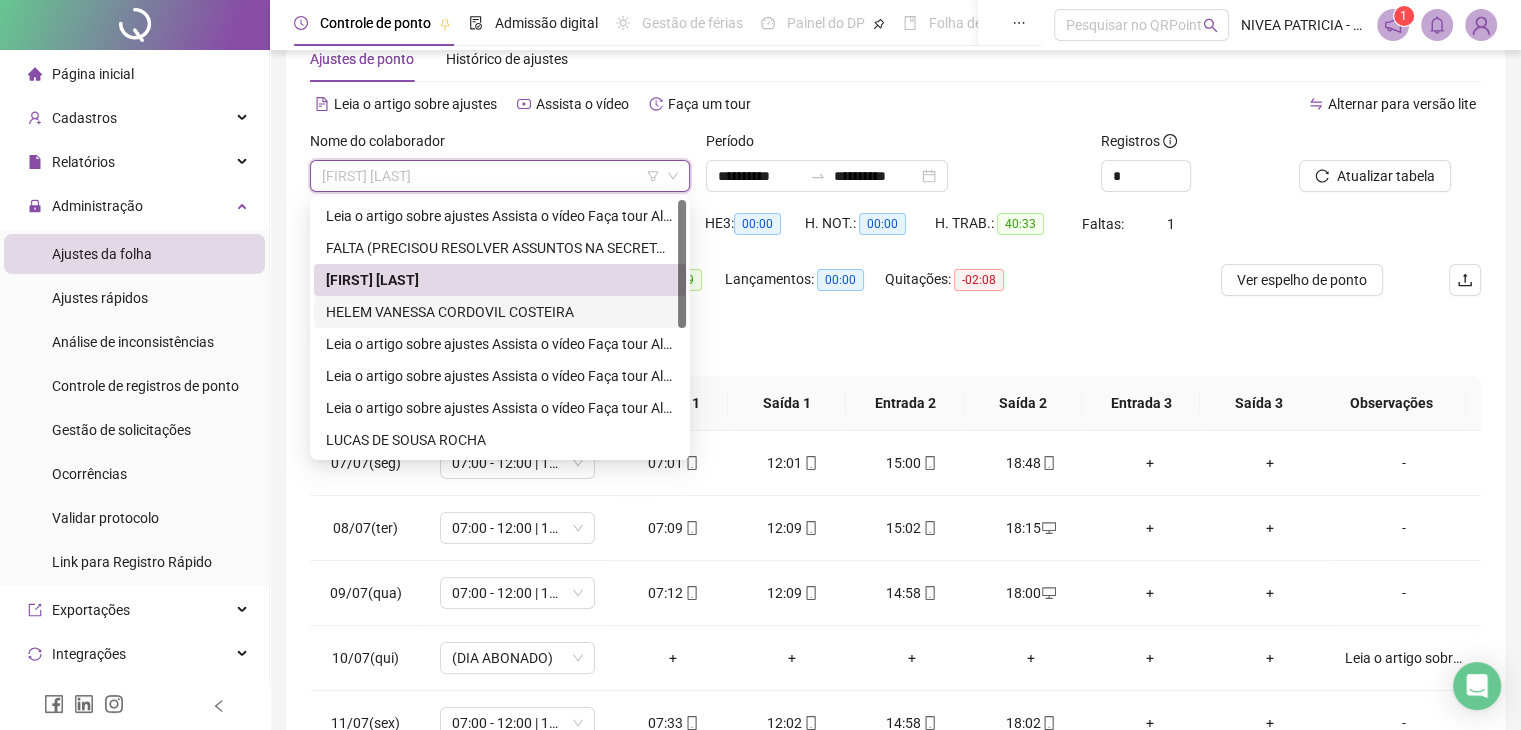 click on "HELEM VANESSA CORDOVIL COSTEIRA" at bounding box center (500, 312) 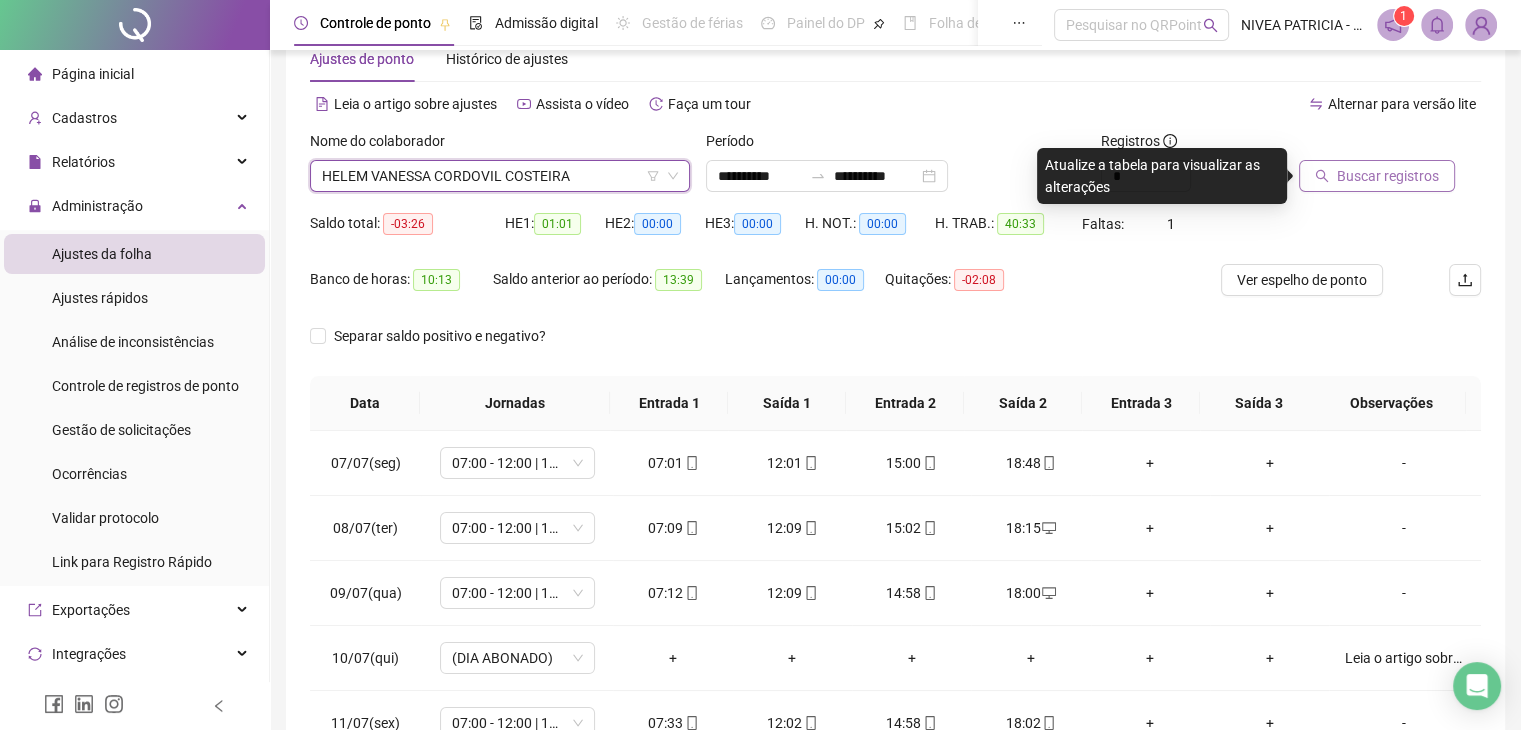click on "Buscar registros" at bounding box center (1377, 176) 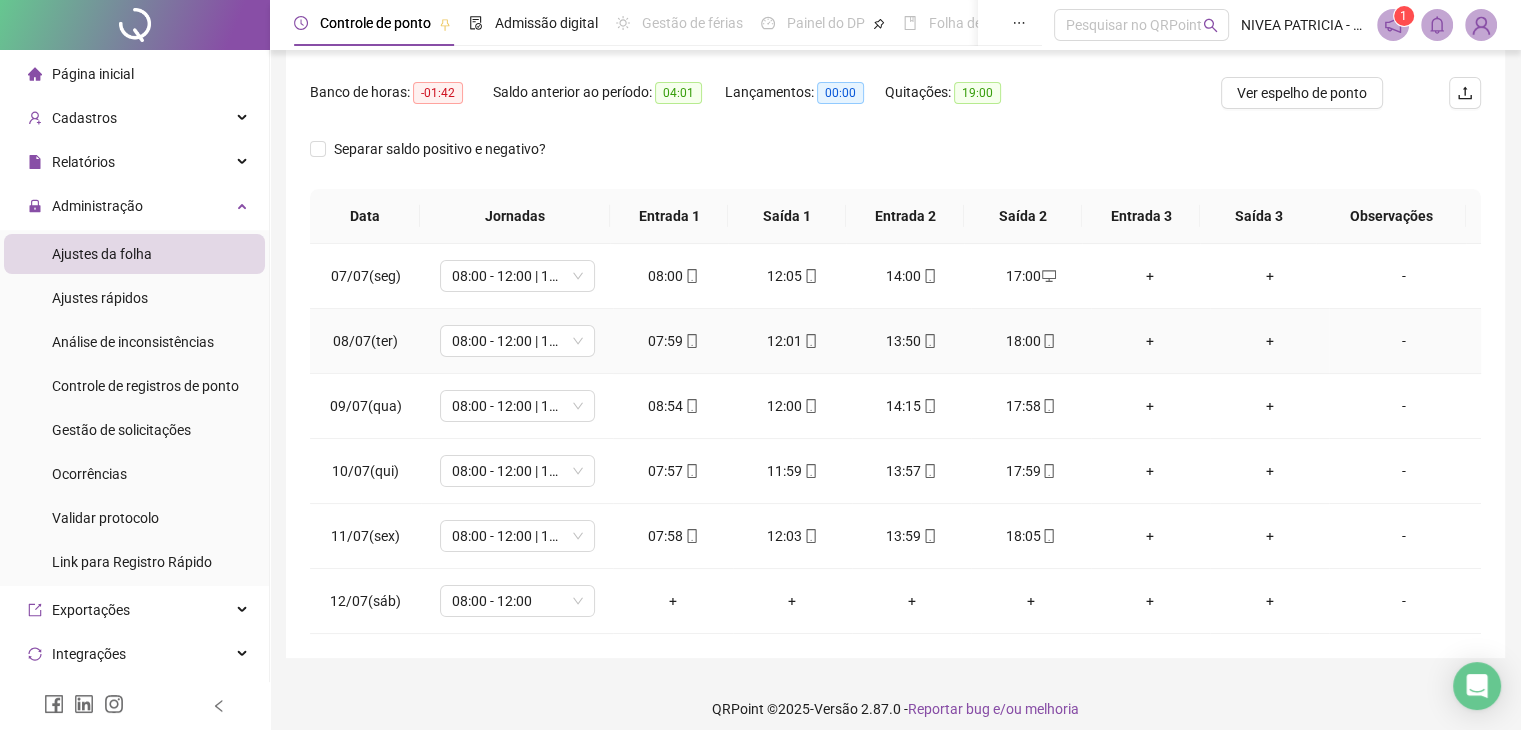 scroll, scrollTop: 254, scrollLeft: 0, axis: vertical 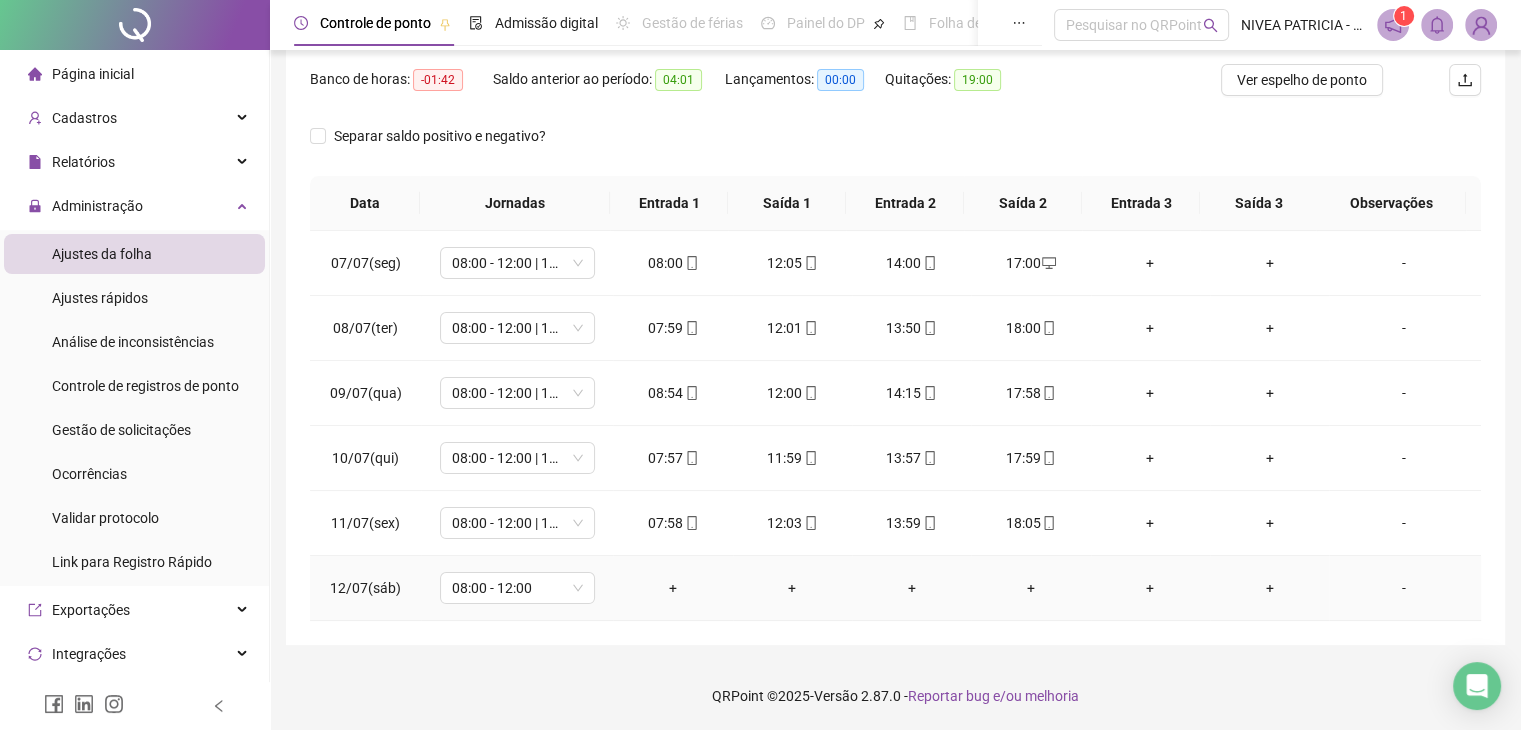 click on "+" at bounding box center (672, 588) 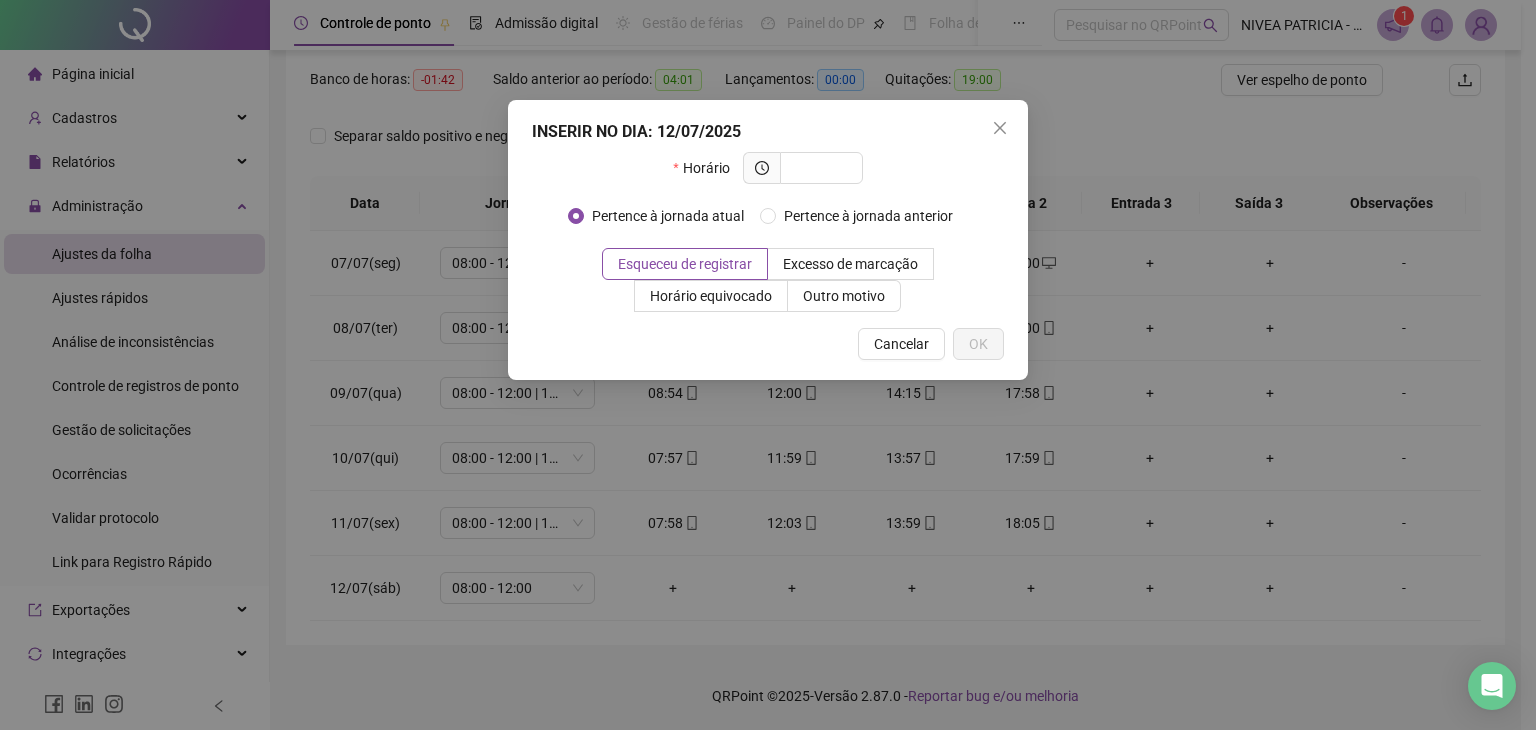 type on "*" 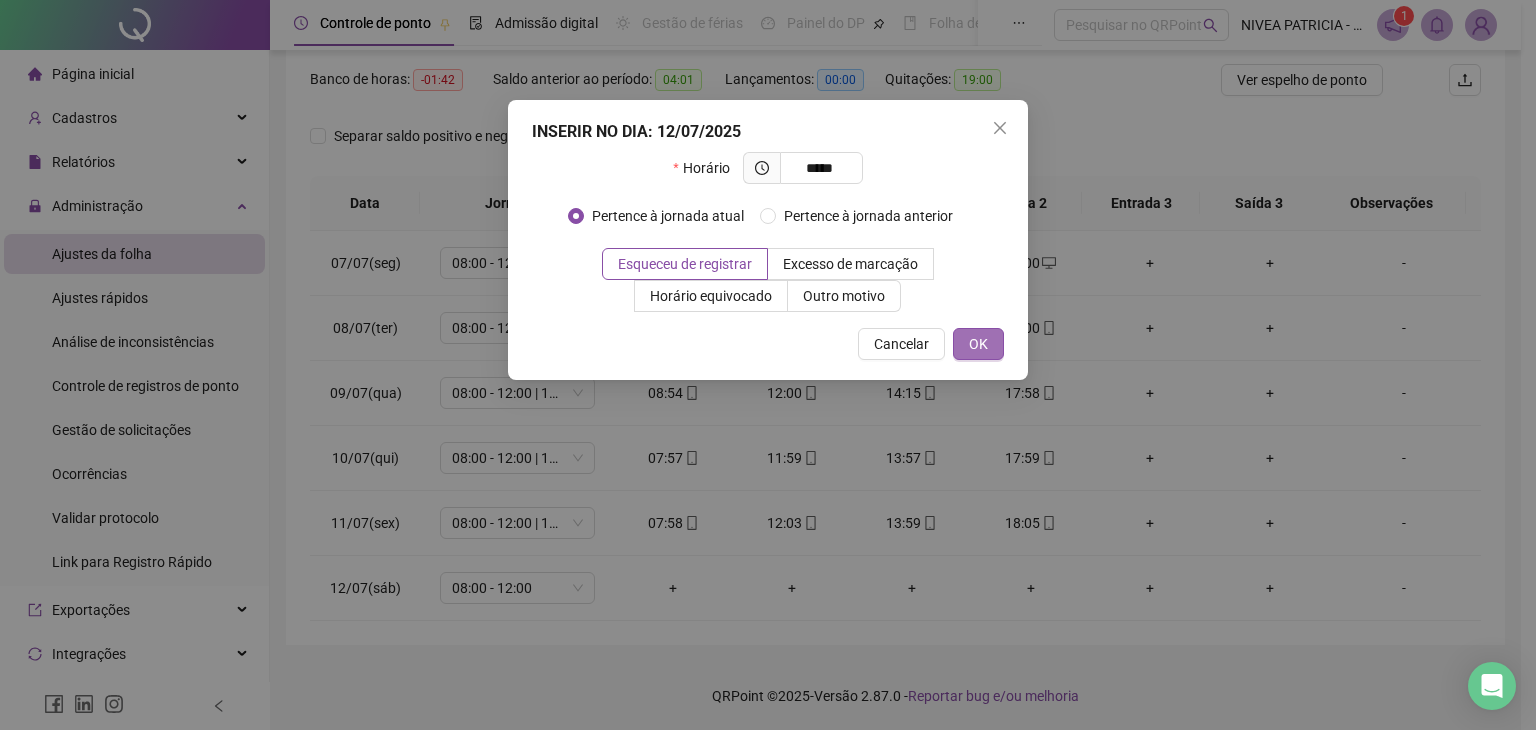 type on "*****" 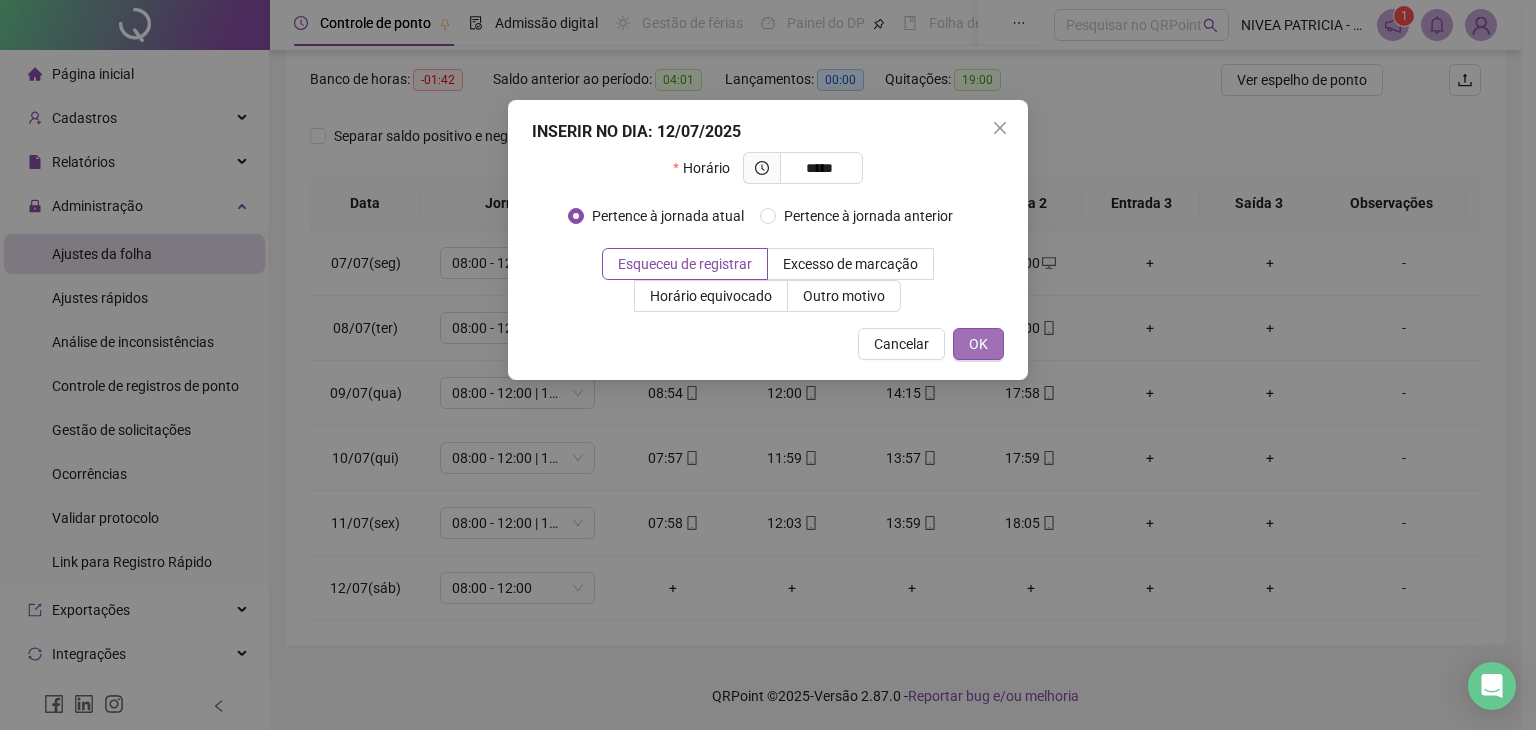 click on "OK" at bounding box center [978, 344] 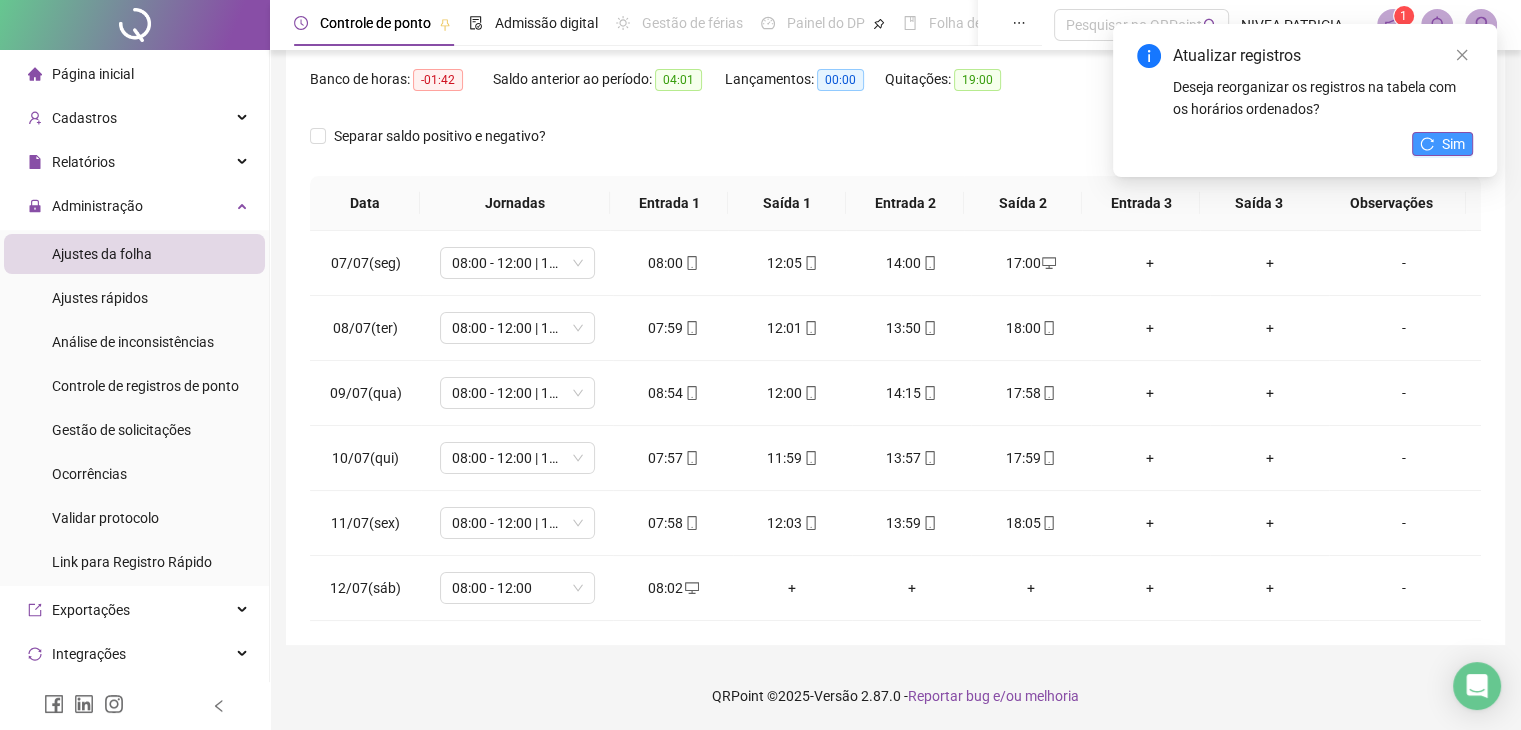 click 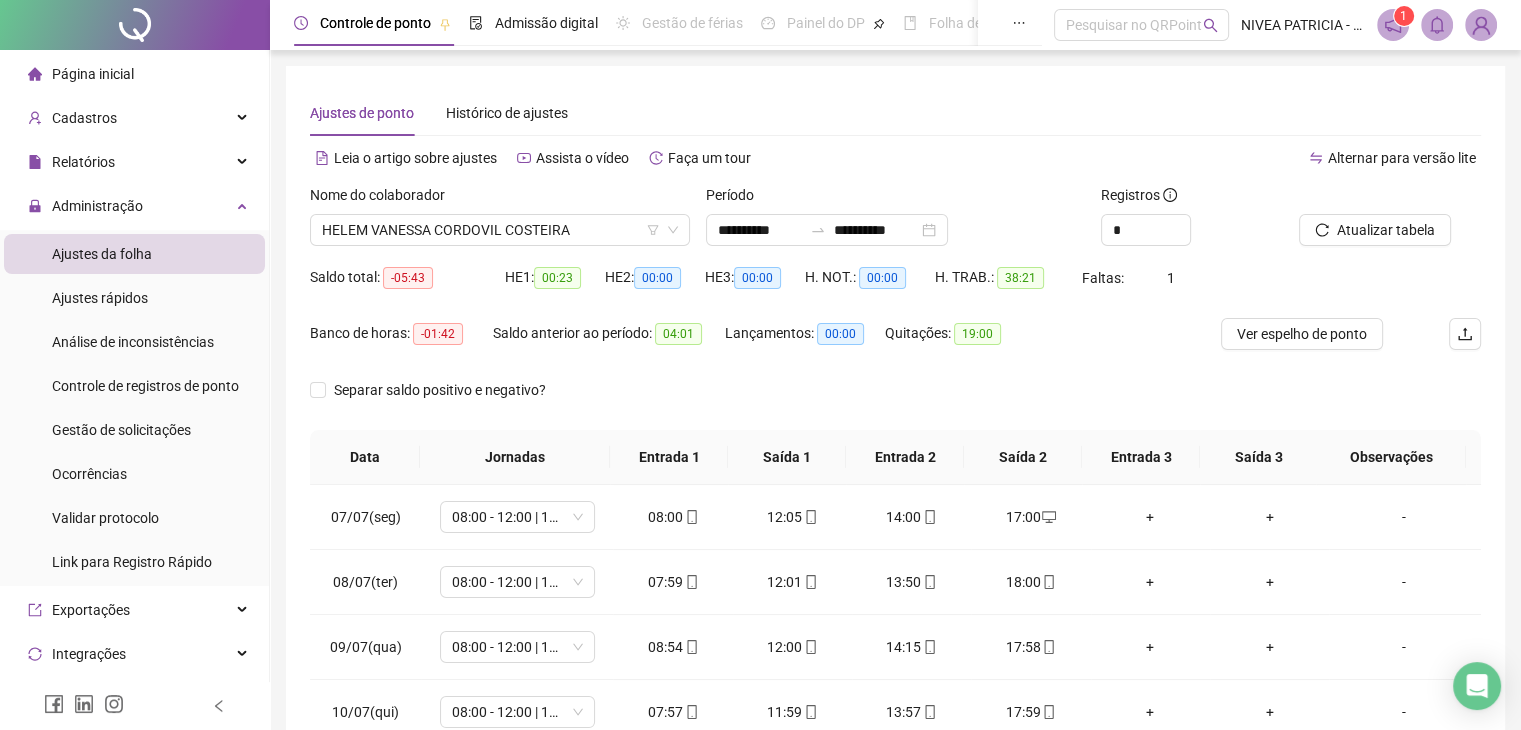 scroll, scrollTop: 0, scrollLeft: 0, axis: both 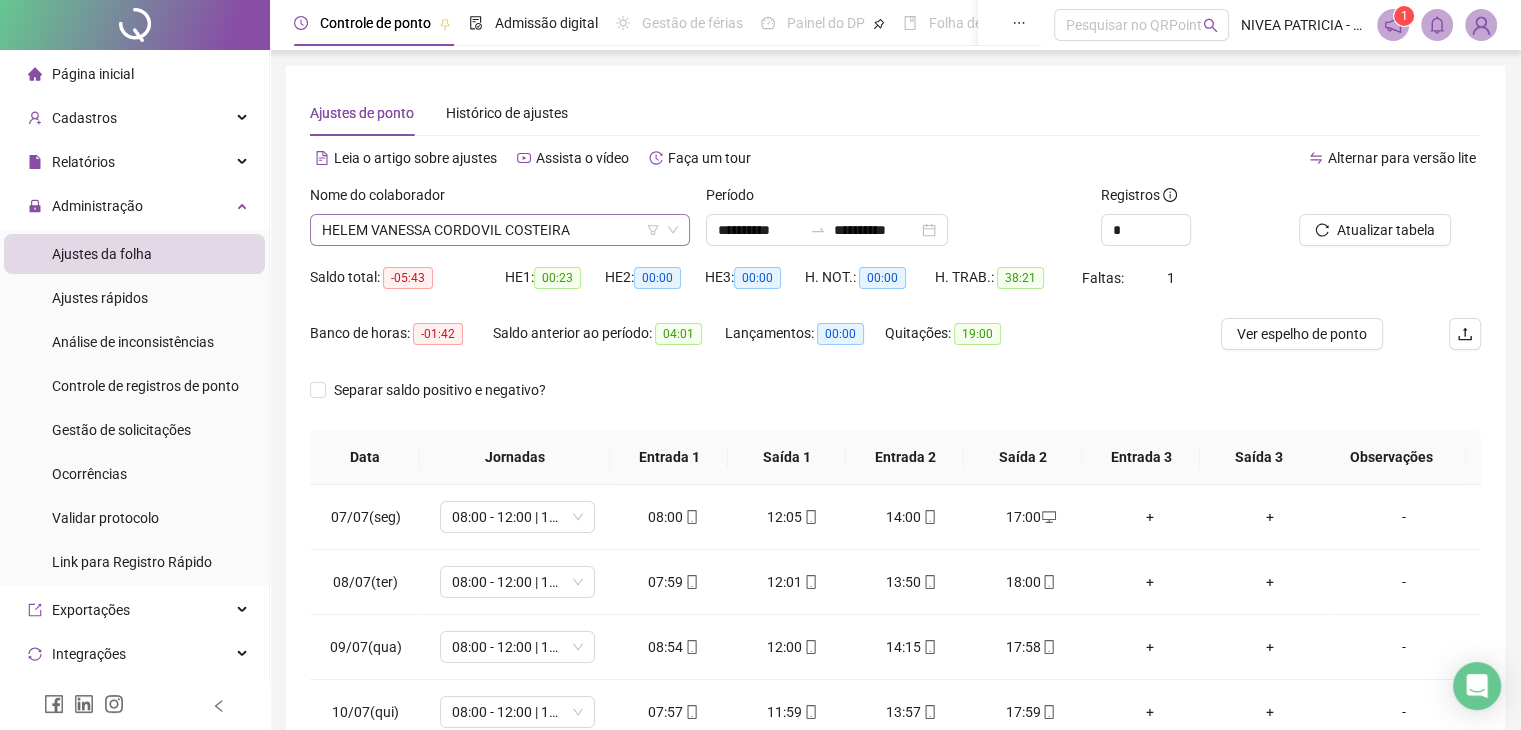 click on "HELEM VANESSA CORDOVIL COSTEIRA" at bounding box center [500, 230] 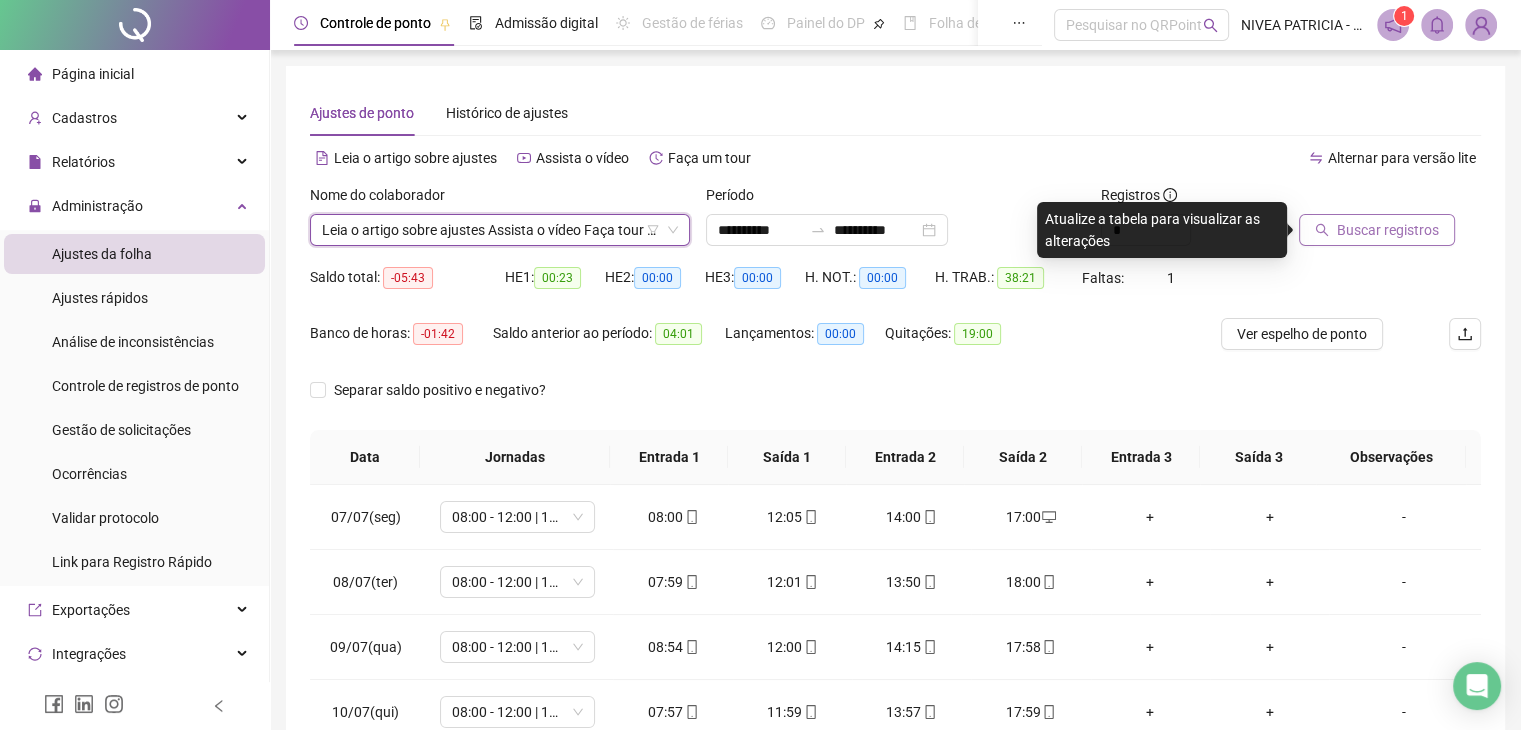 click on "Buscar registros" at bounding box center [1377, 230] 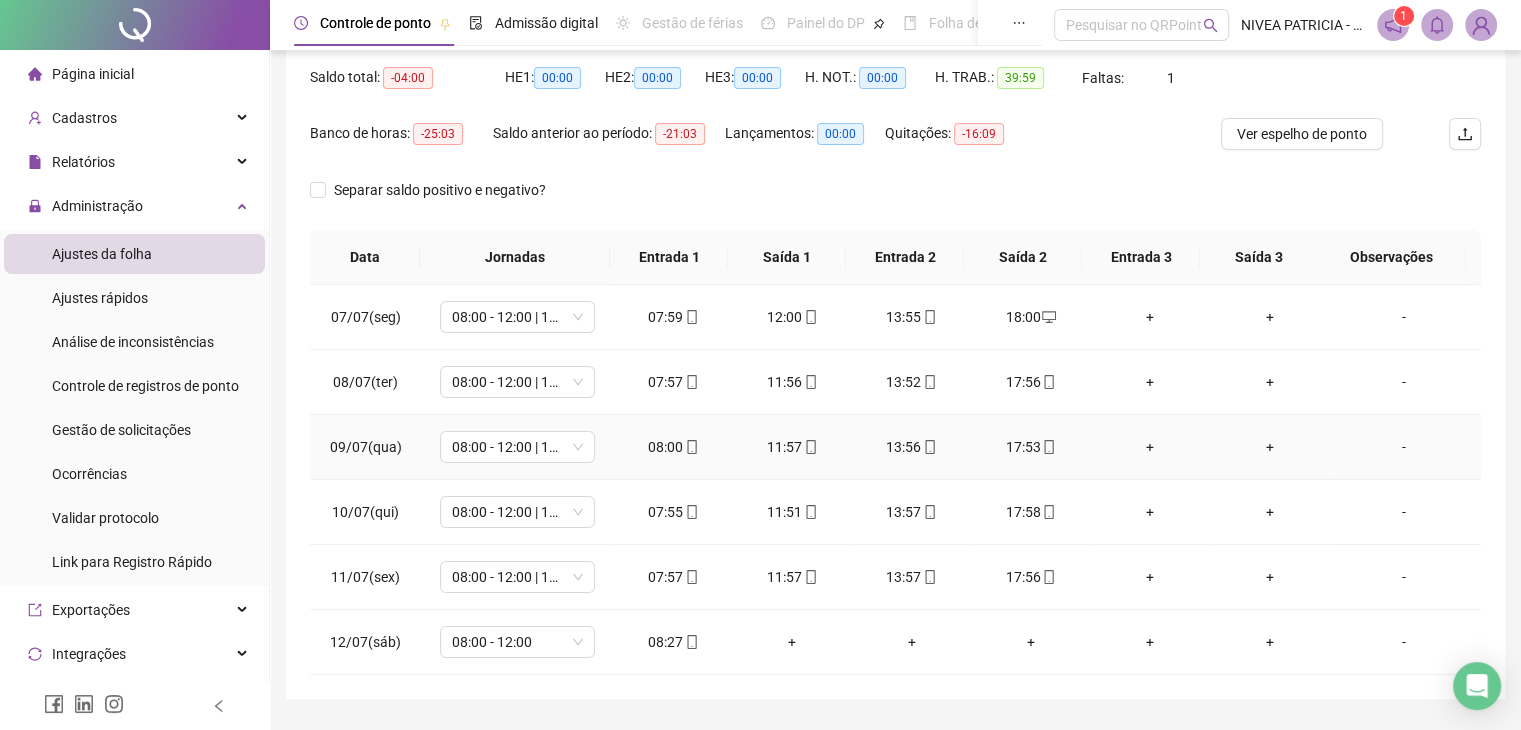 scroll, scrollTop: 254, scrollLeft: 0, axis: vertical 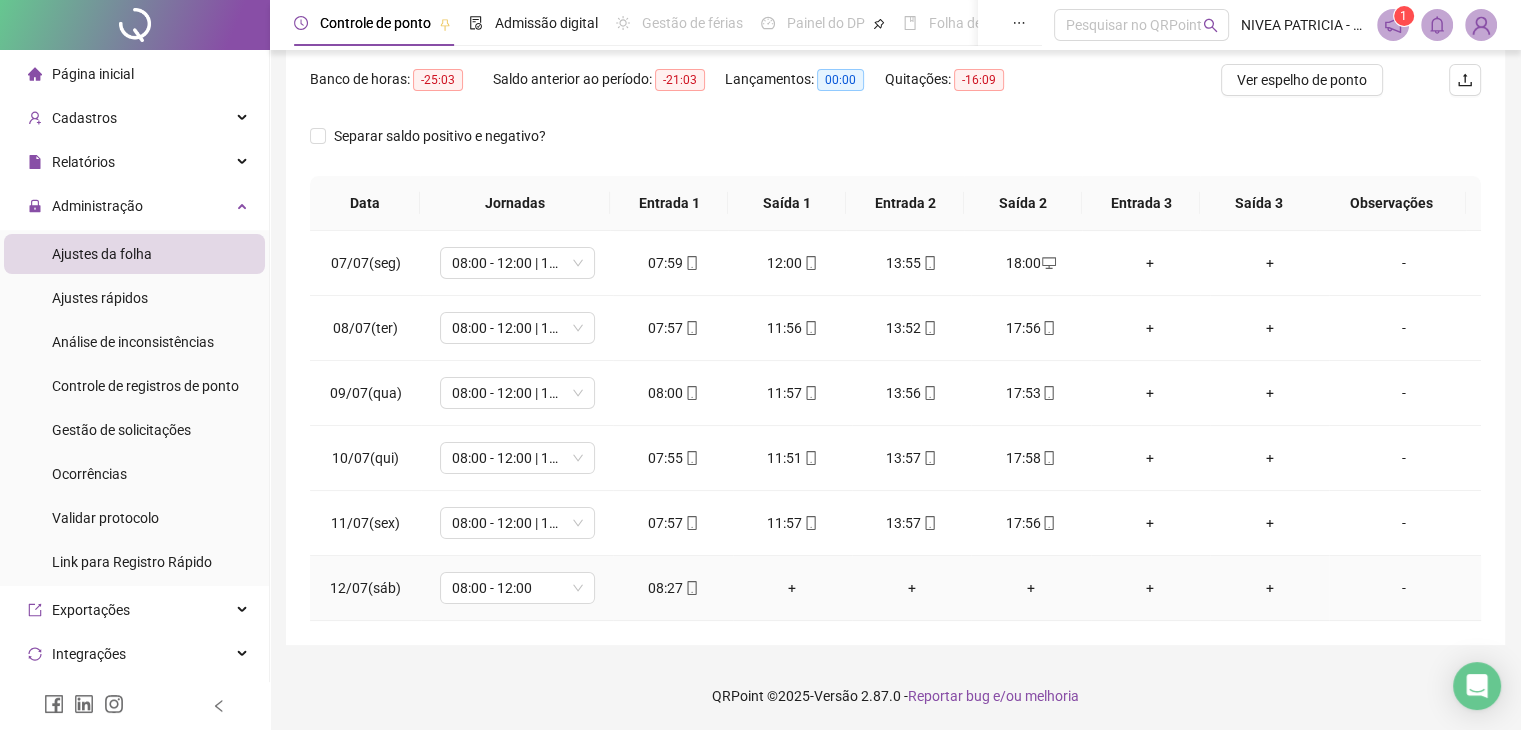 click on "08:27" at bounding box center (672, 588) 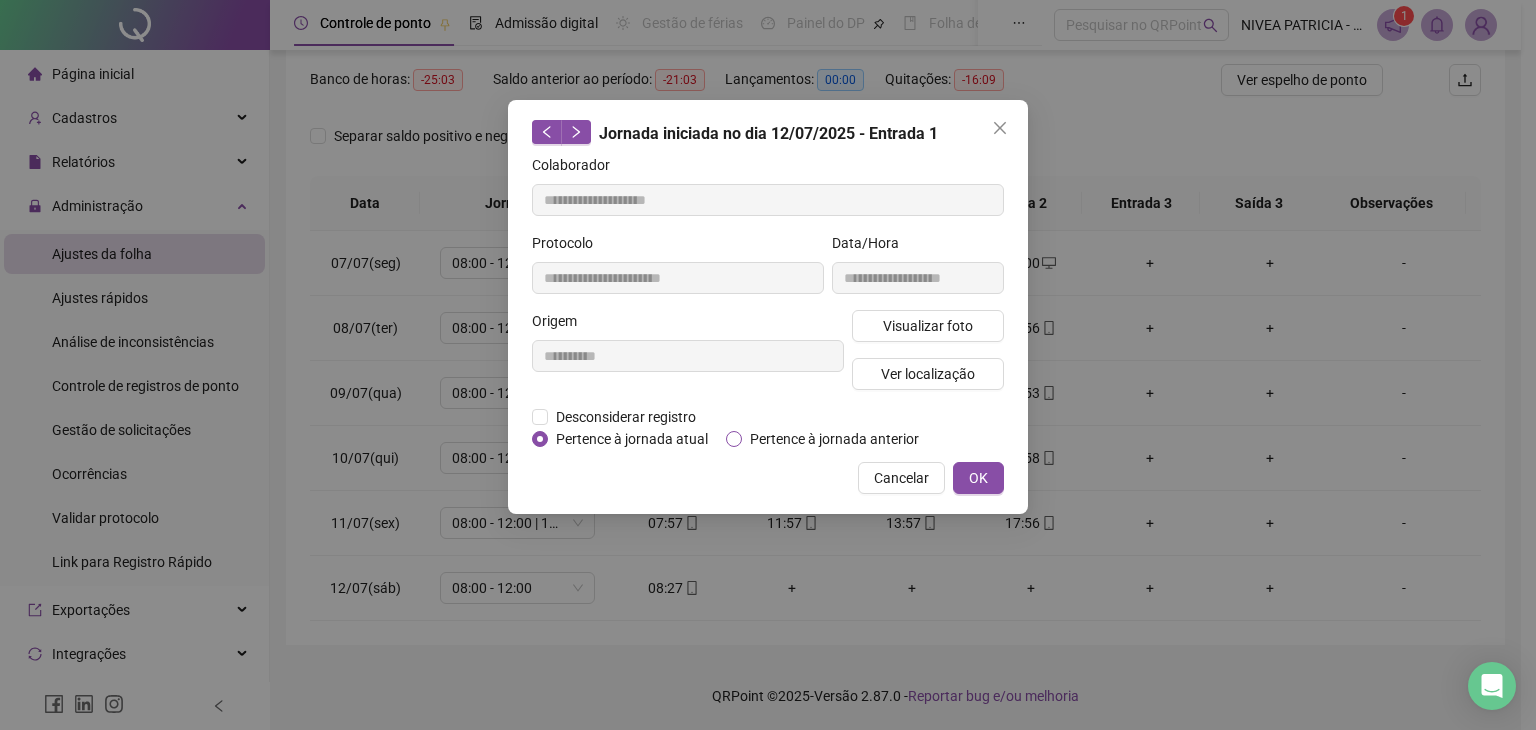 type on "**********" 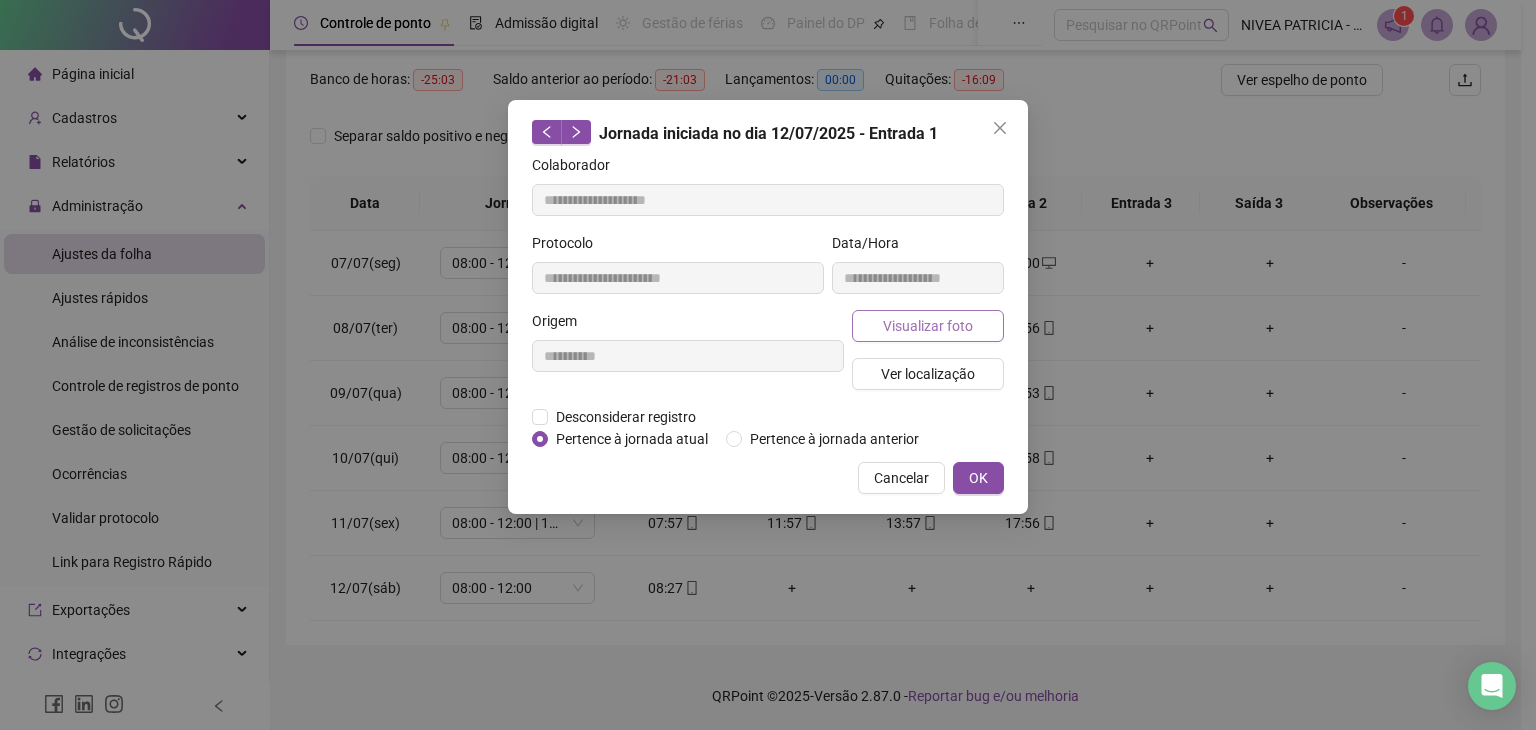 click on "Visualizar foto" at bounding box center (928, 326) 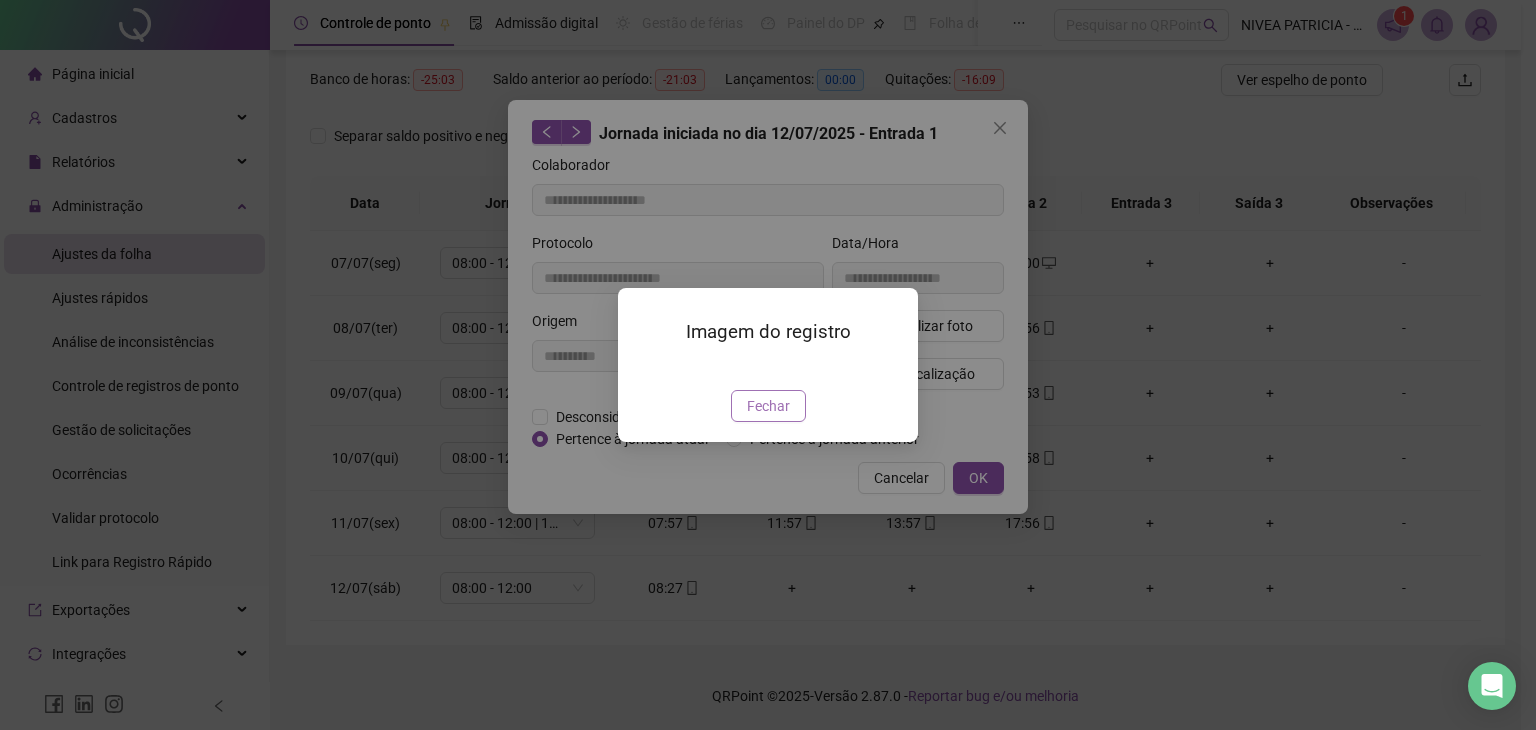 click on "Fechar" at bounding box center [768, 406] 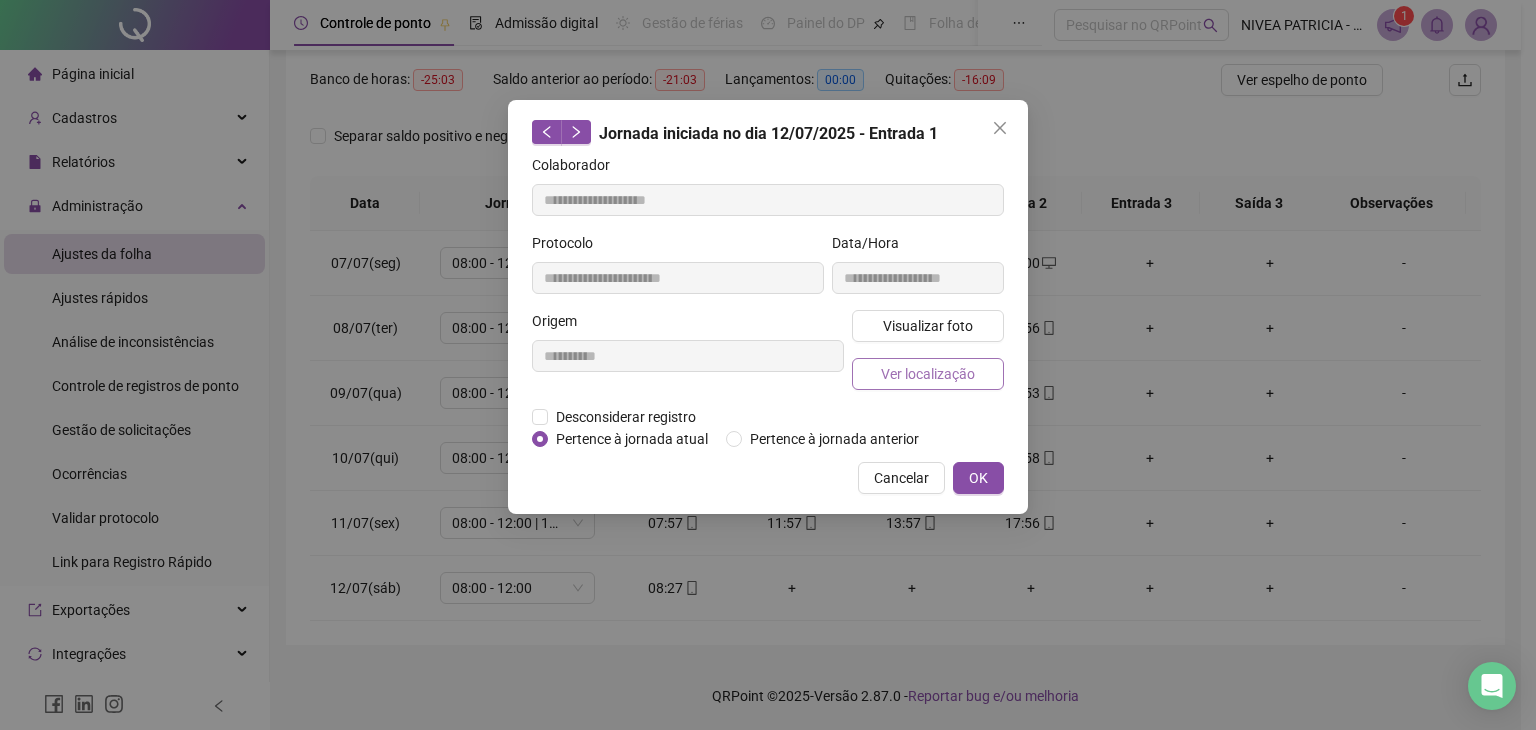 drag, startPoint x: 984, startPoint y: 353, endPoint x: 984, endPoint y: 372, distance: 19 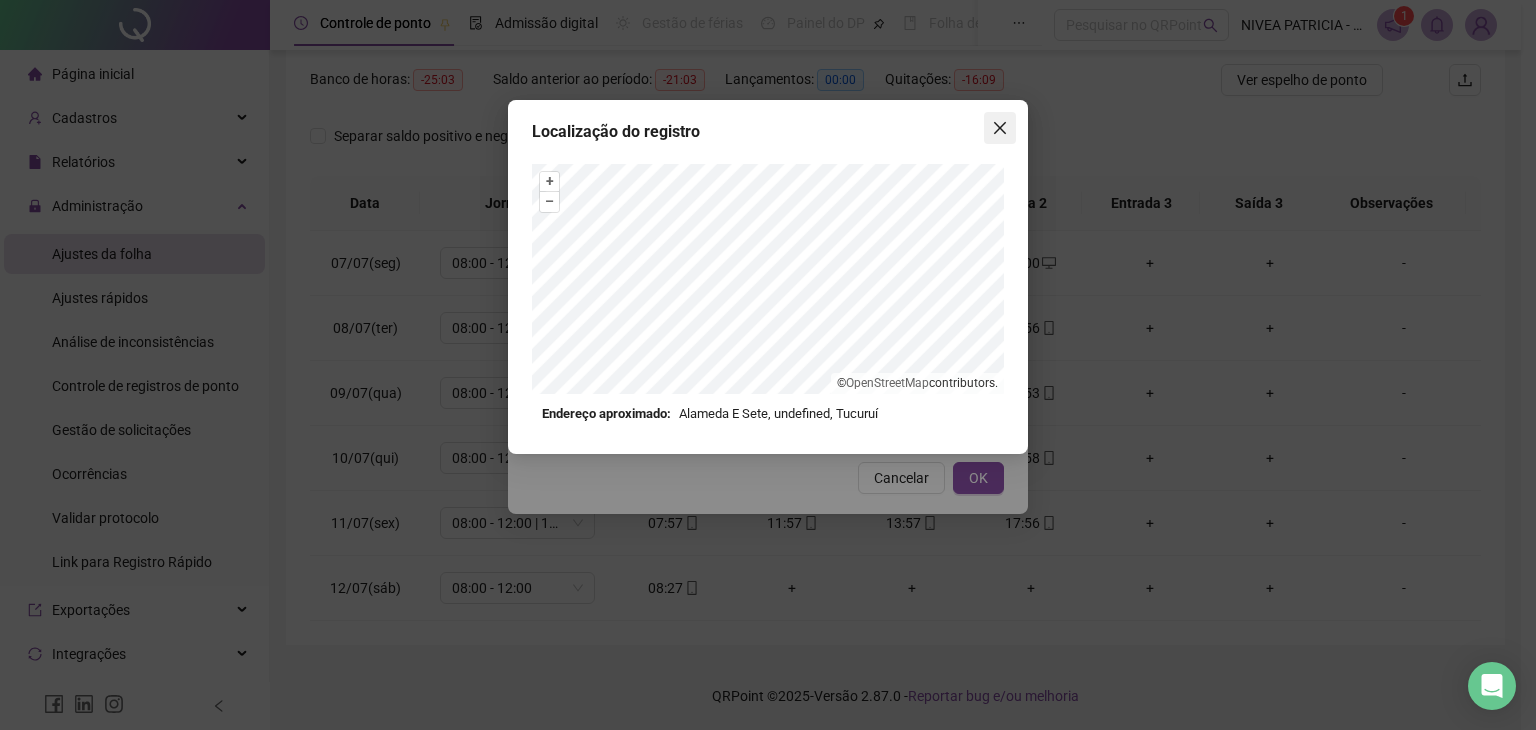 click 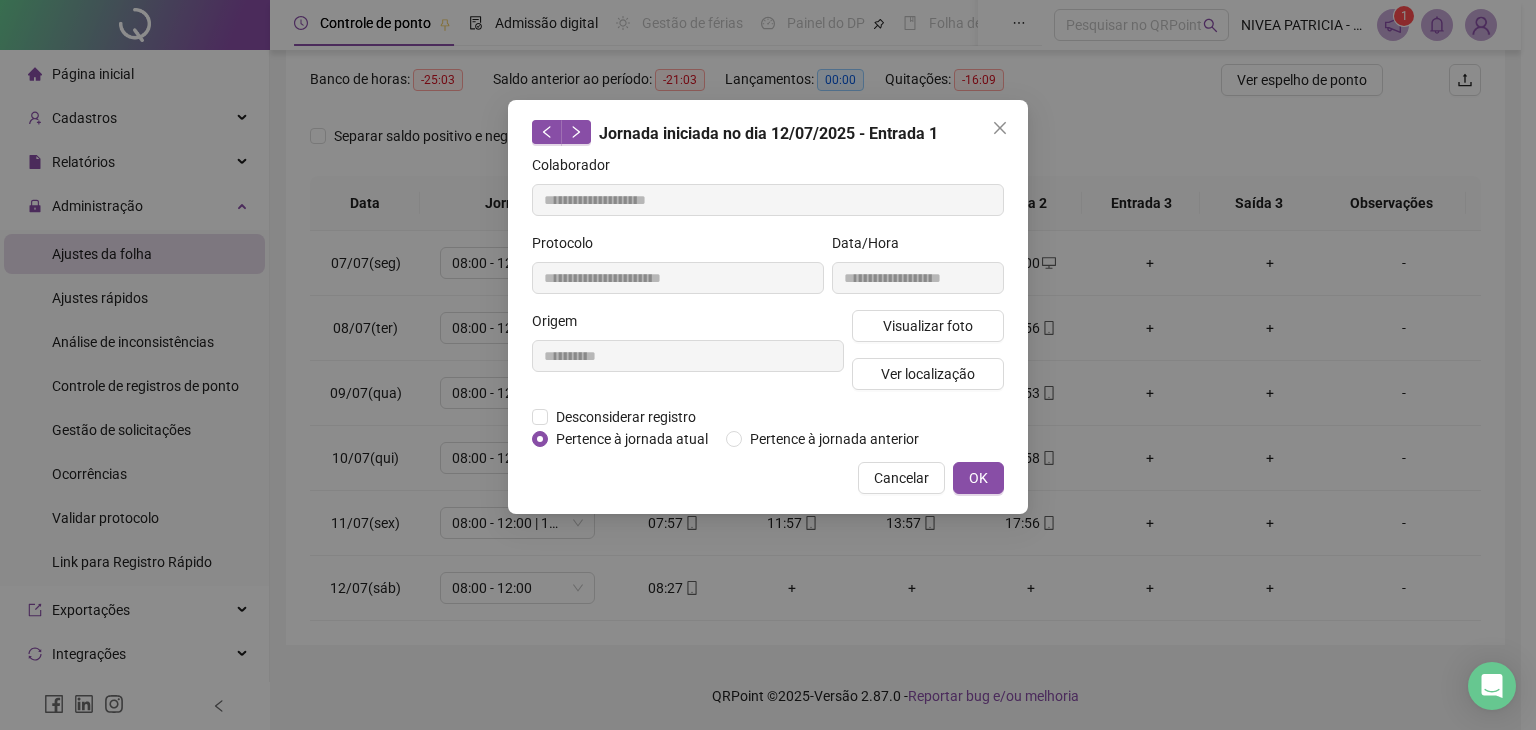 click 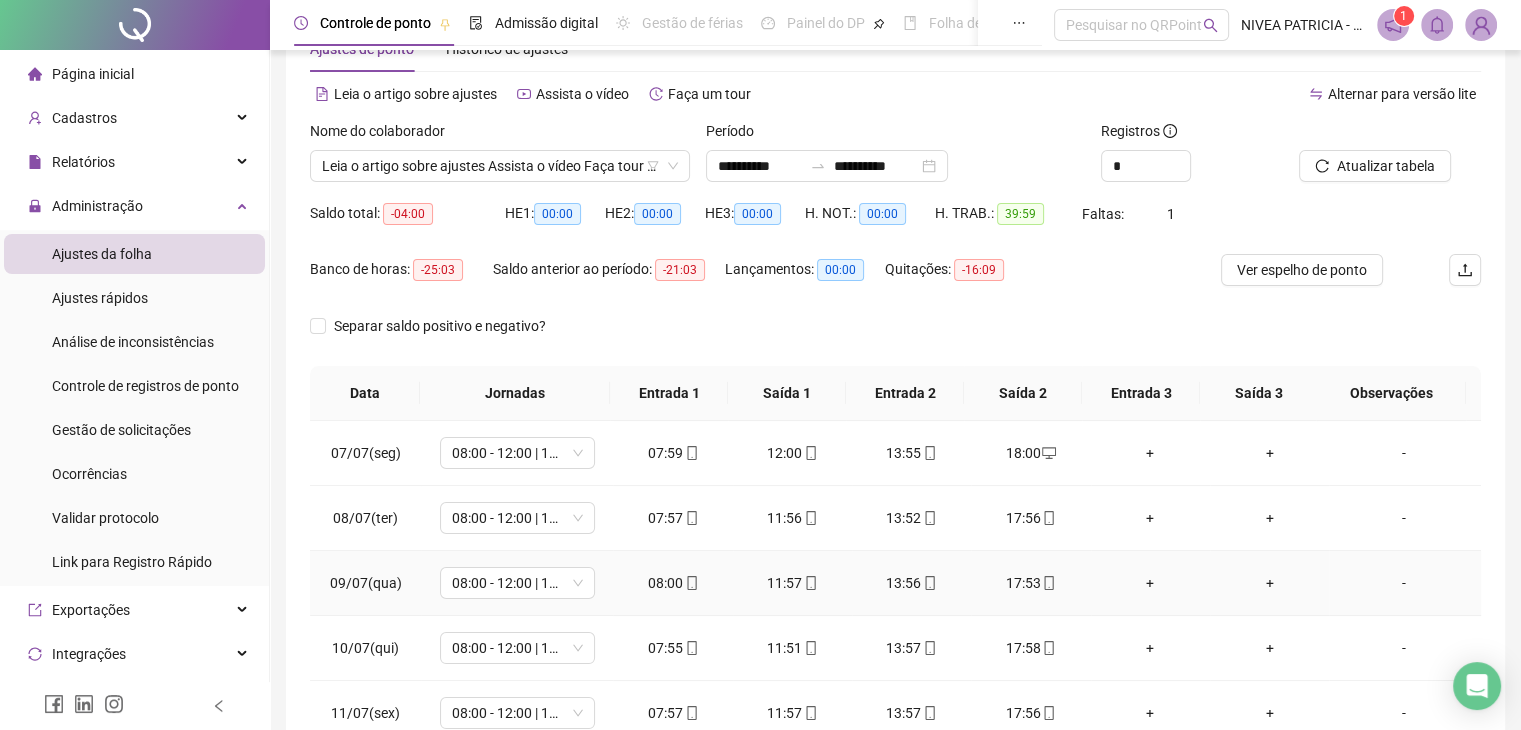 scroll, scrollTop: 54, scrollLeft: 0, axis: vertical 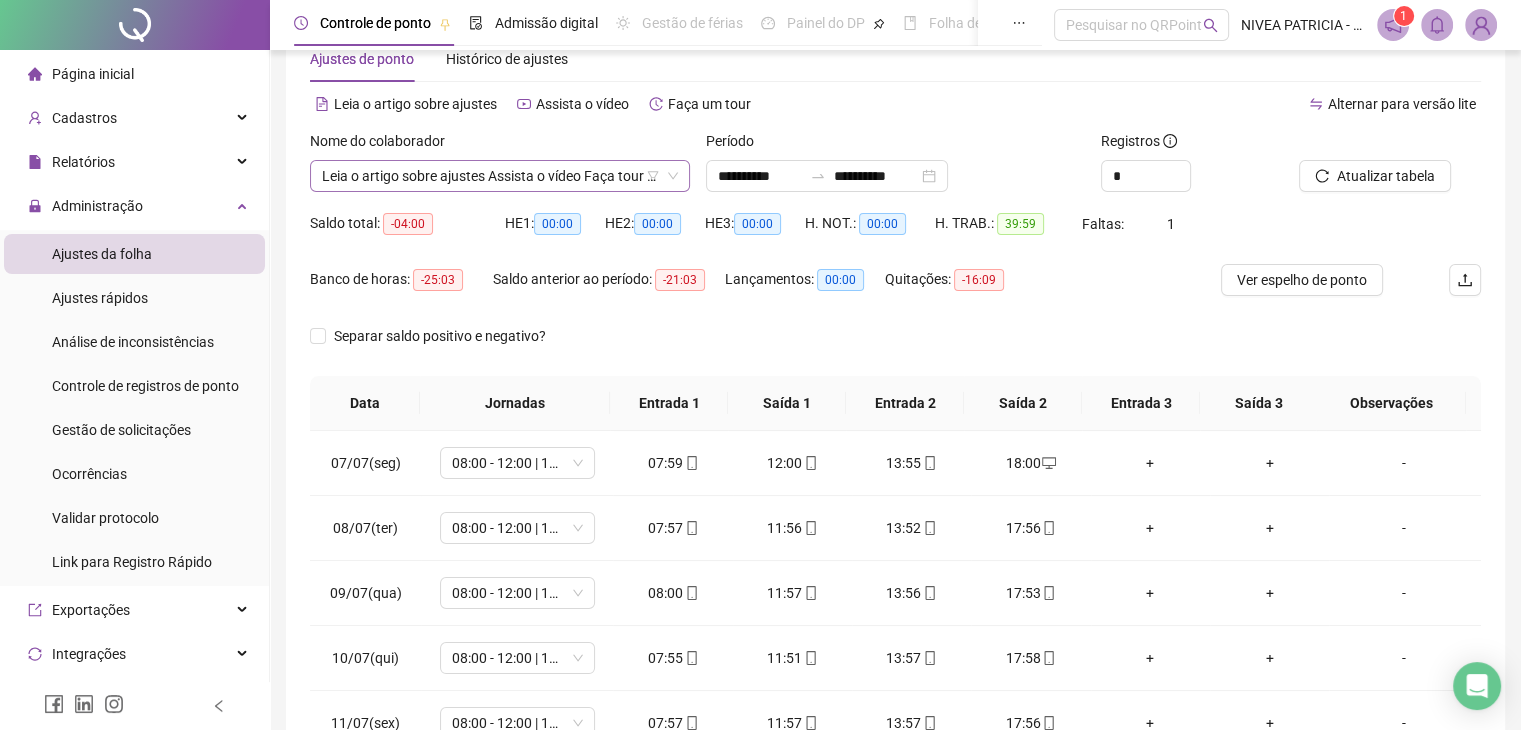 click on "**********" at bounding box center (500, 176) 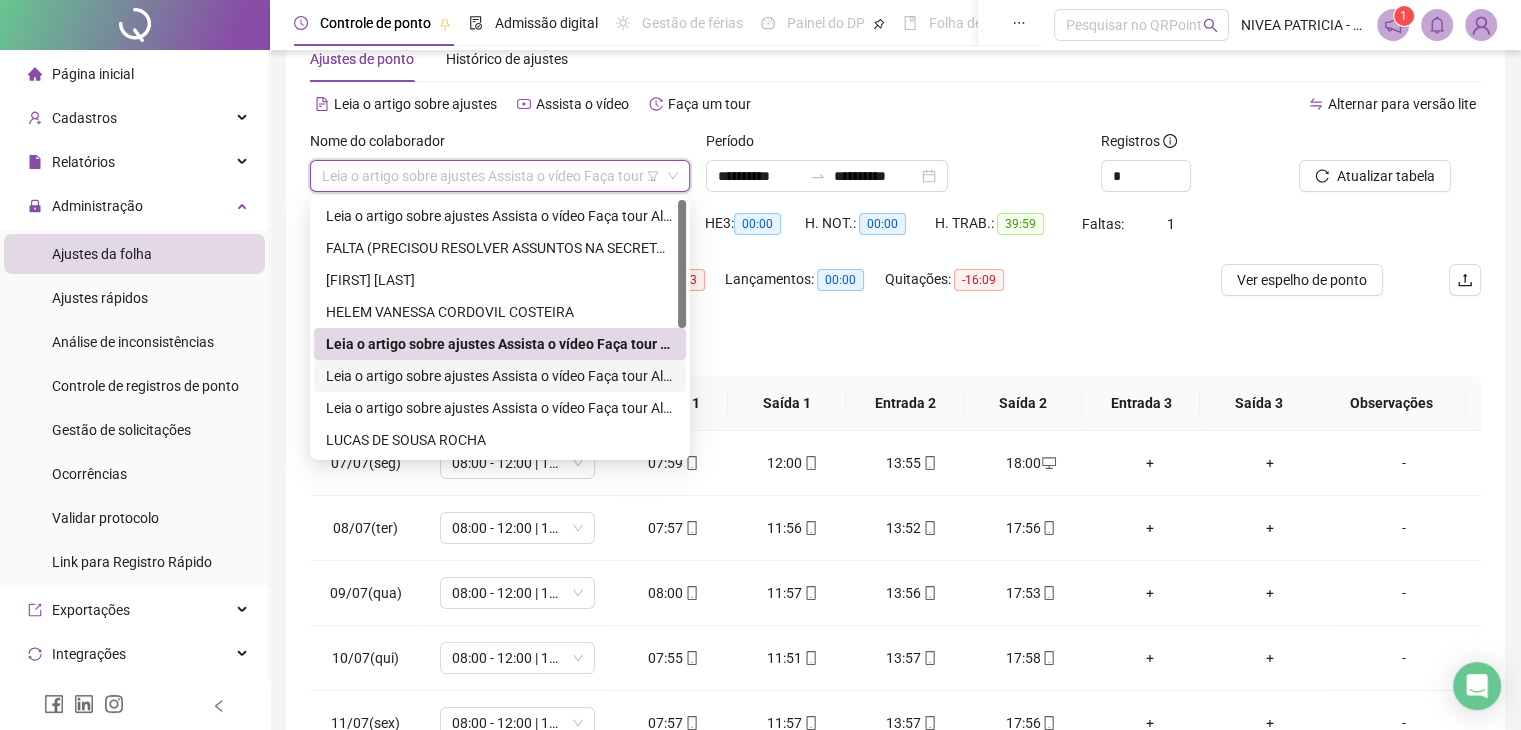 click on "**********" at bounding box center [500, 376] 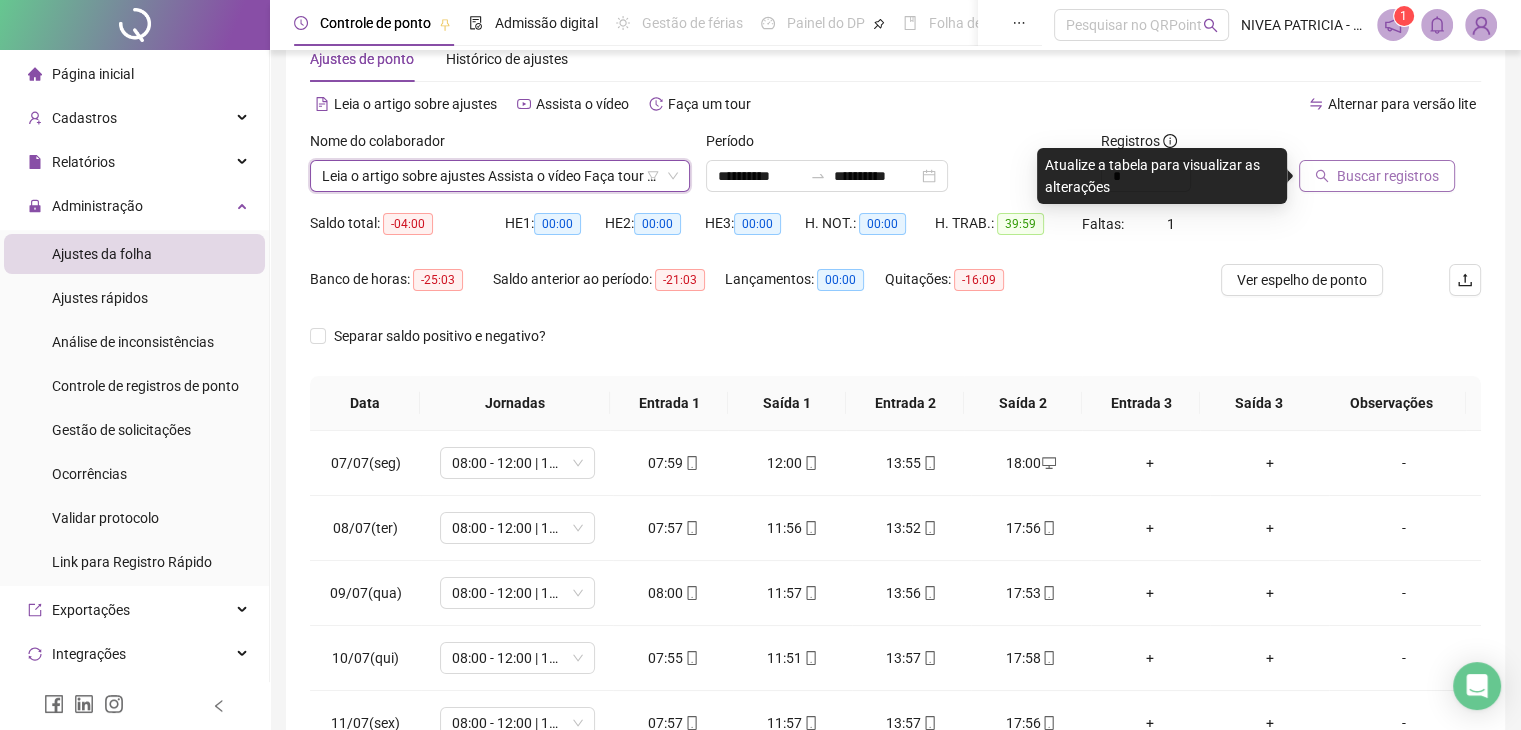 click on "Buscar registros" at bounding box center (1388, 176) 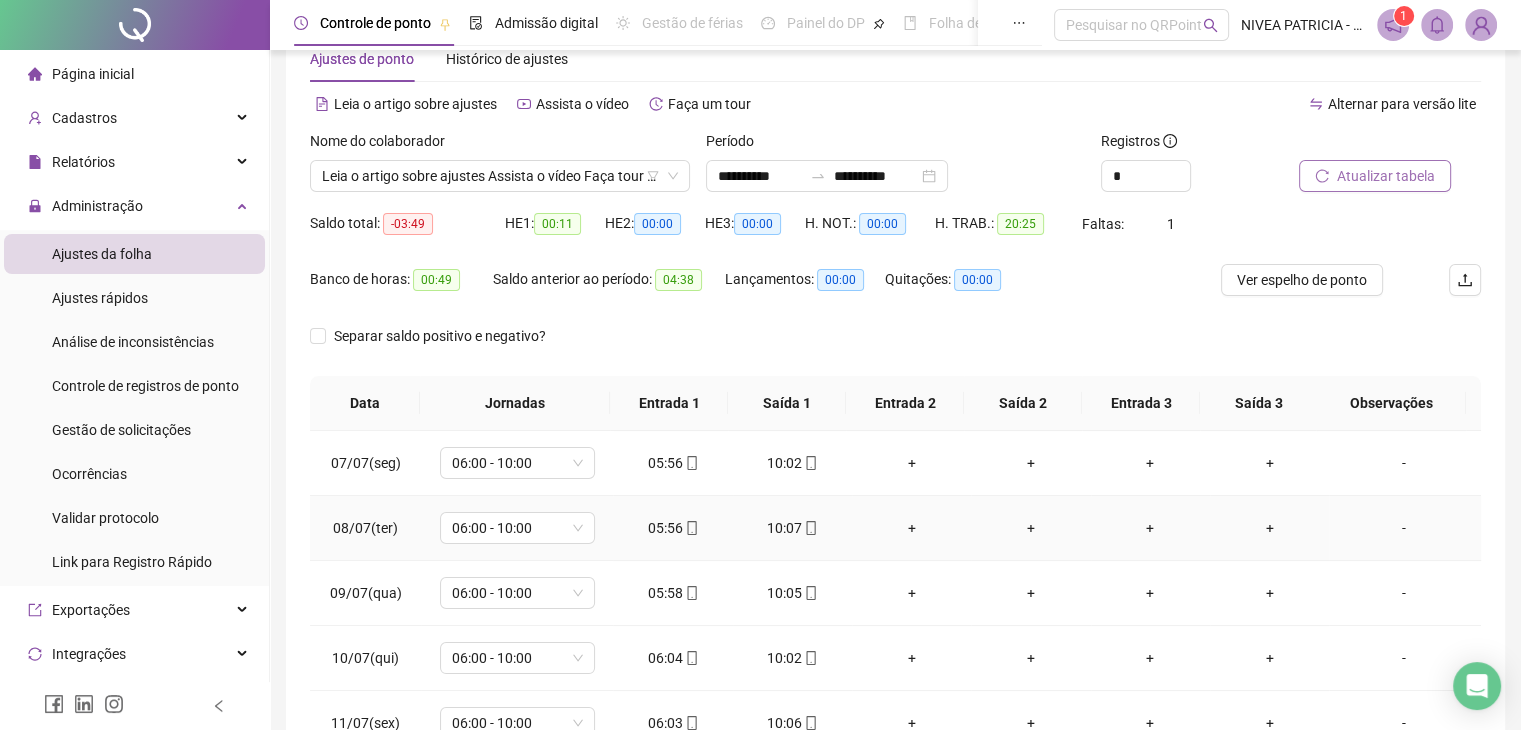 scroll, scrollTop: 254, scrollLeft: 0, axis: vertical 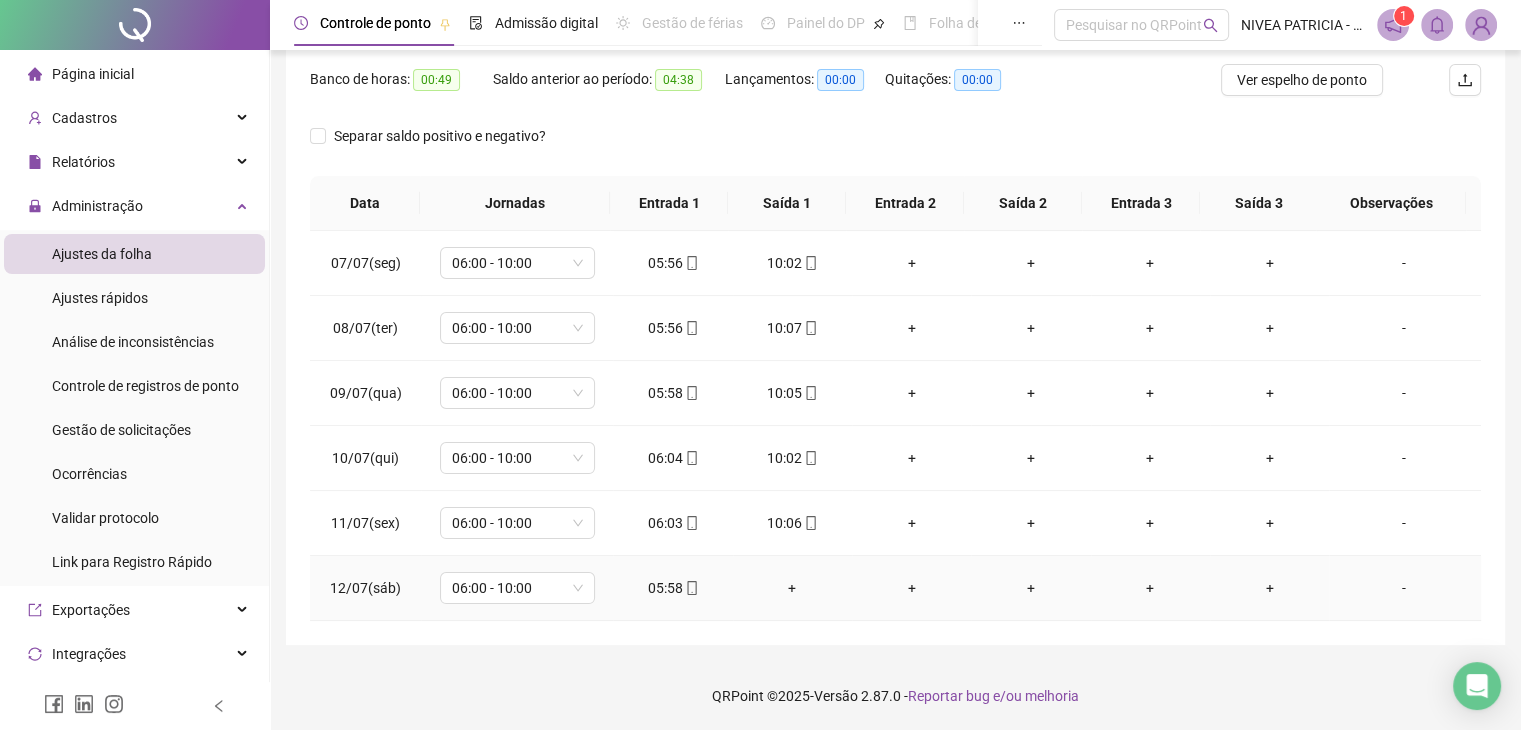 click 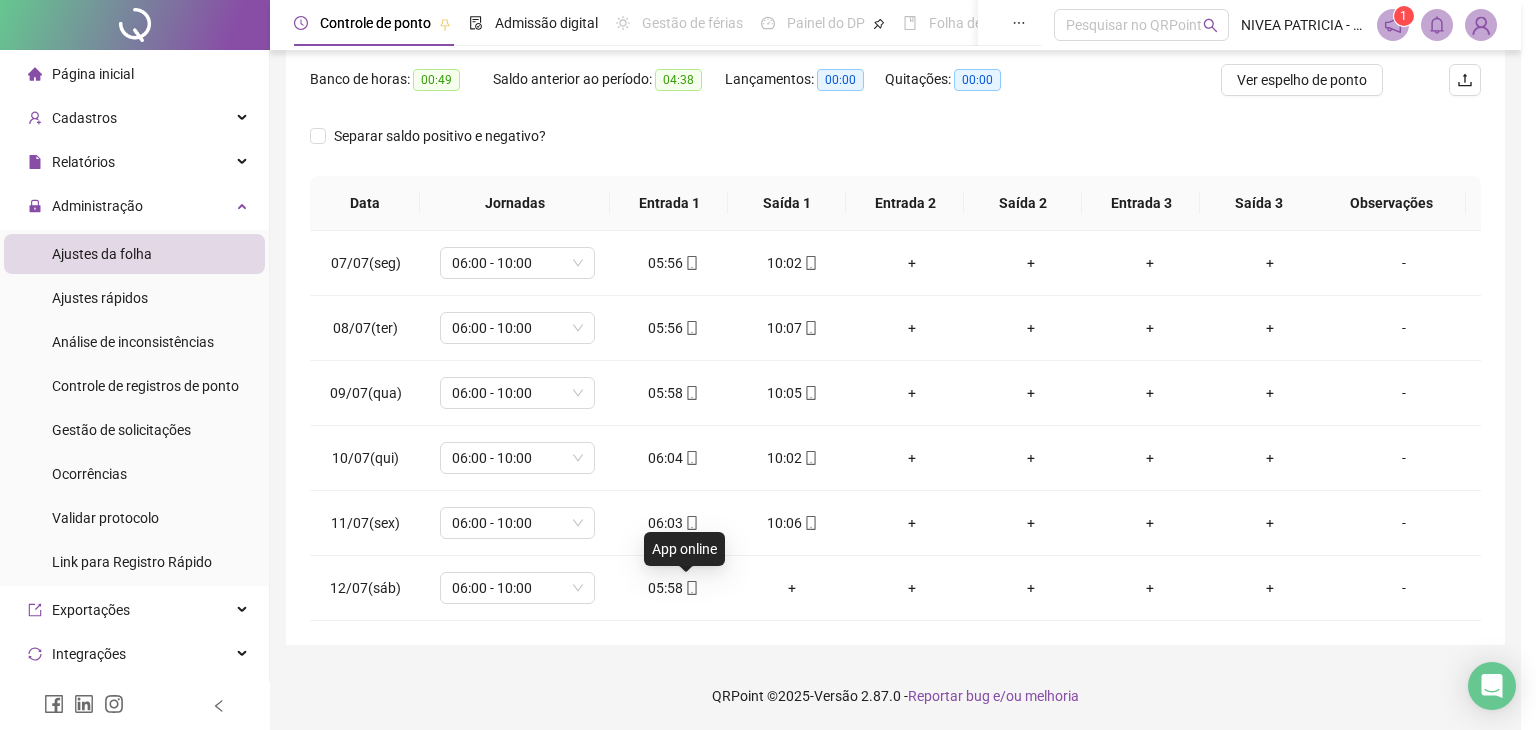 type on "**********" 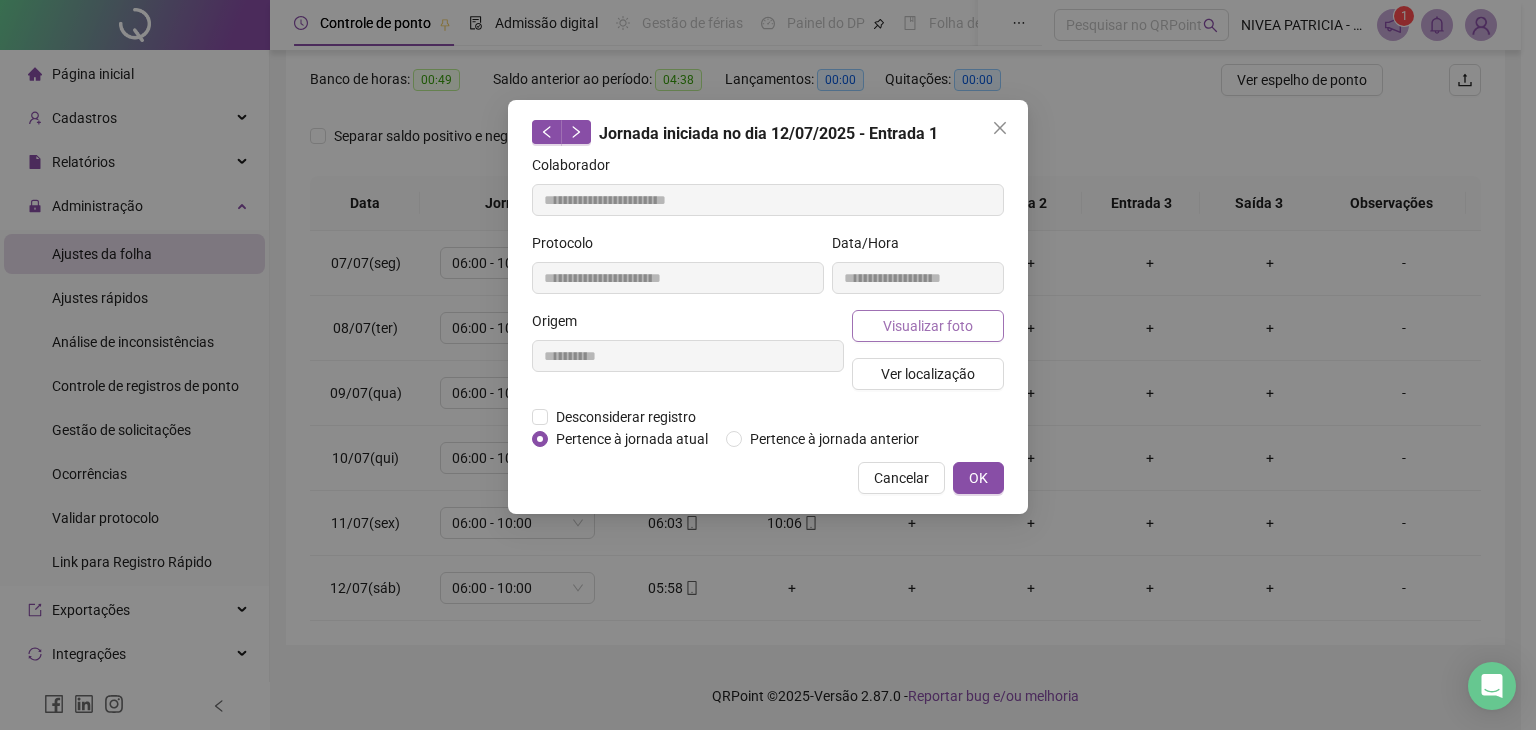 click on "Visualizar foto" at bounding box center [928, 326] 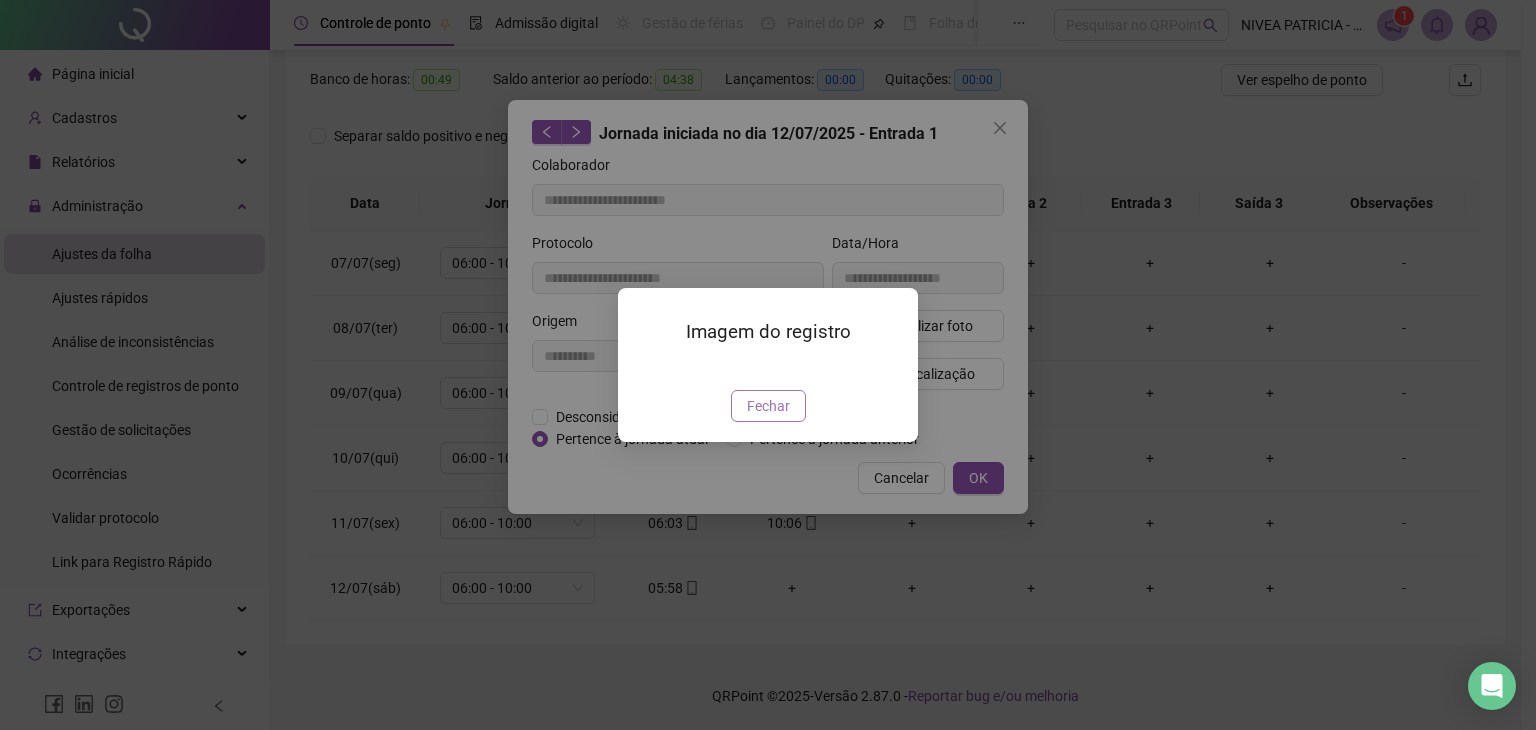 click on "Fechar" at bounding box center (768, 406) 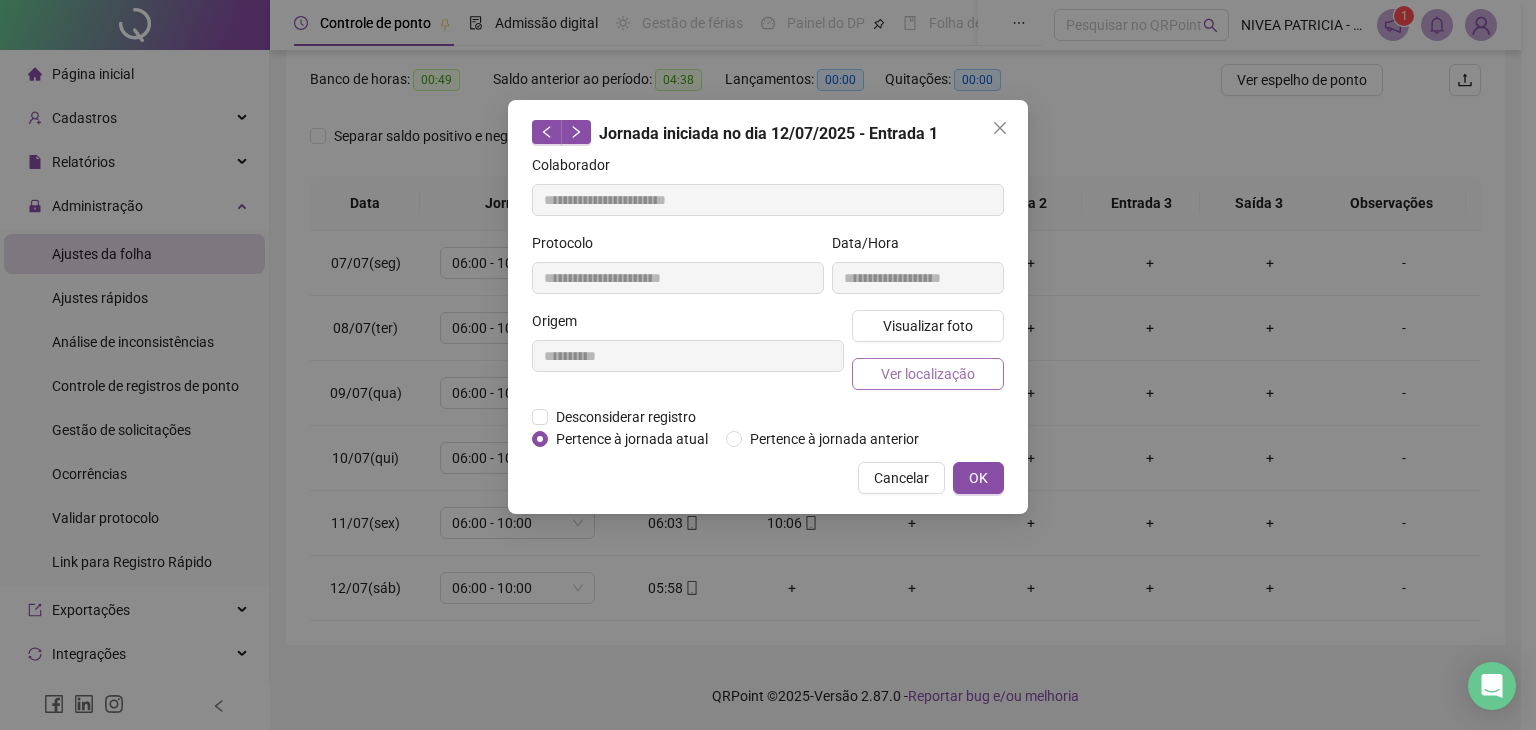 click on "Ver localização" at bounding box center [928, 374] 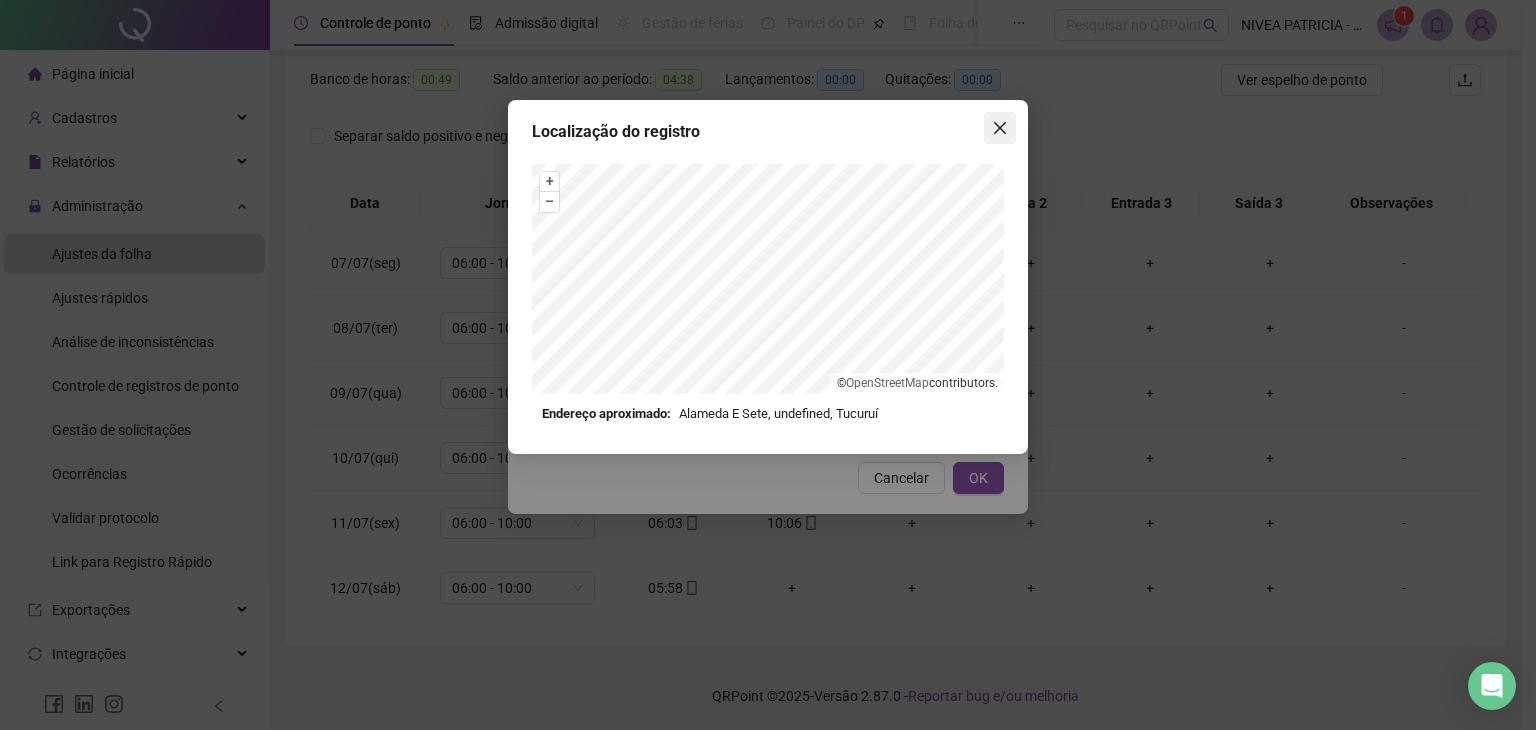 click 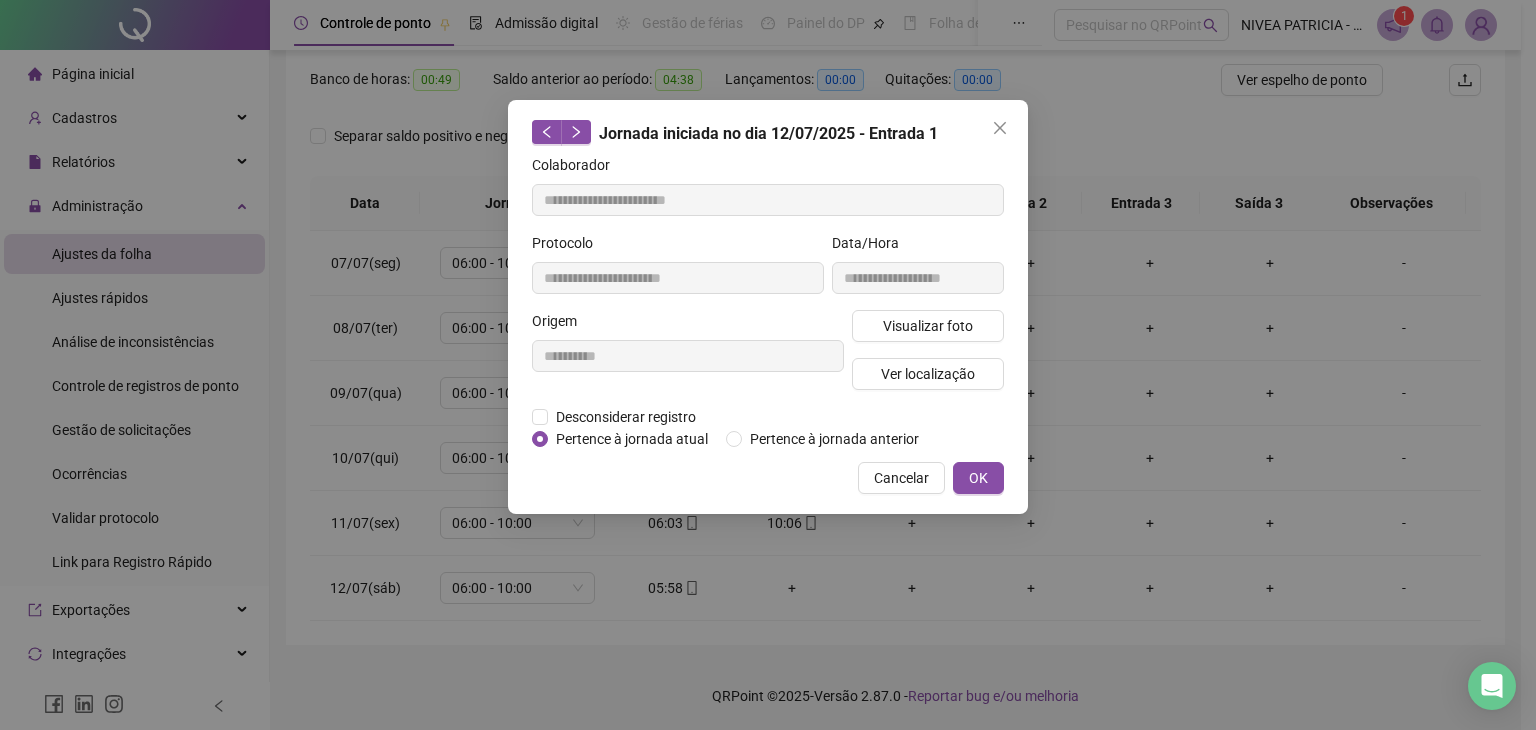 click 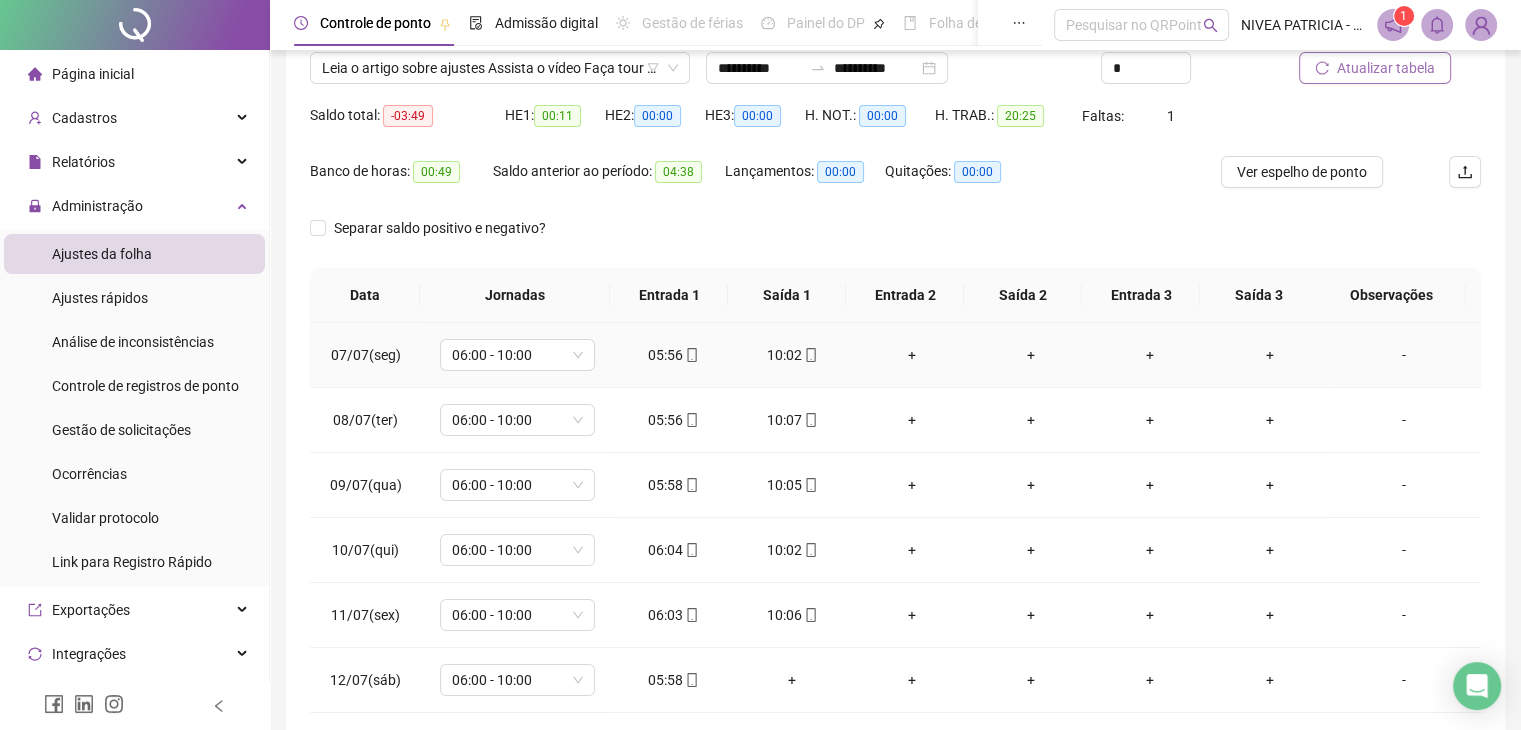 scroll, scrollTop: 54, scrollLeft: 0, axis: vertical 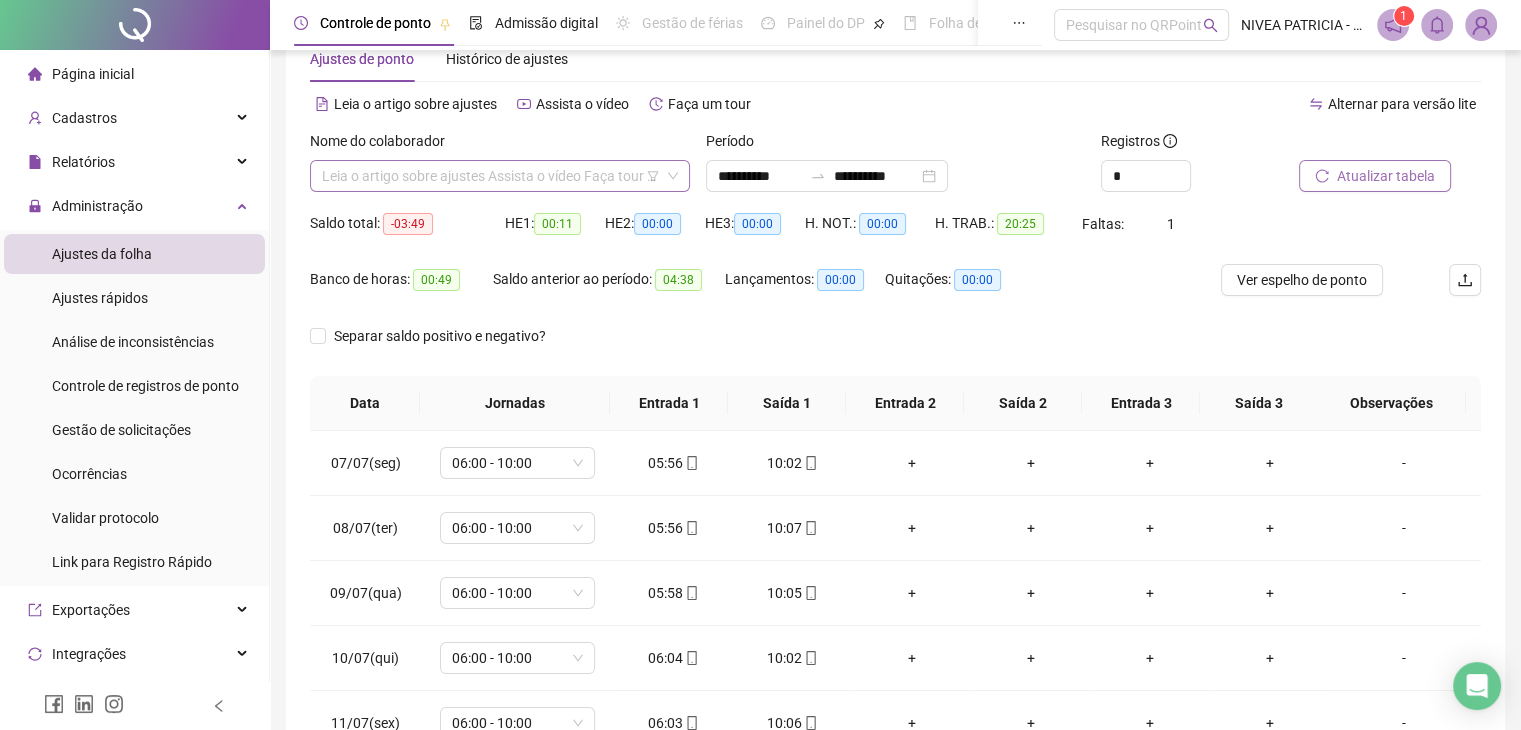 click on "**********" at bounding box center (500, 176) 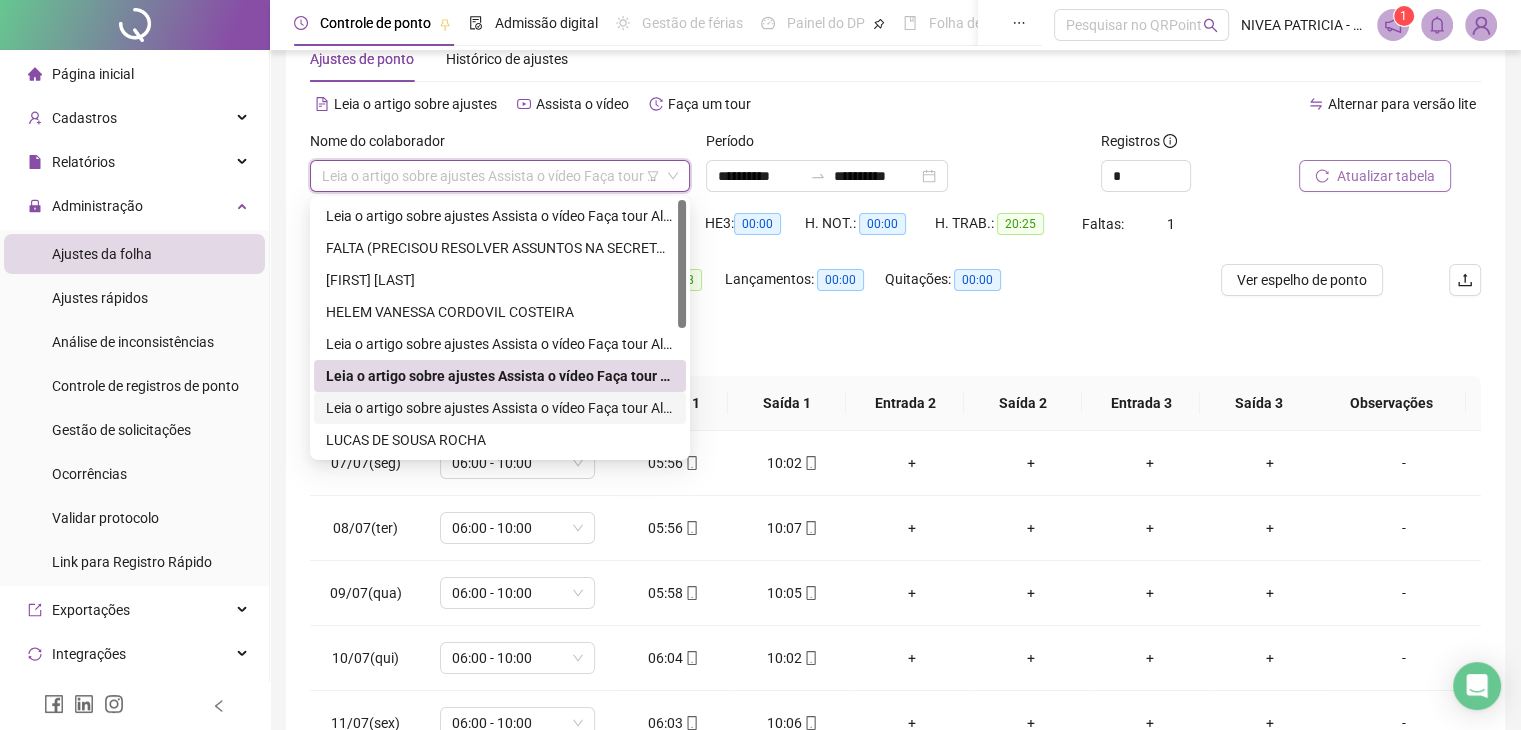 click on "**********" at bounding box center (500, 408) 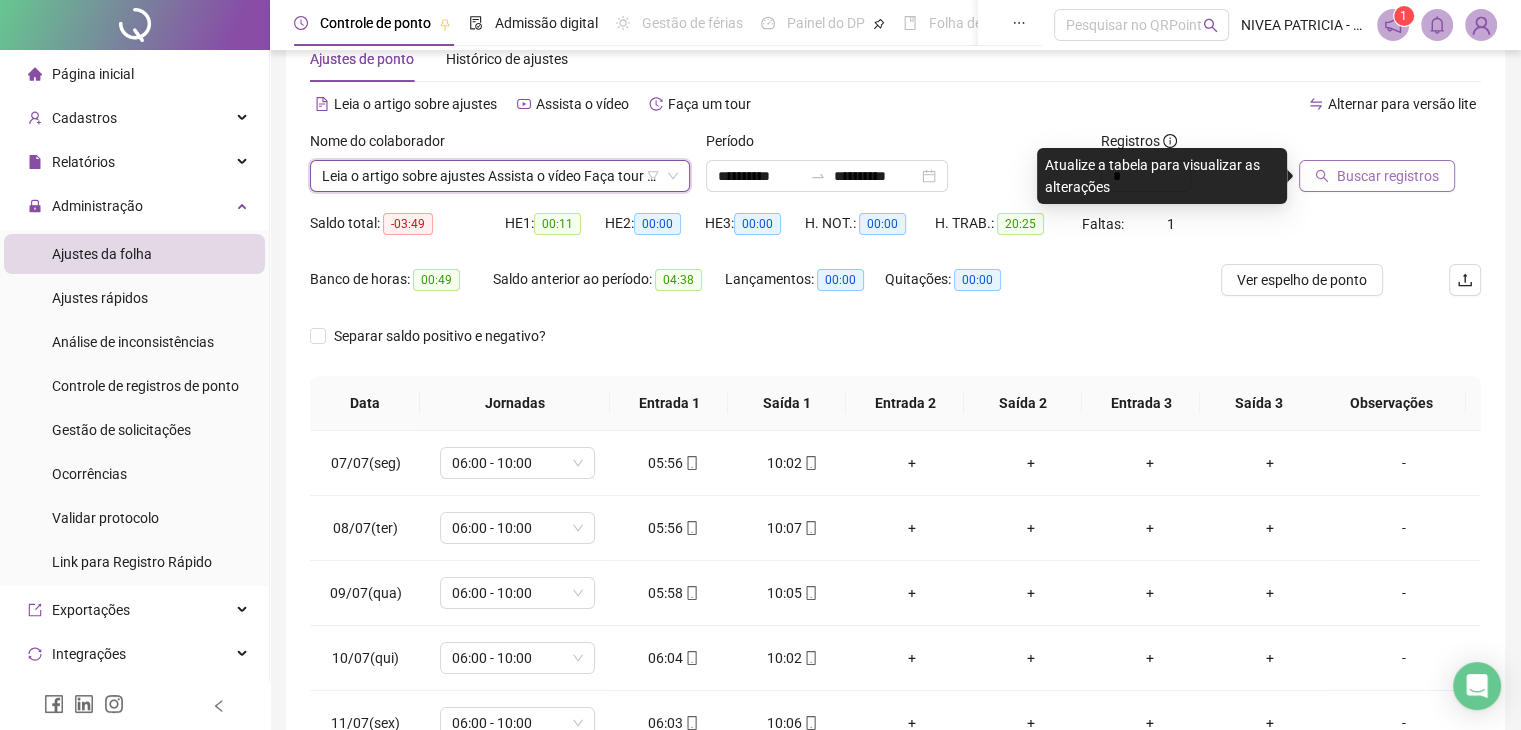 click on "Buscar registros" at bounding box center (1388, 176) 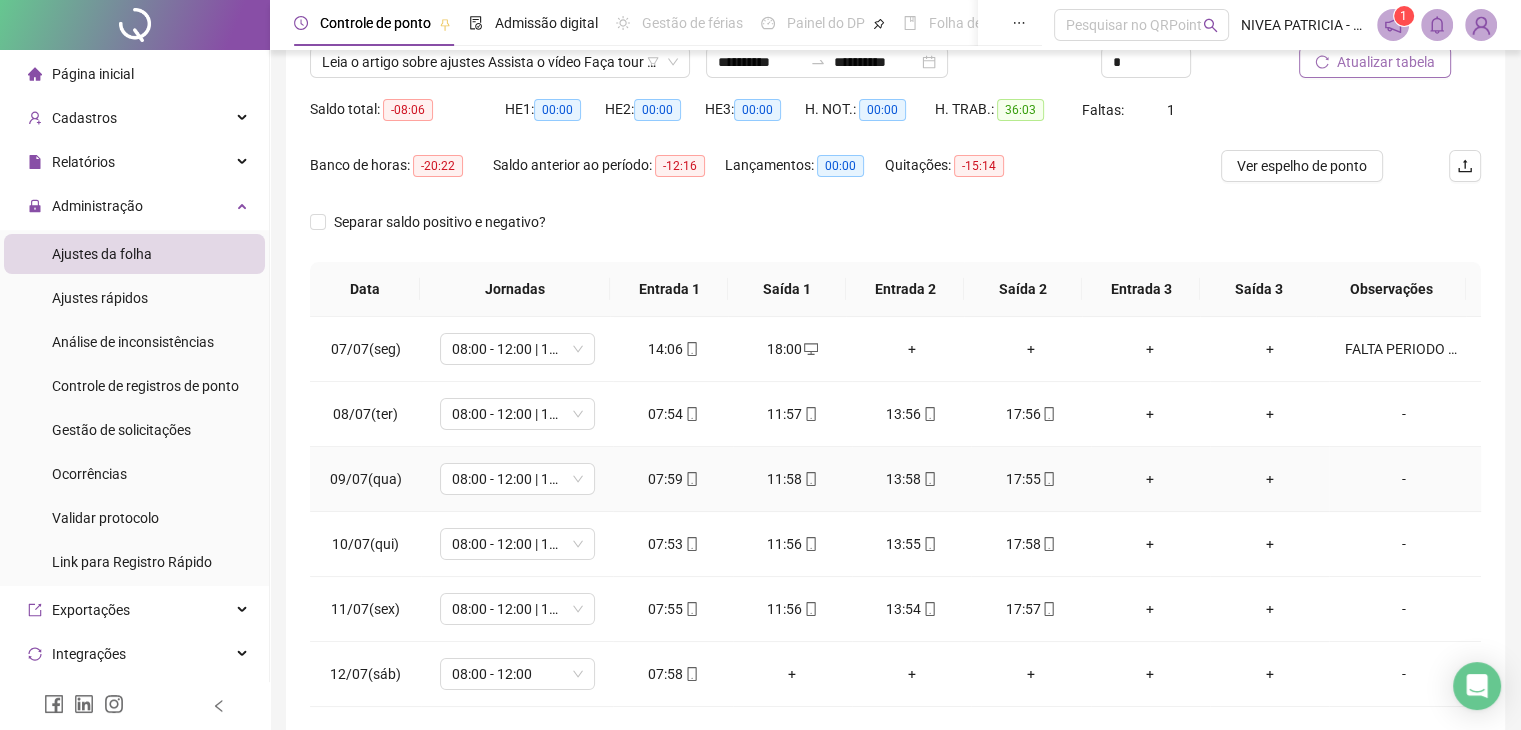 scroll, scrollTop: 254, scrollLeft: 0, axis: vertical 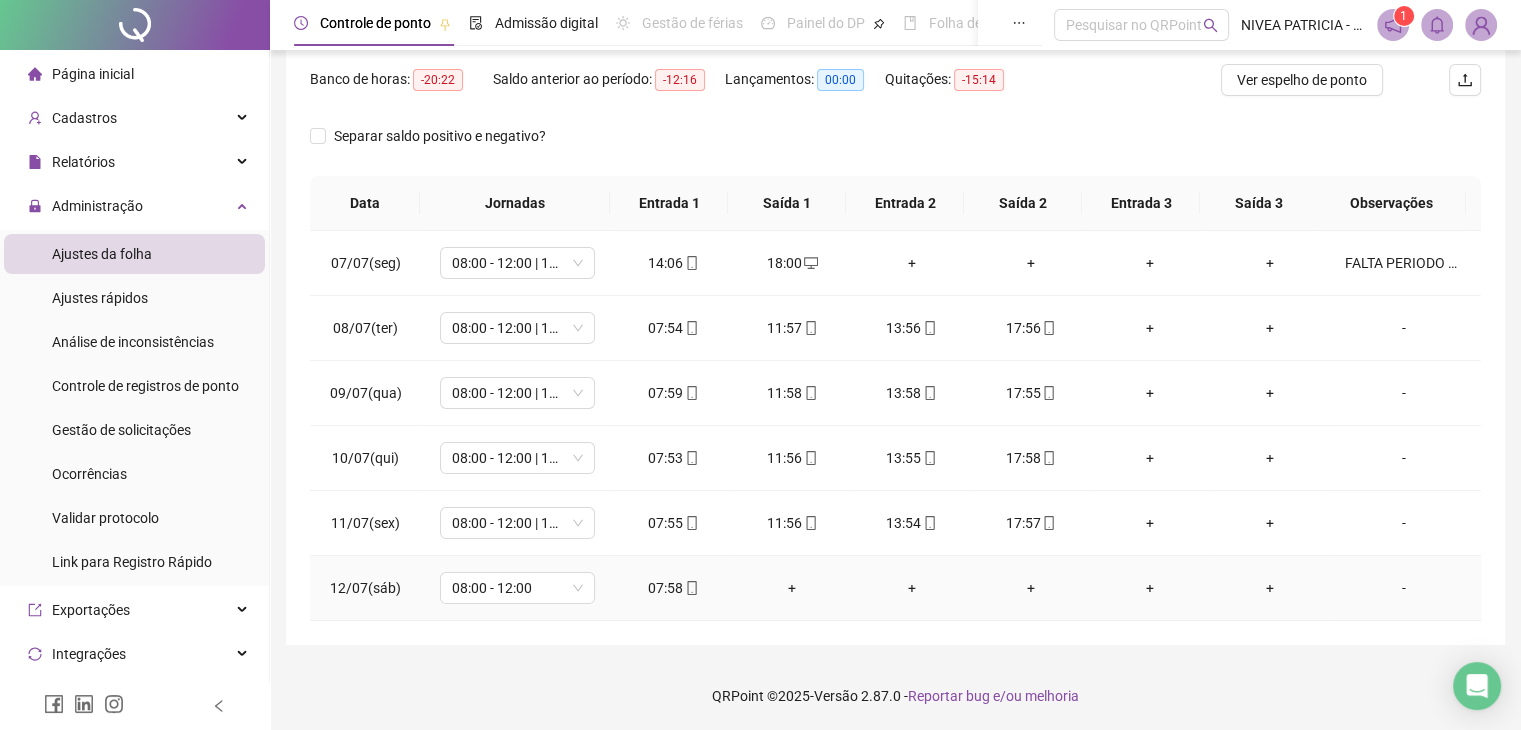 click on "07:58" at bounding box center (672, 588) 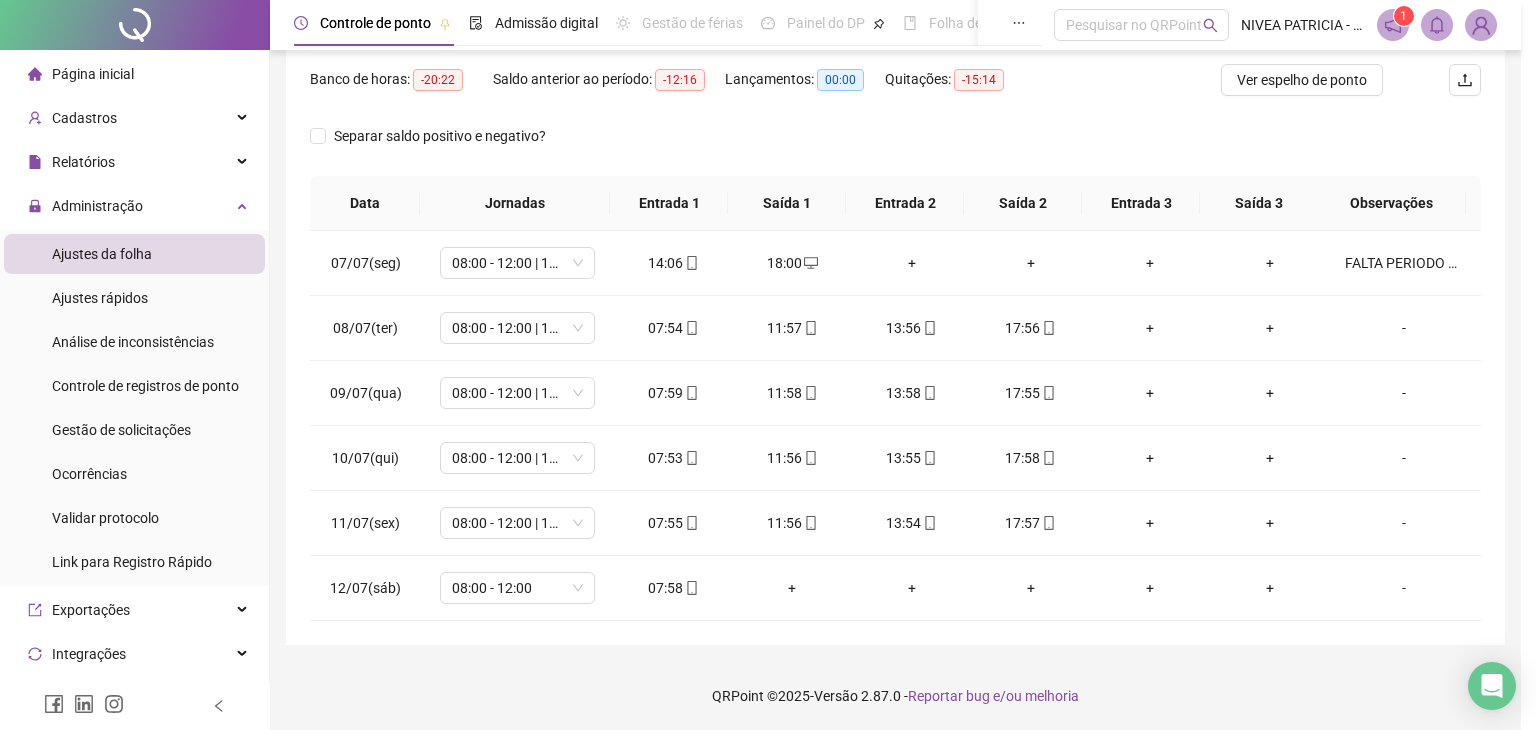 type on "**********" 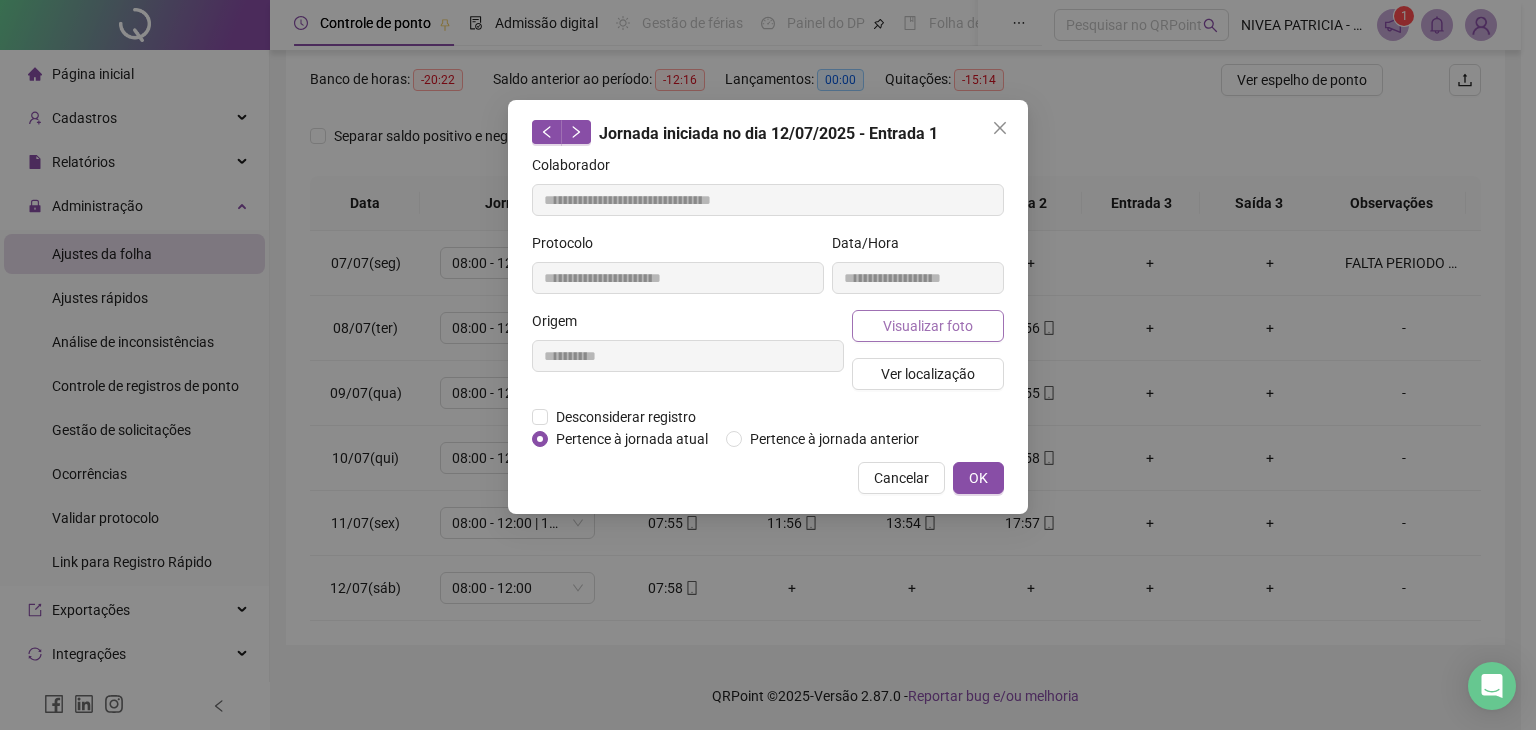 click on "Visualizar foto" at bounding box center (928, 326) 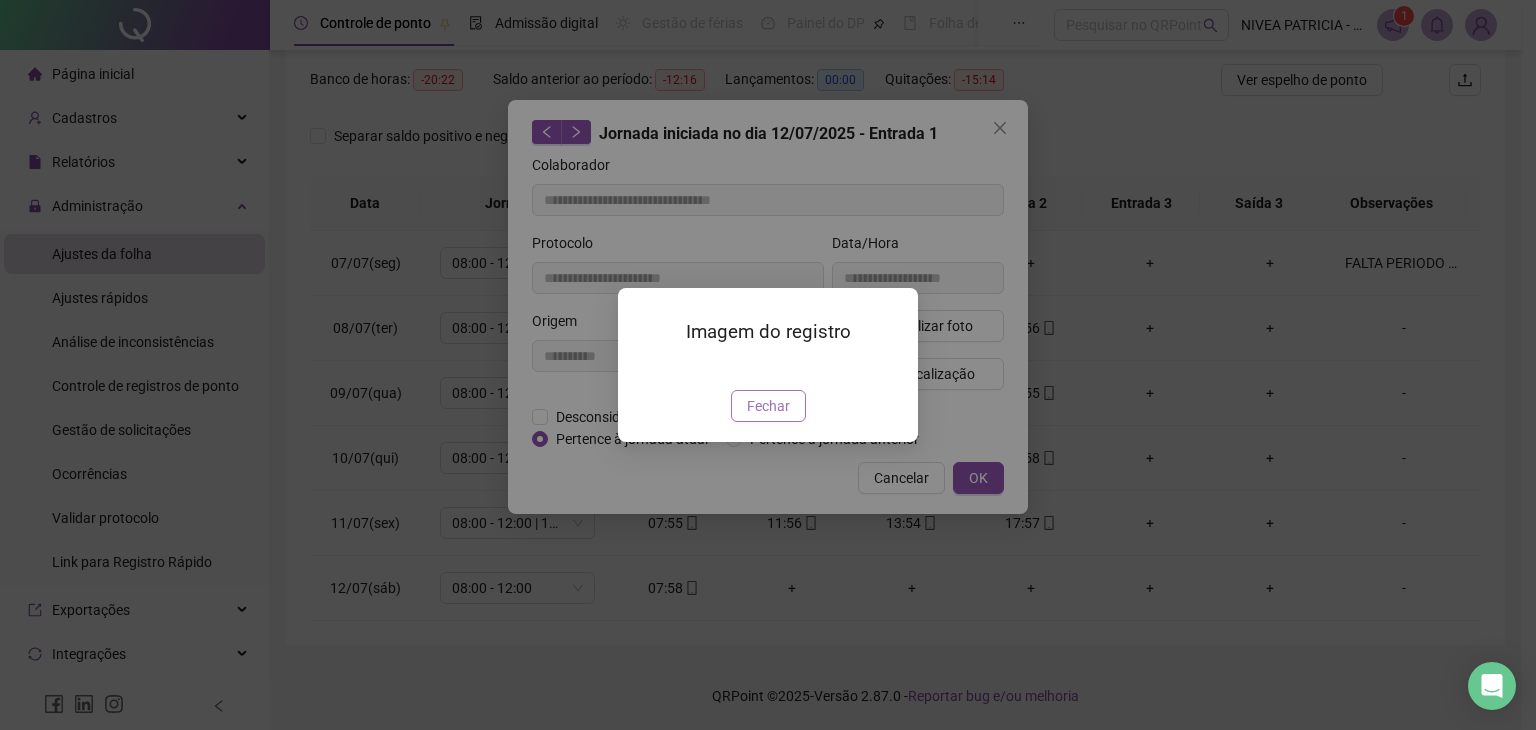 click on "Fechar" at bounding box center (768, 406) 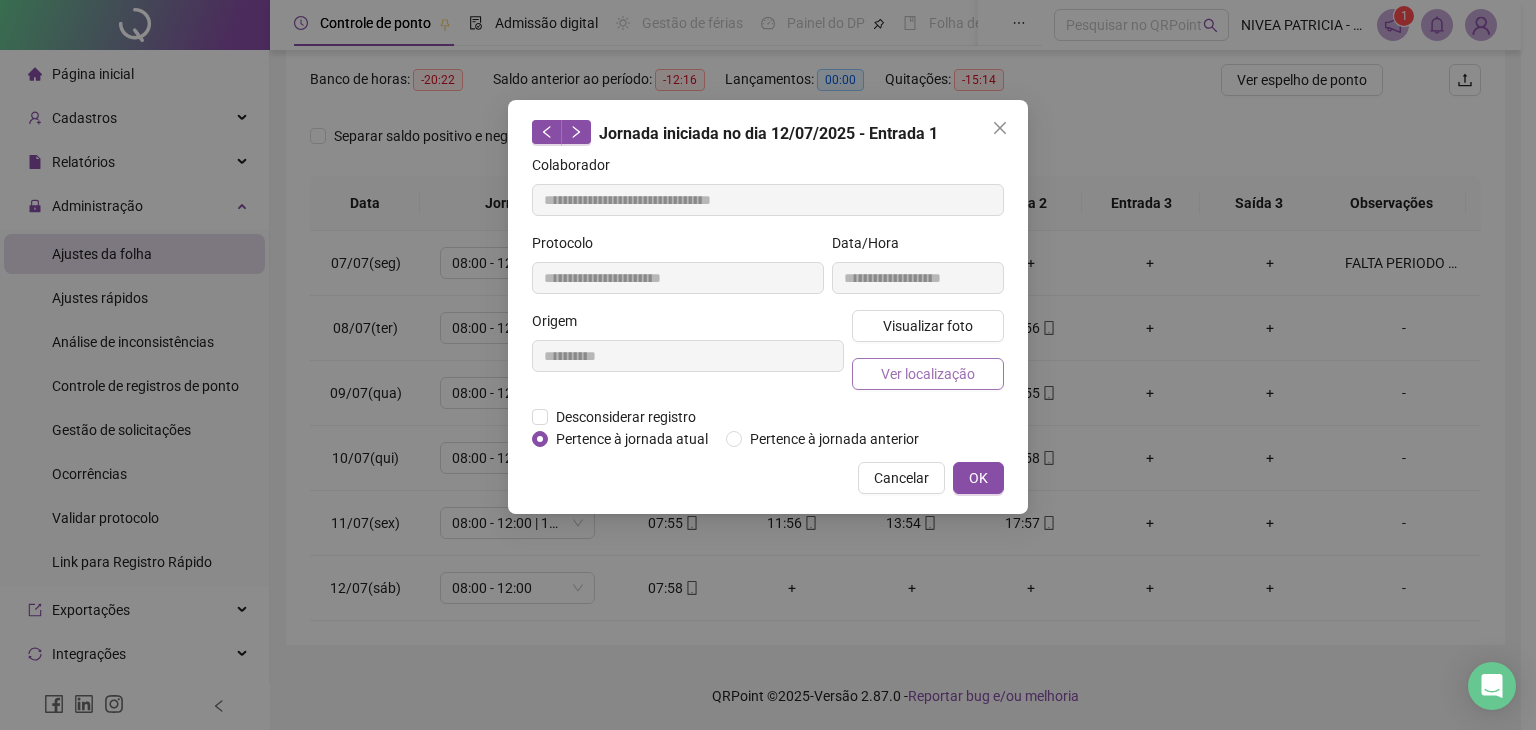 click on "Ver localização" at bounding box center [928, 374] 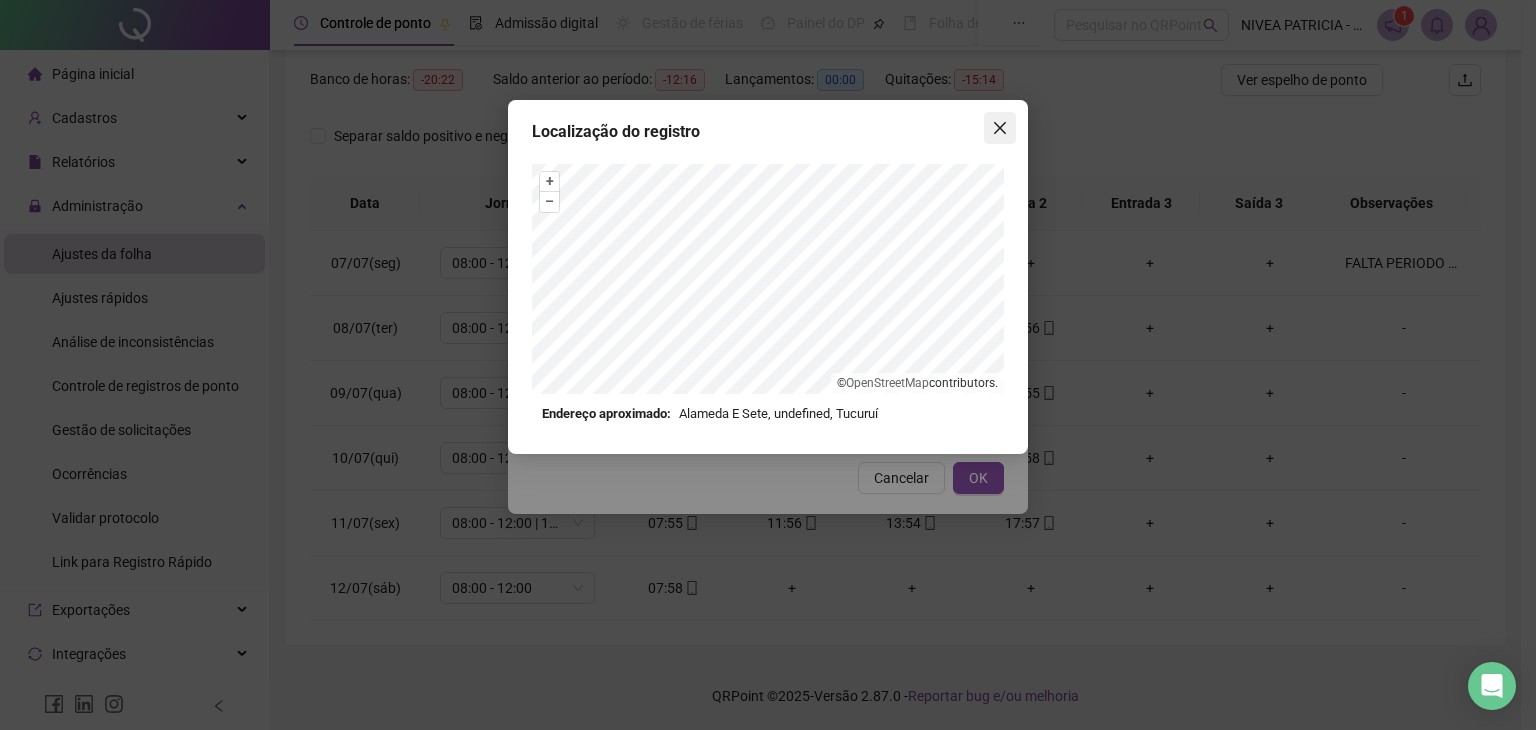 click at bounding box center (1000, 128) 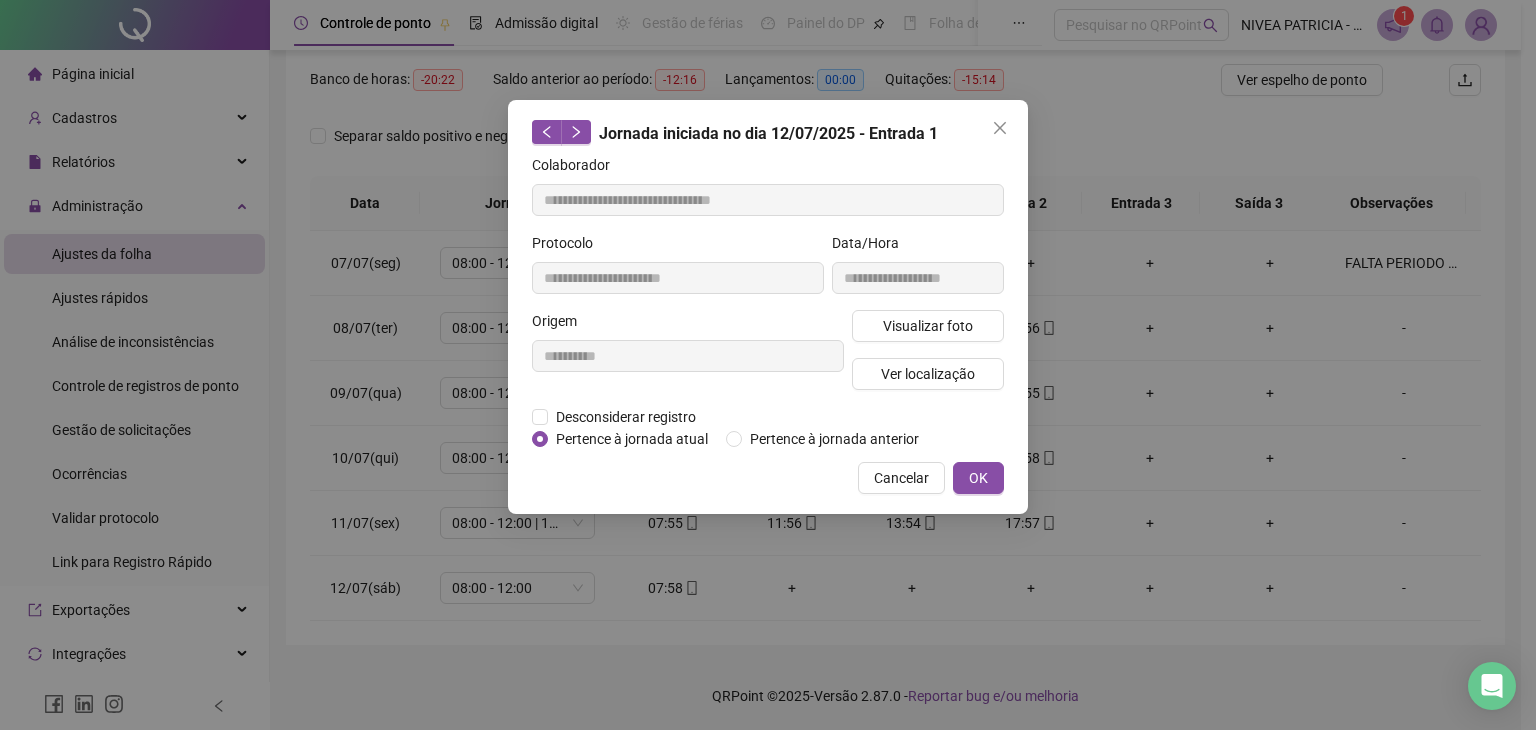 click at bounding box center (1000, 128) 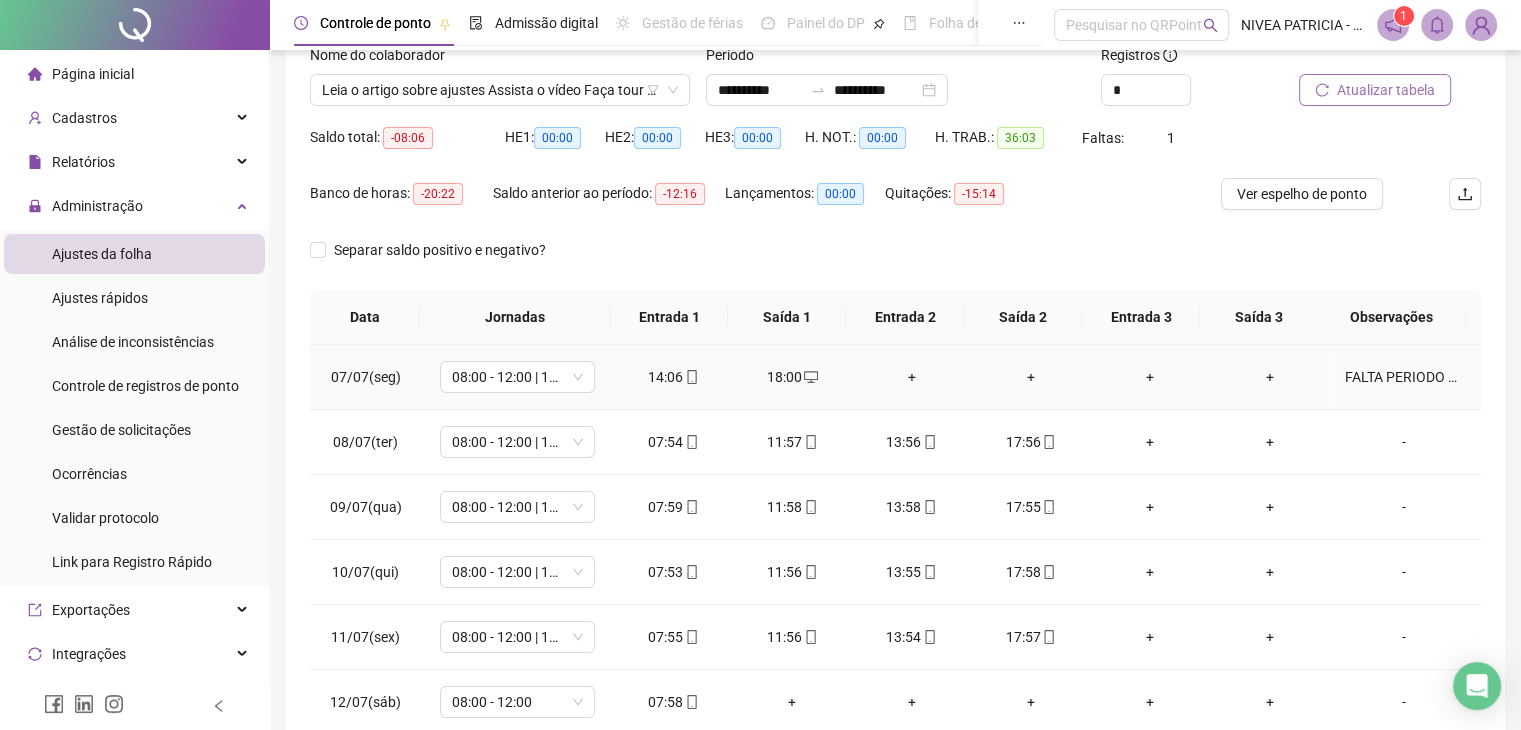 scroll, scrollTop: 54, scrollLeft: 0, axis: vertical 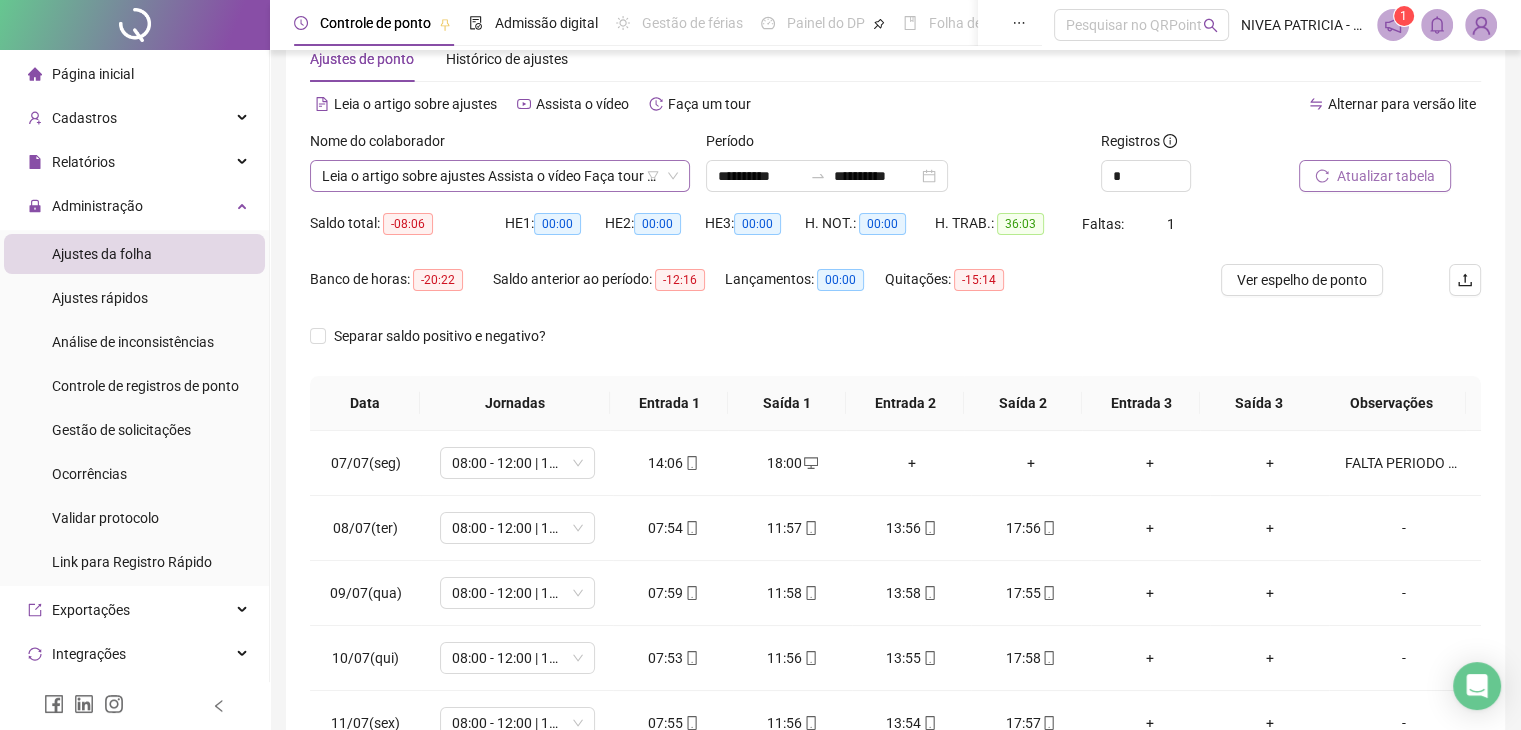 click on "**********" at bounding box center [500, 176] 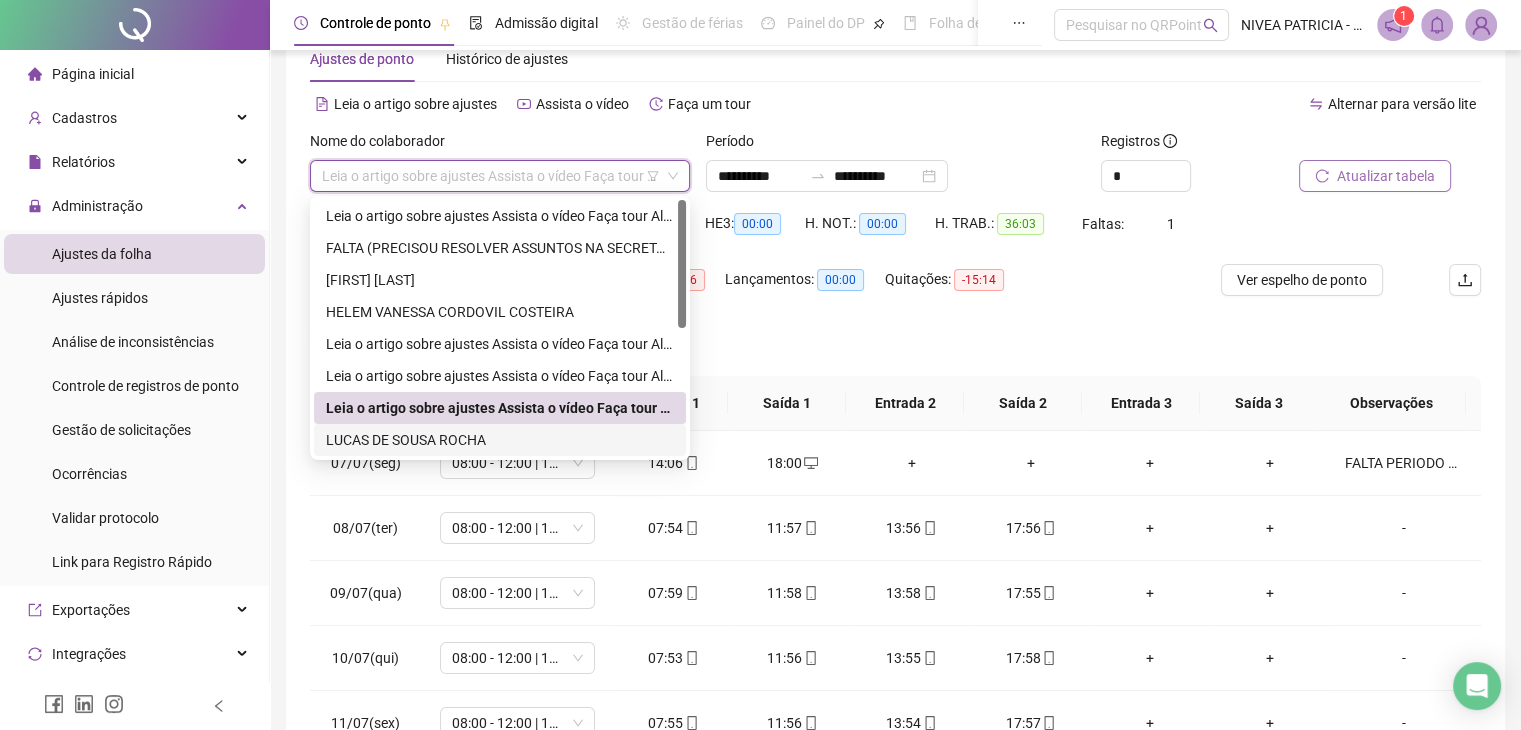 click on "LUCAS DE SOUSA ROCHA" at bounding box center (500, 440) 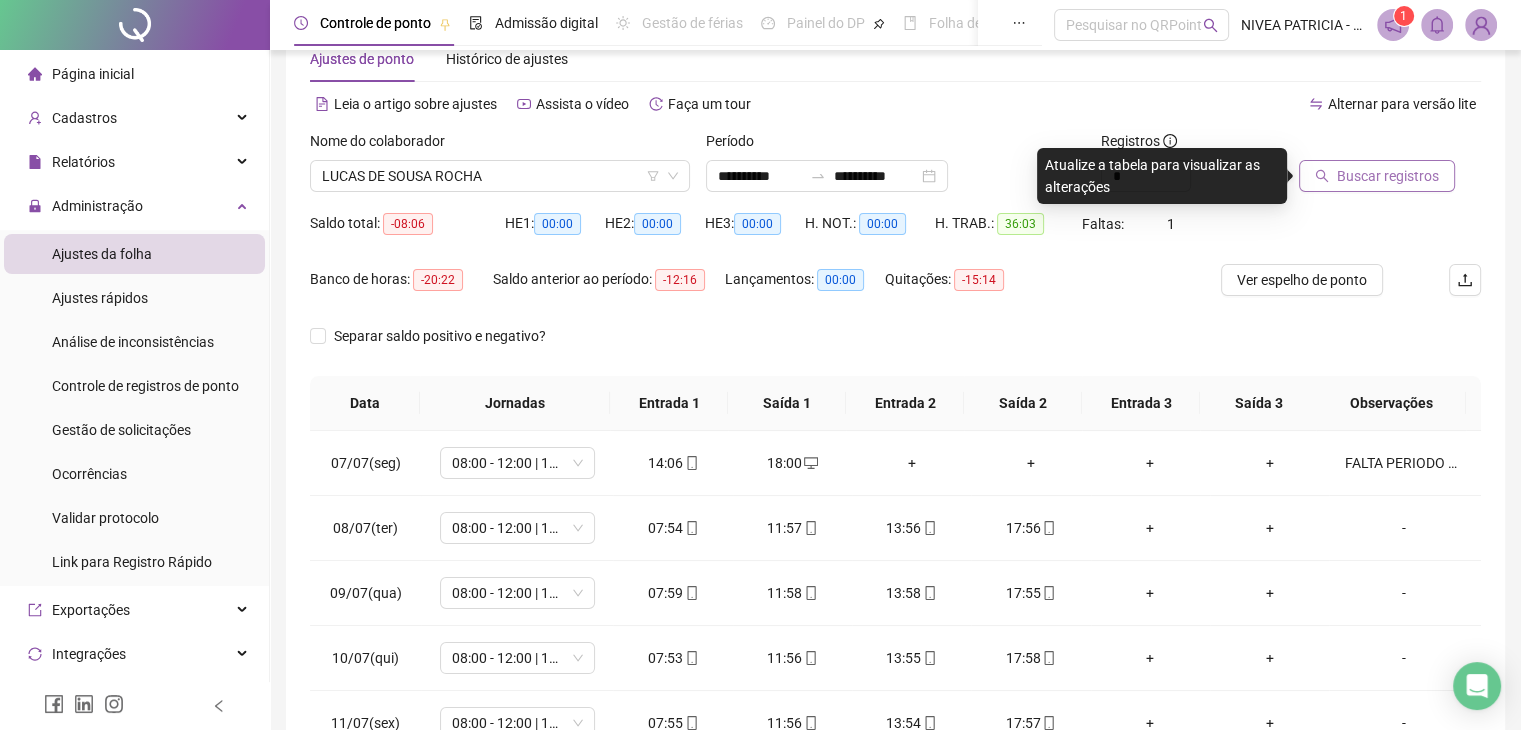 click on "Buscar registros" at bounding box center [1377, 176] 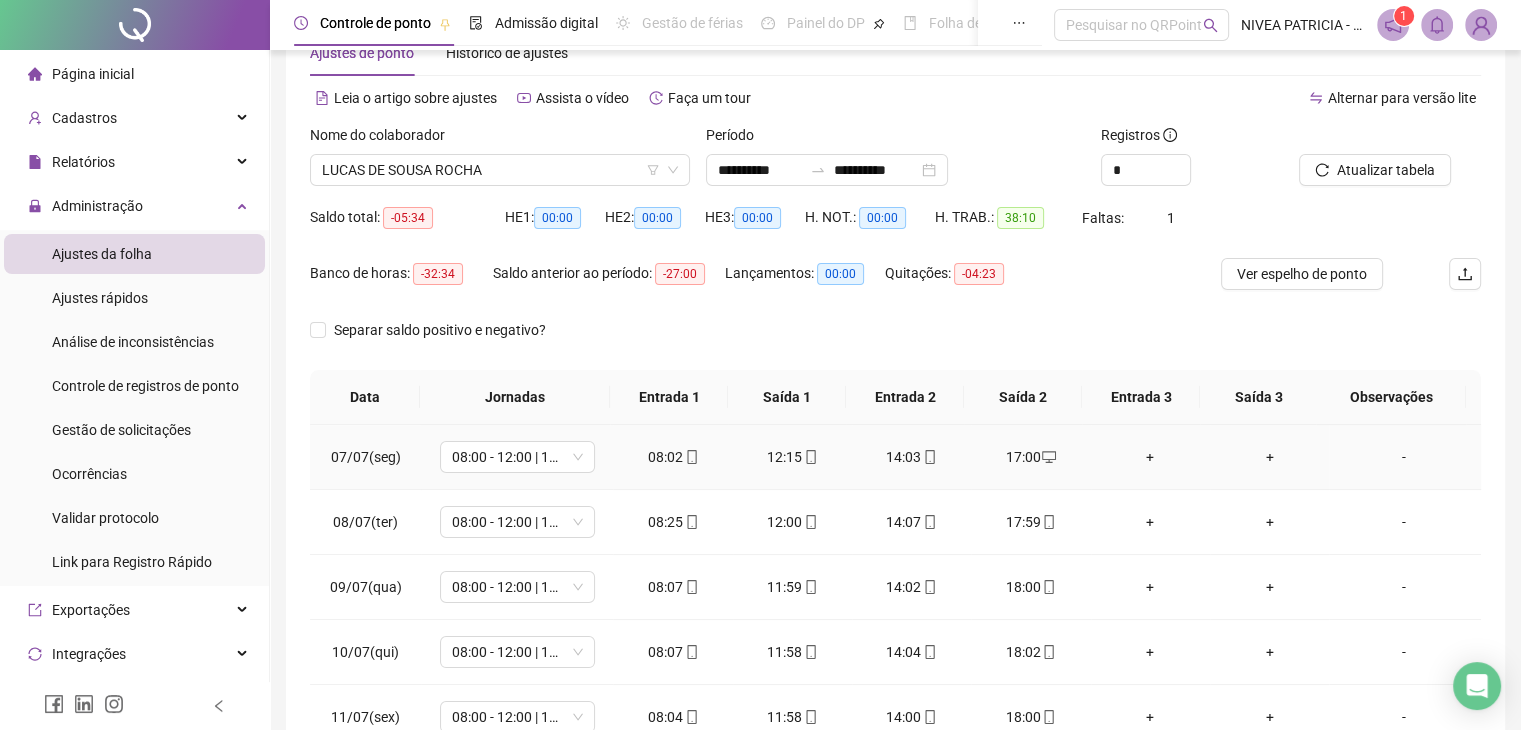 scroll, scrollTop: 254, scrollLeft: 0, axis: vertical 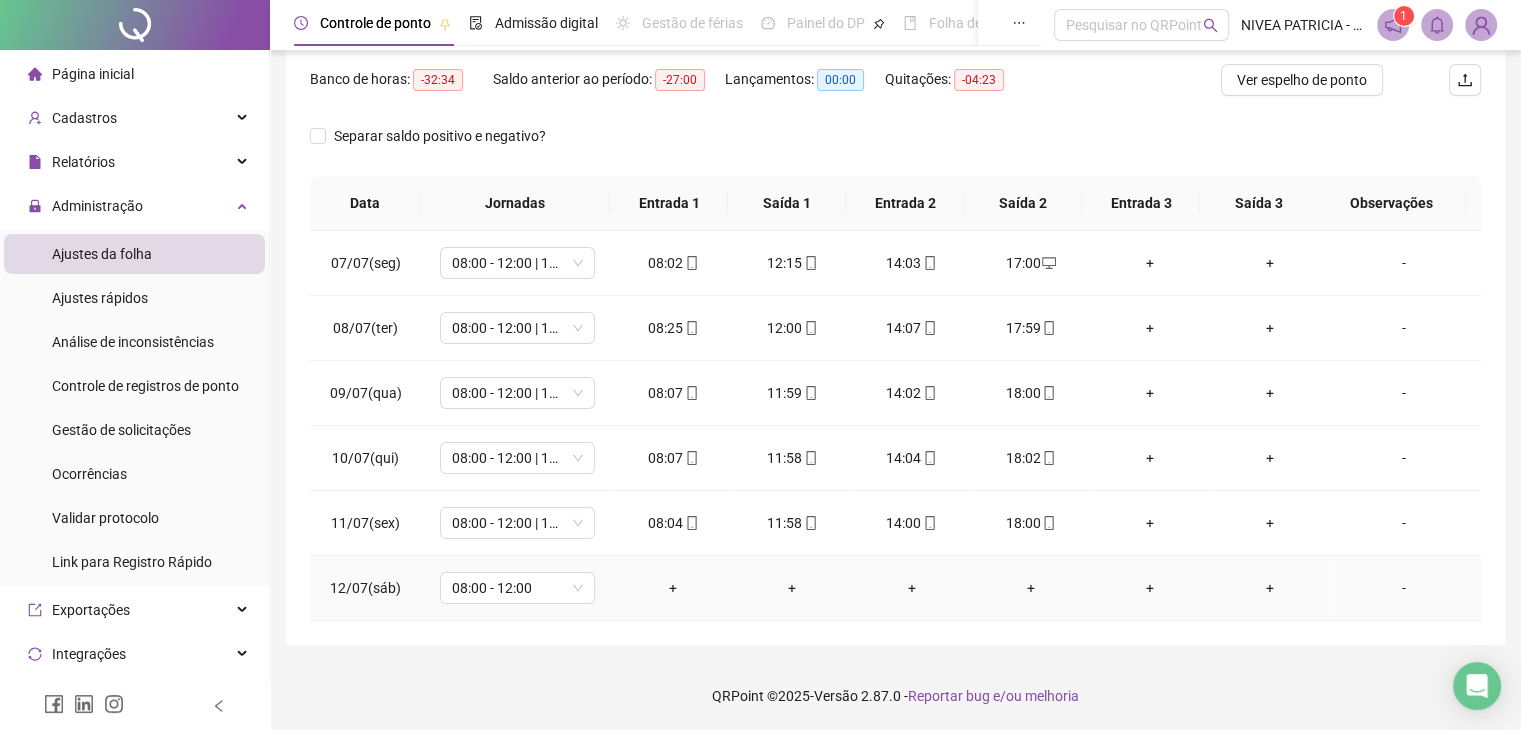 click on "-" at bounding box center (1404, 588) 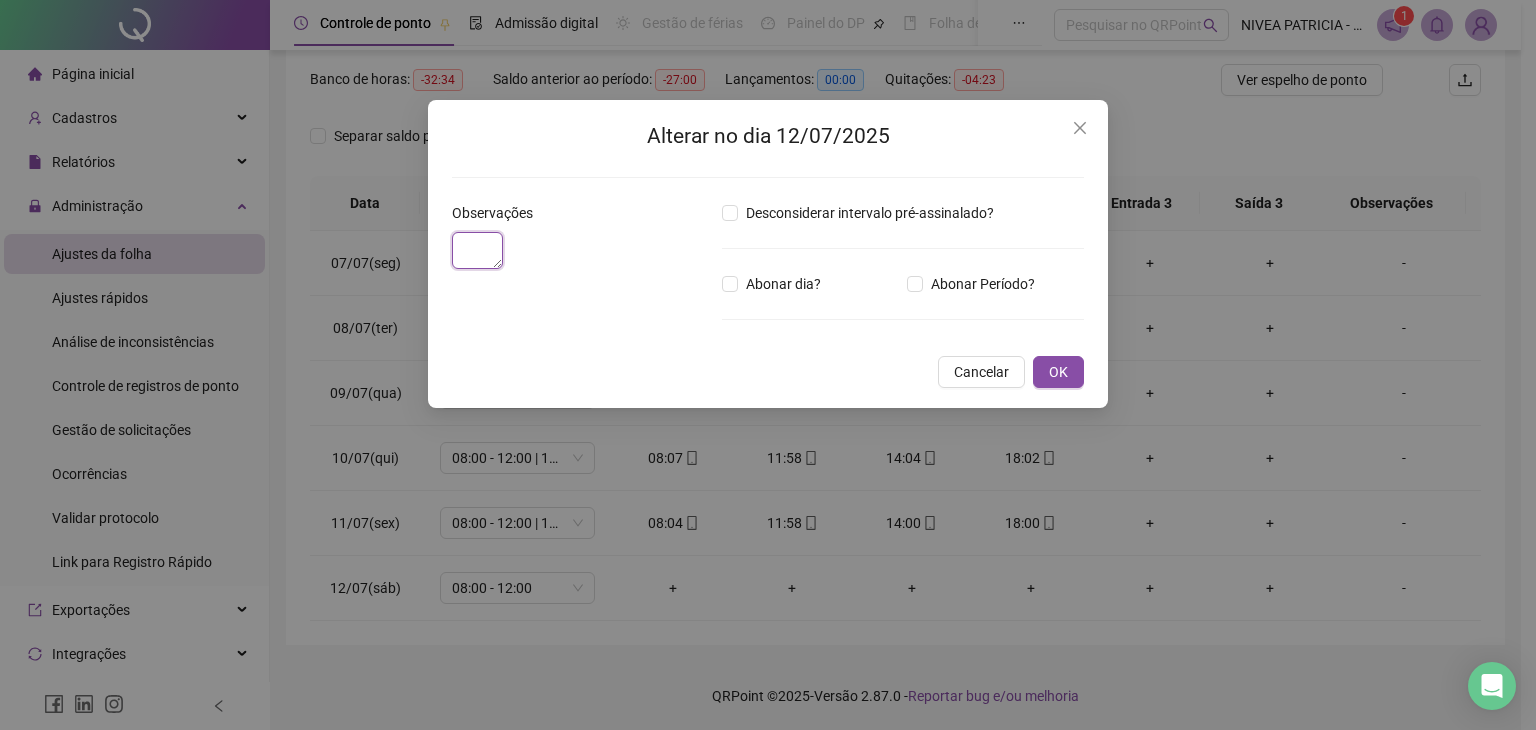 click at bounding box center (477, 250) 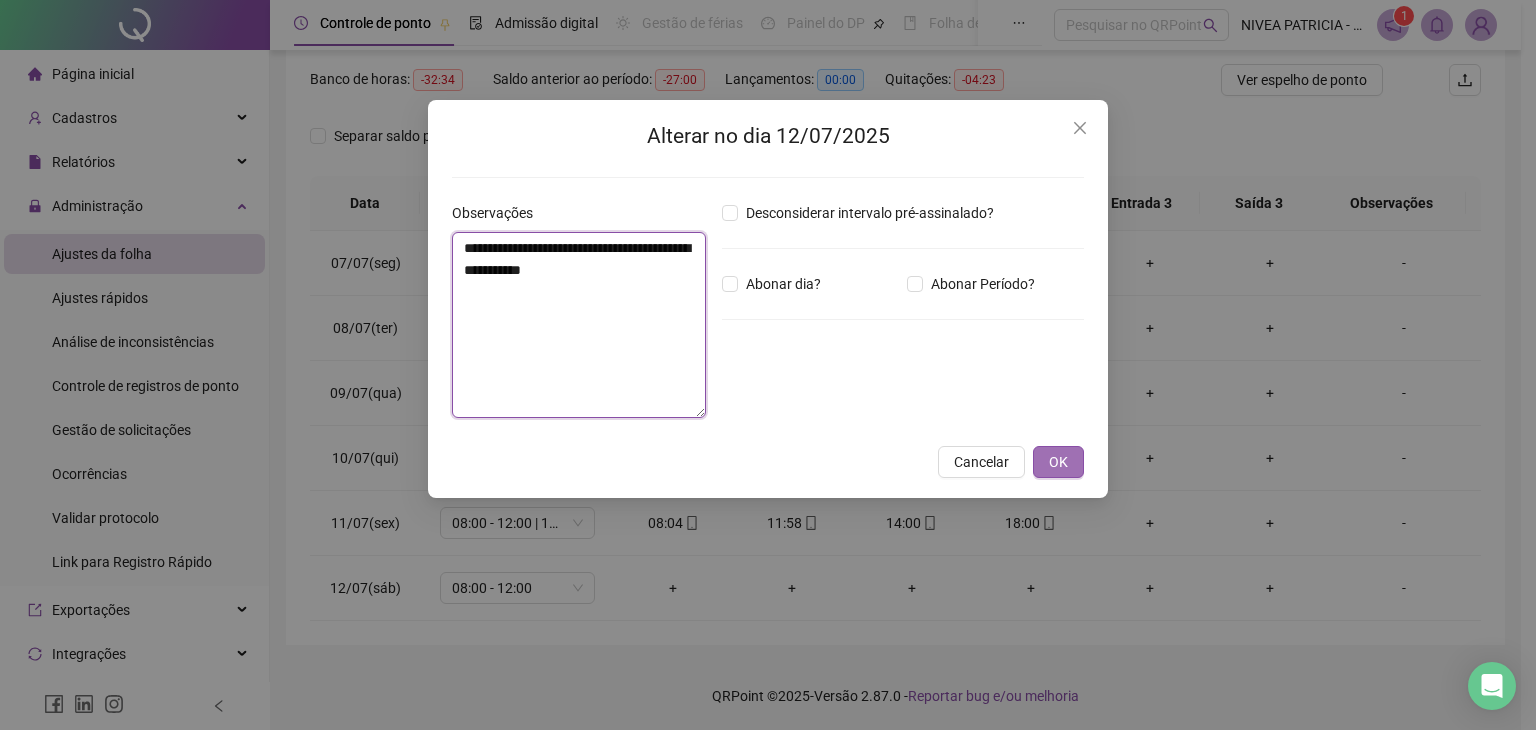 type on "**********" 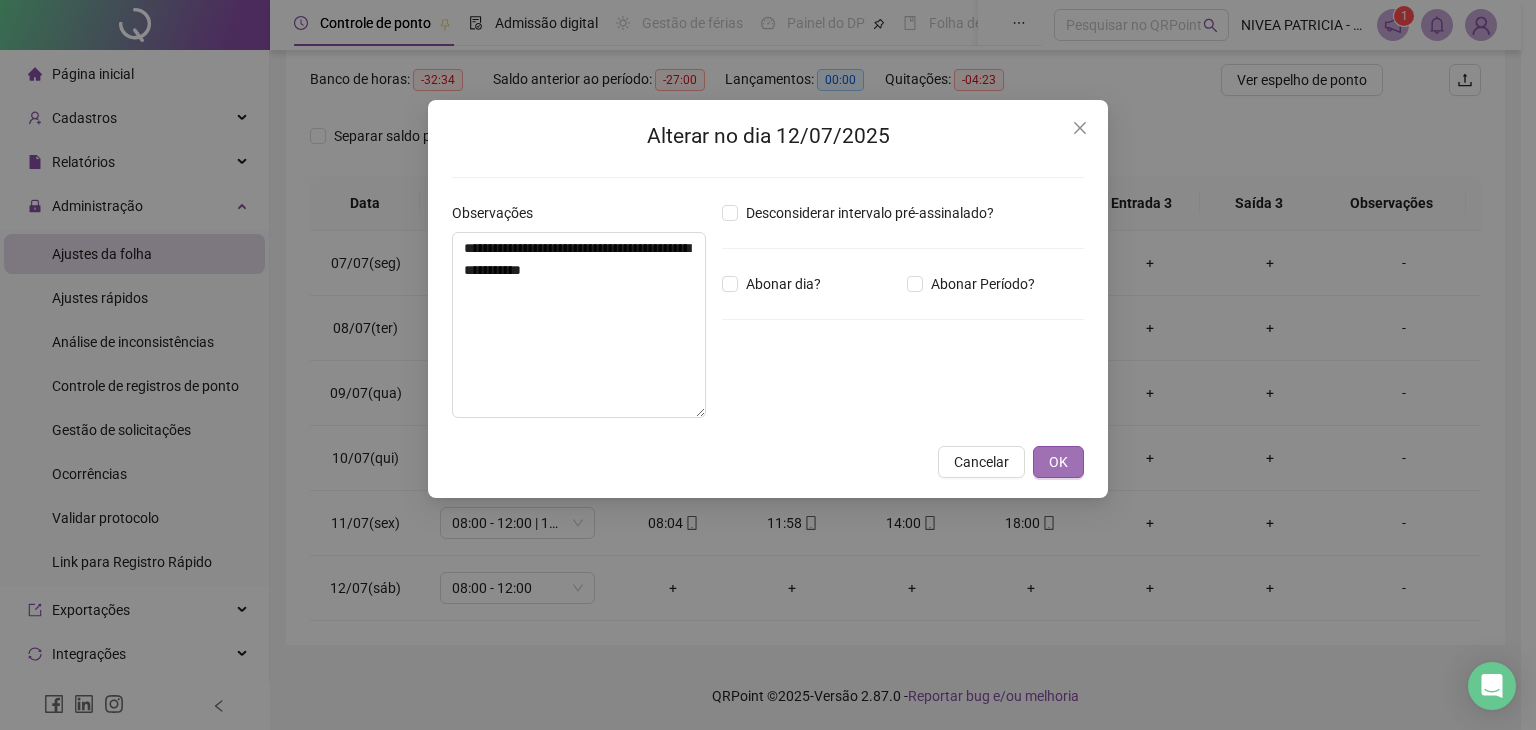 drag, startPoint x: 1054, startPoint y: 459, endPoint x: 1049, endPoint y: 441, distance: 18.681541 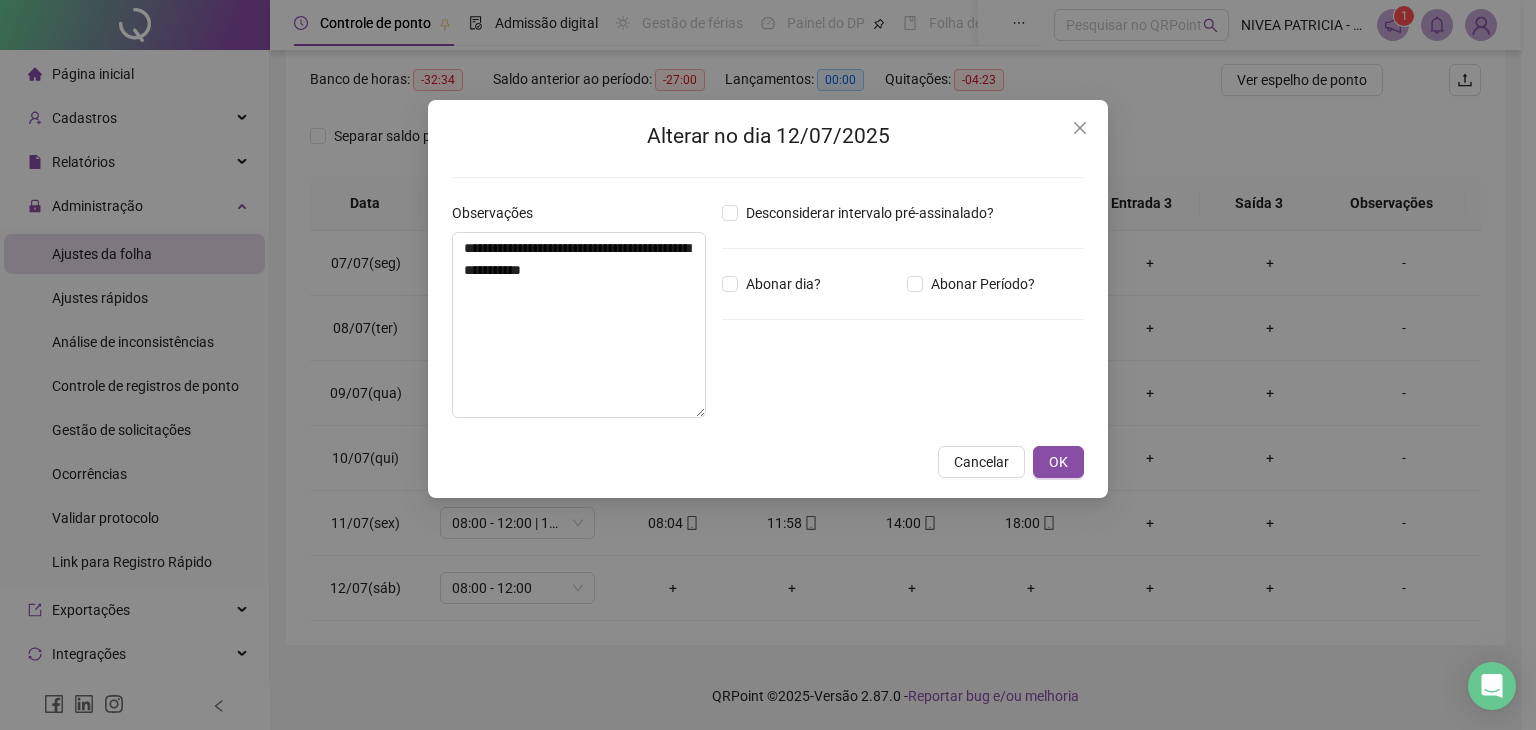 click on "OK" at bounding box center [1058, 462] 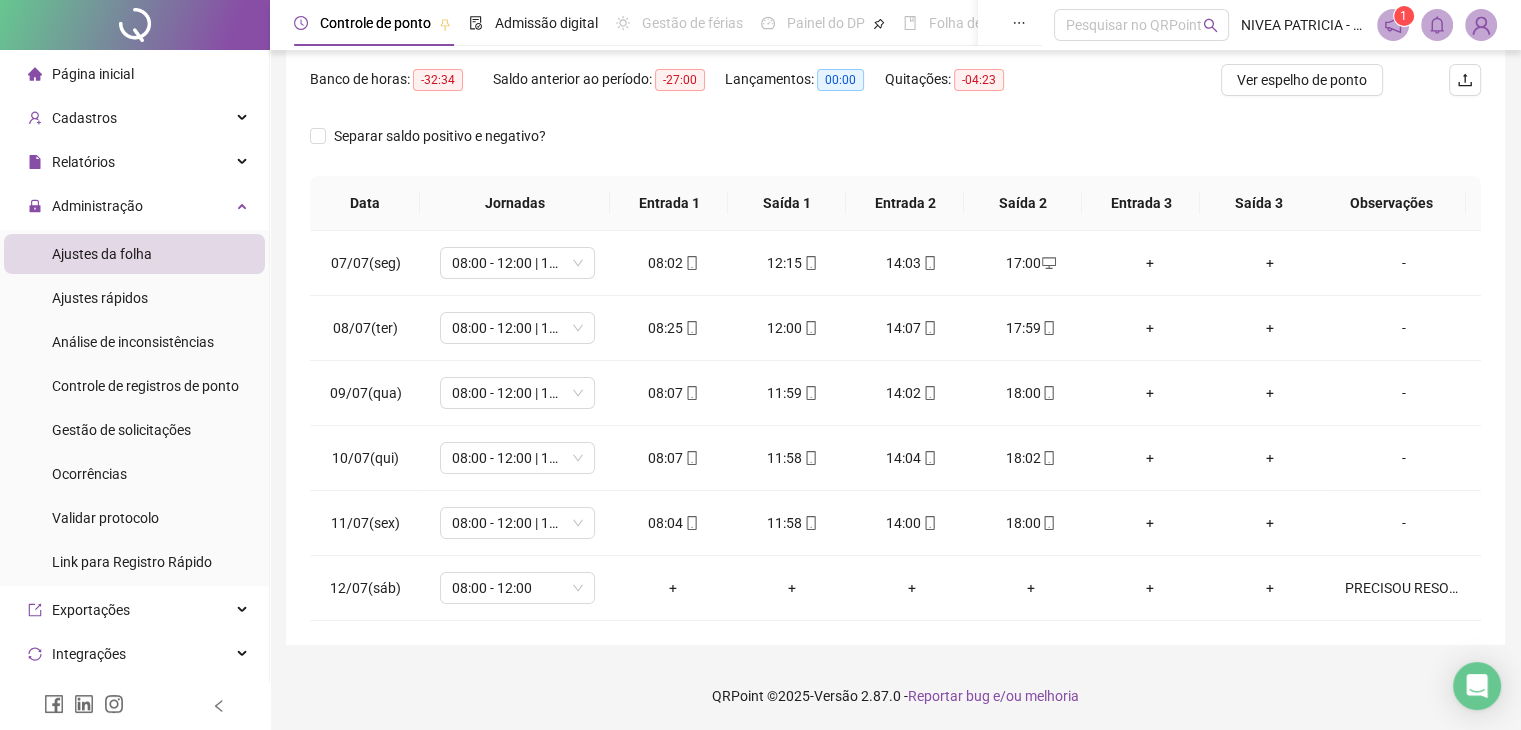 scroll, scrollTop: 154, scrollLeft: 0, axis: vertical 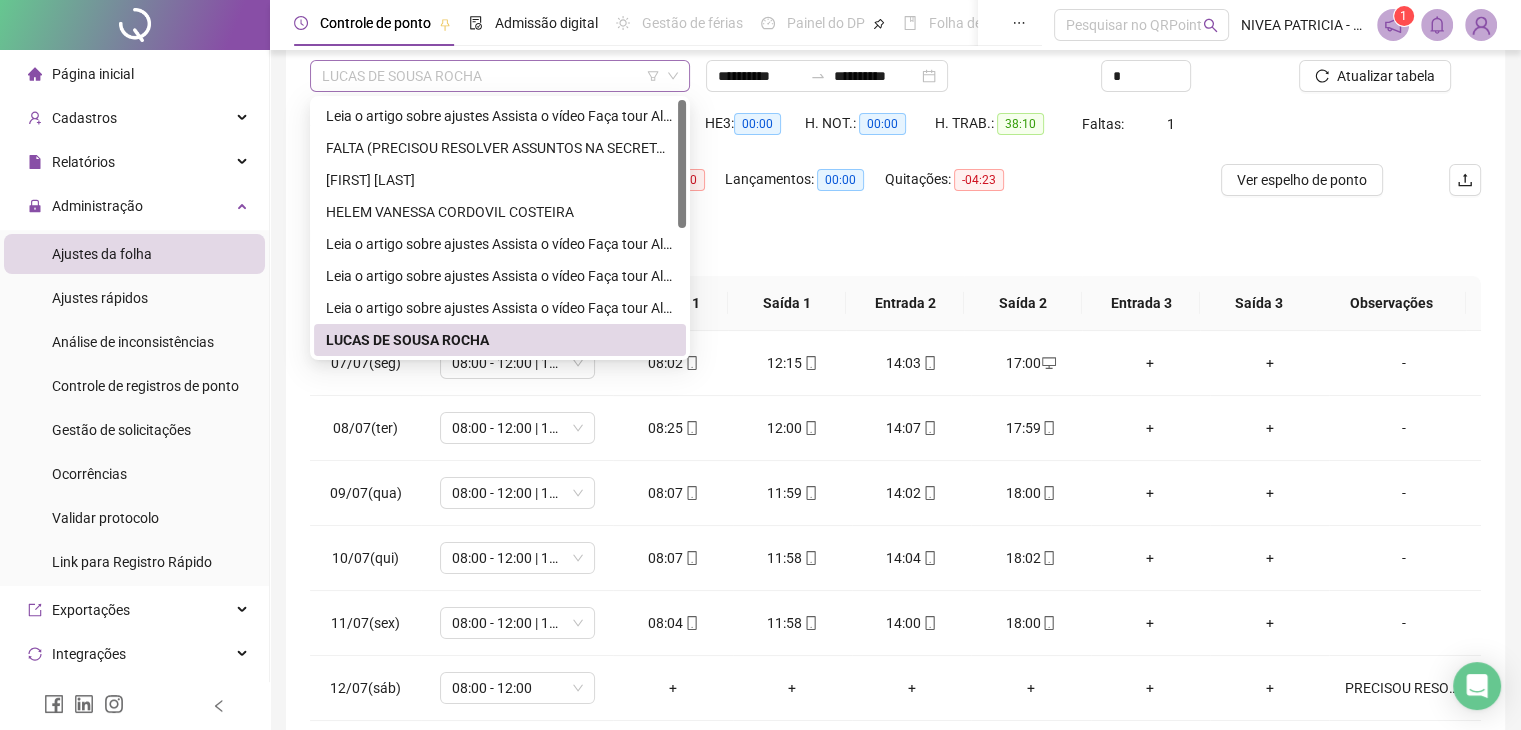 click on "LUCAS DE SOUSA ROCHA" at bounding box center (500, 76) 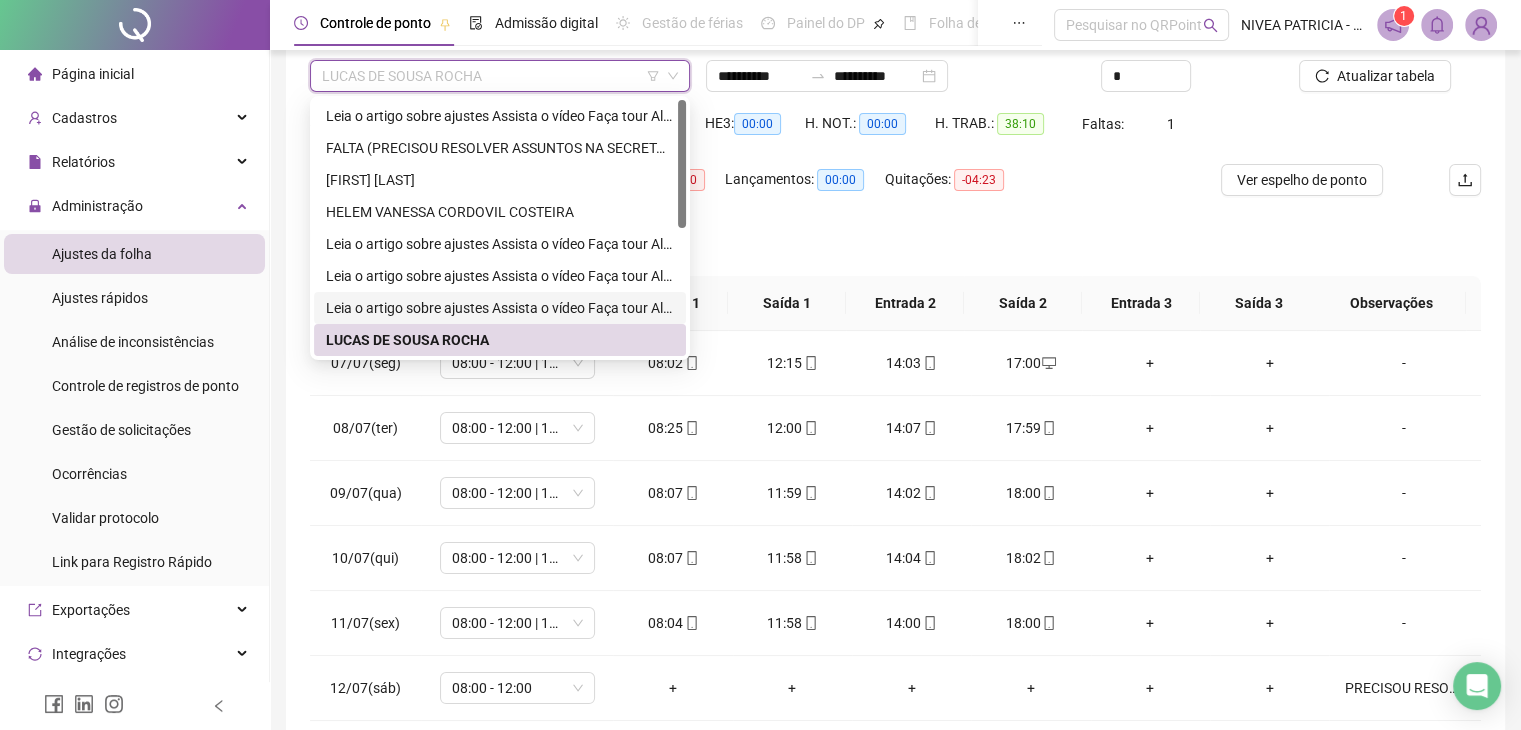 scroll, scrollTop: 200, scrollLeft: 0, axis: vertical 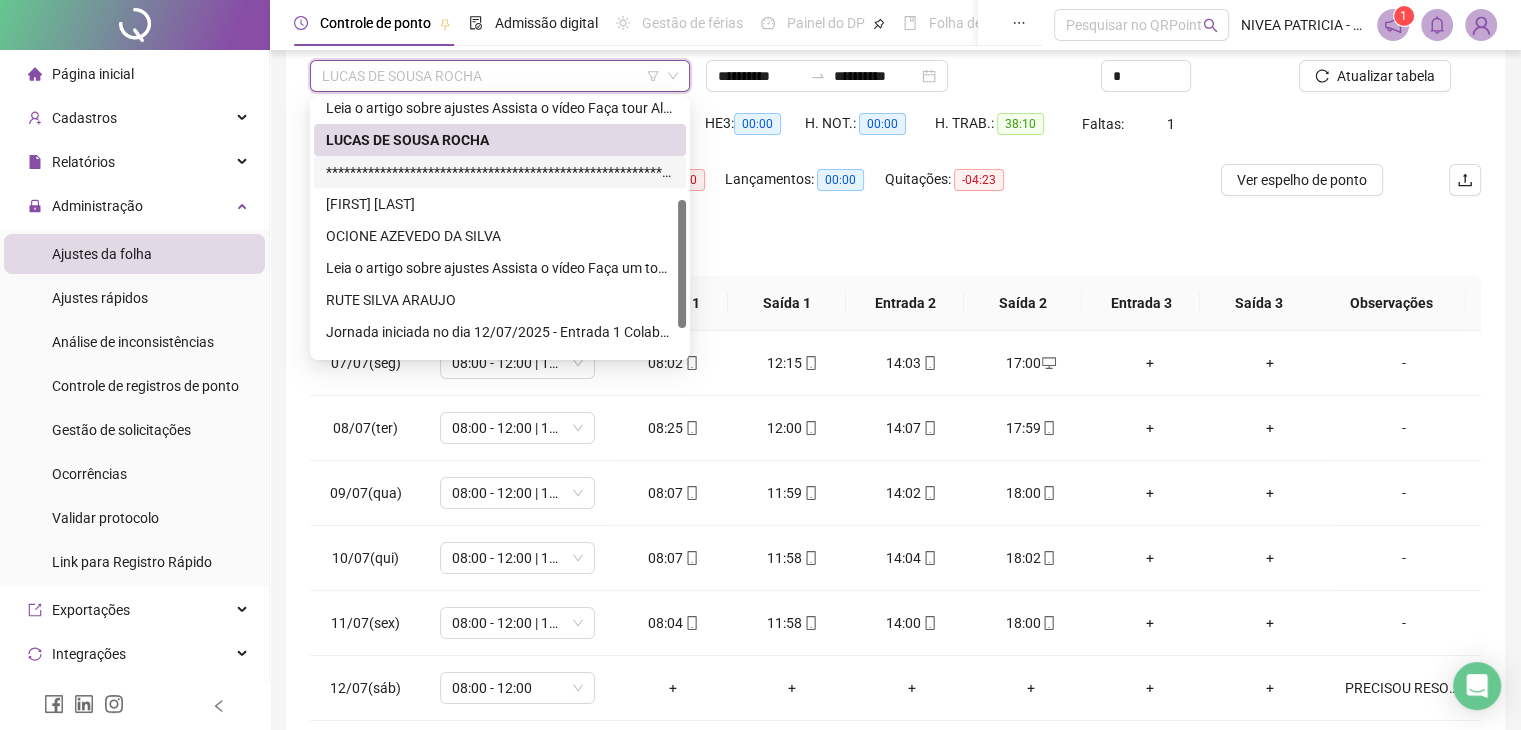 click on "**********" at bounding box center [500, 172] 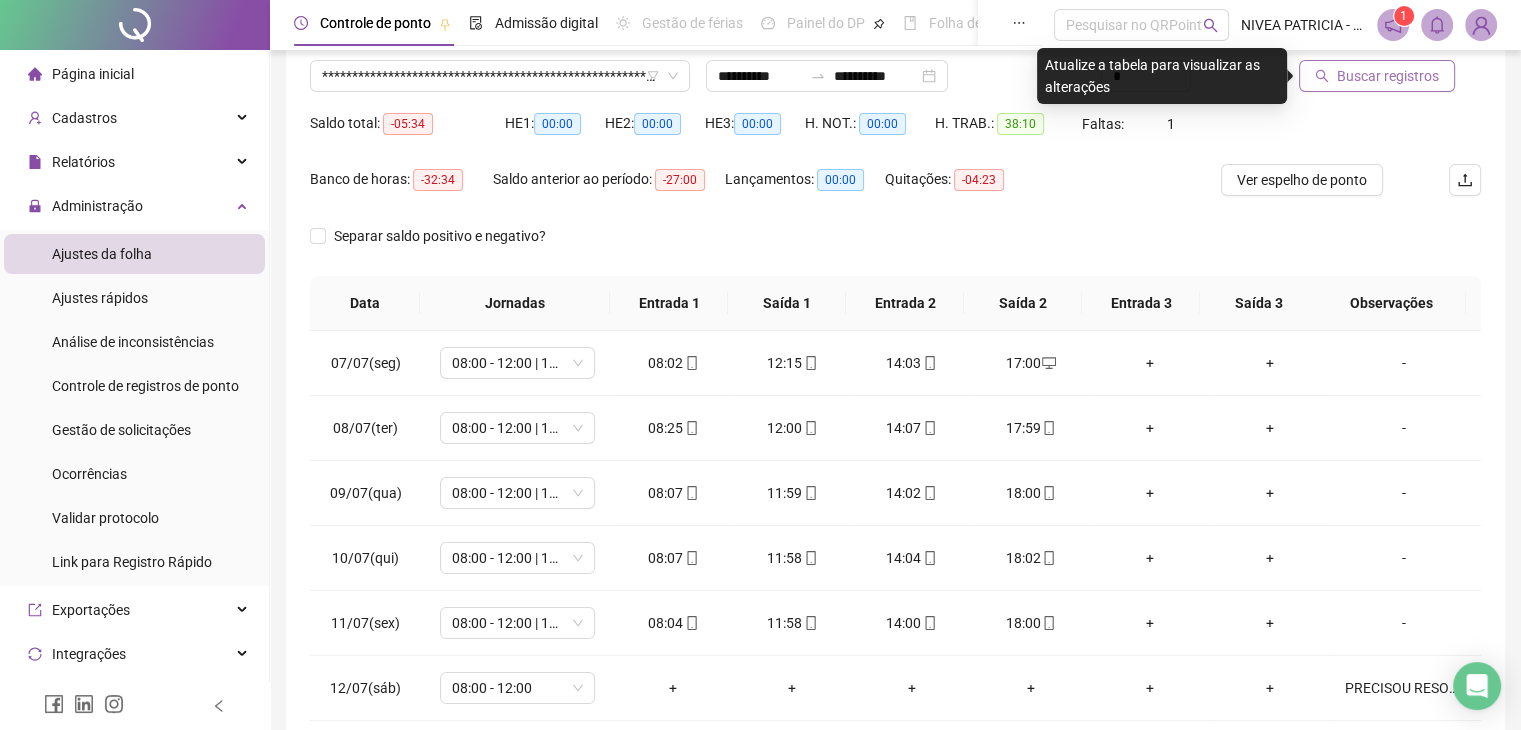 click on "Buscar registros" at bounding box center (1377, 76) 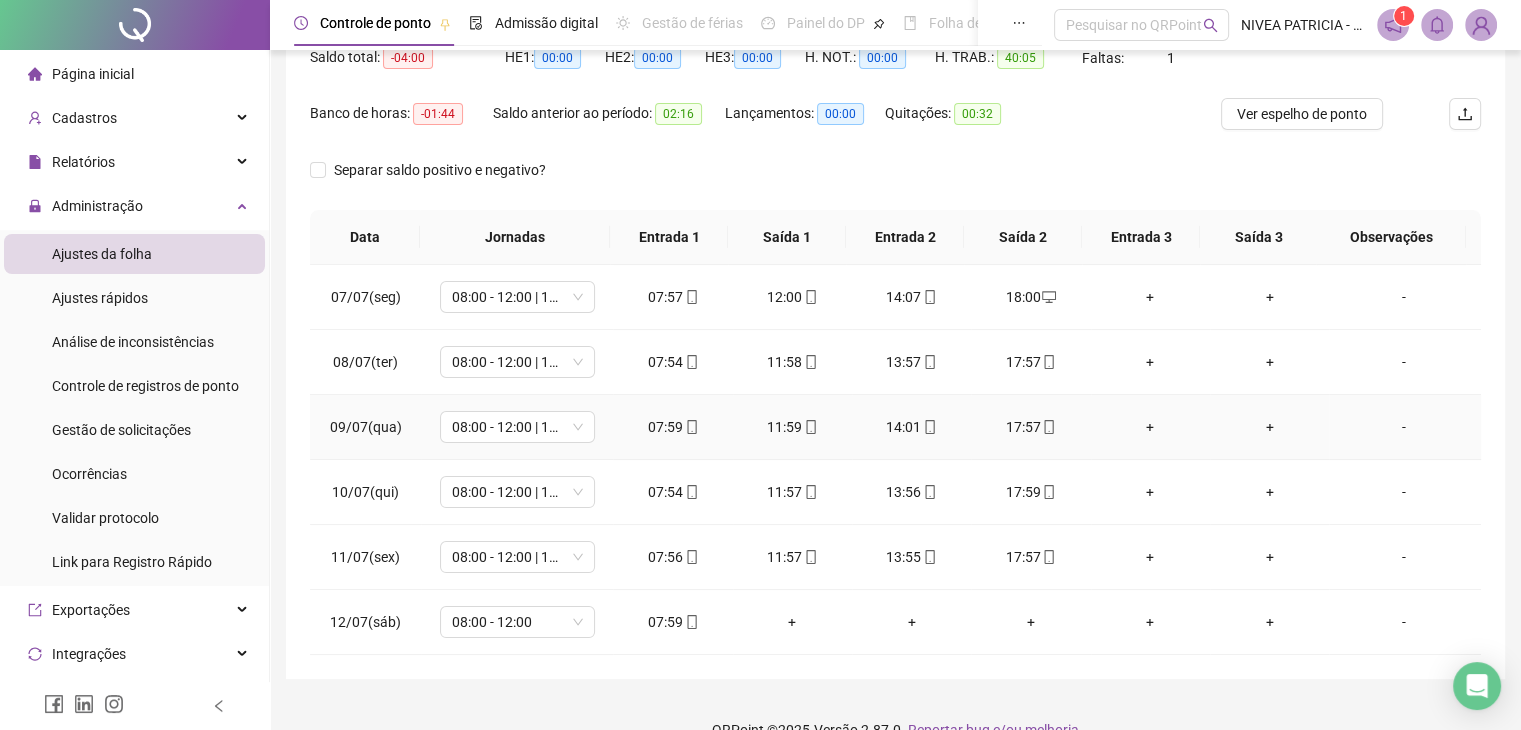 scroll, scrollTop: 254, scrollLeft: 0, axis: vertical 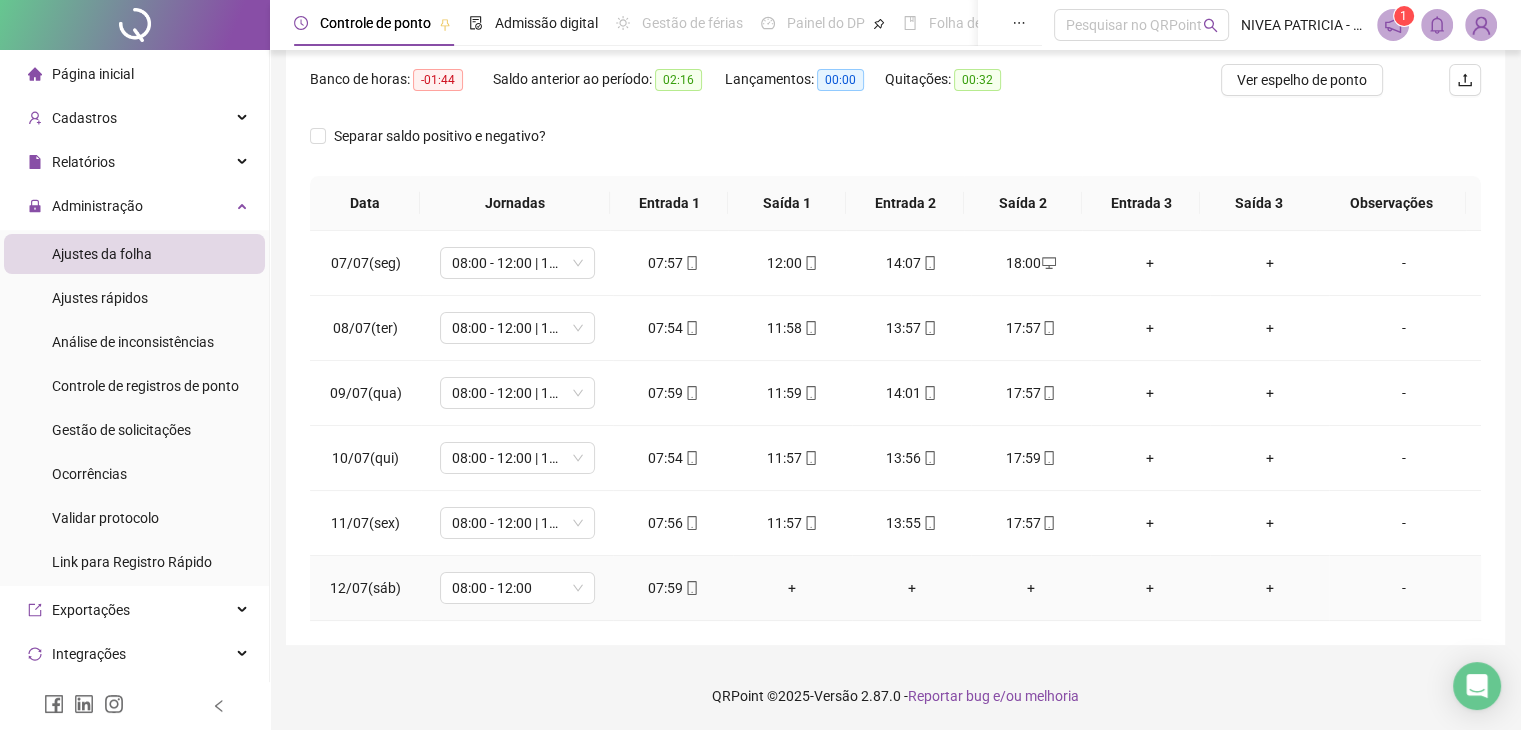 click on "07:59" at bounding box center [672, 588] 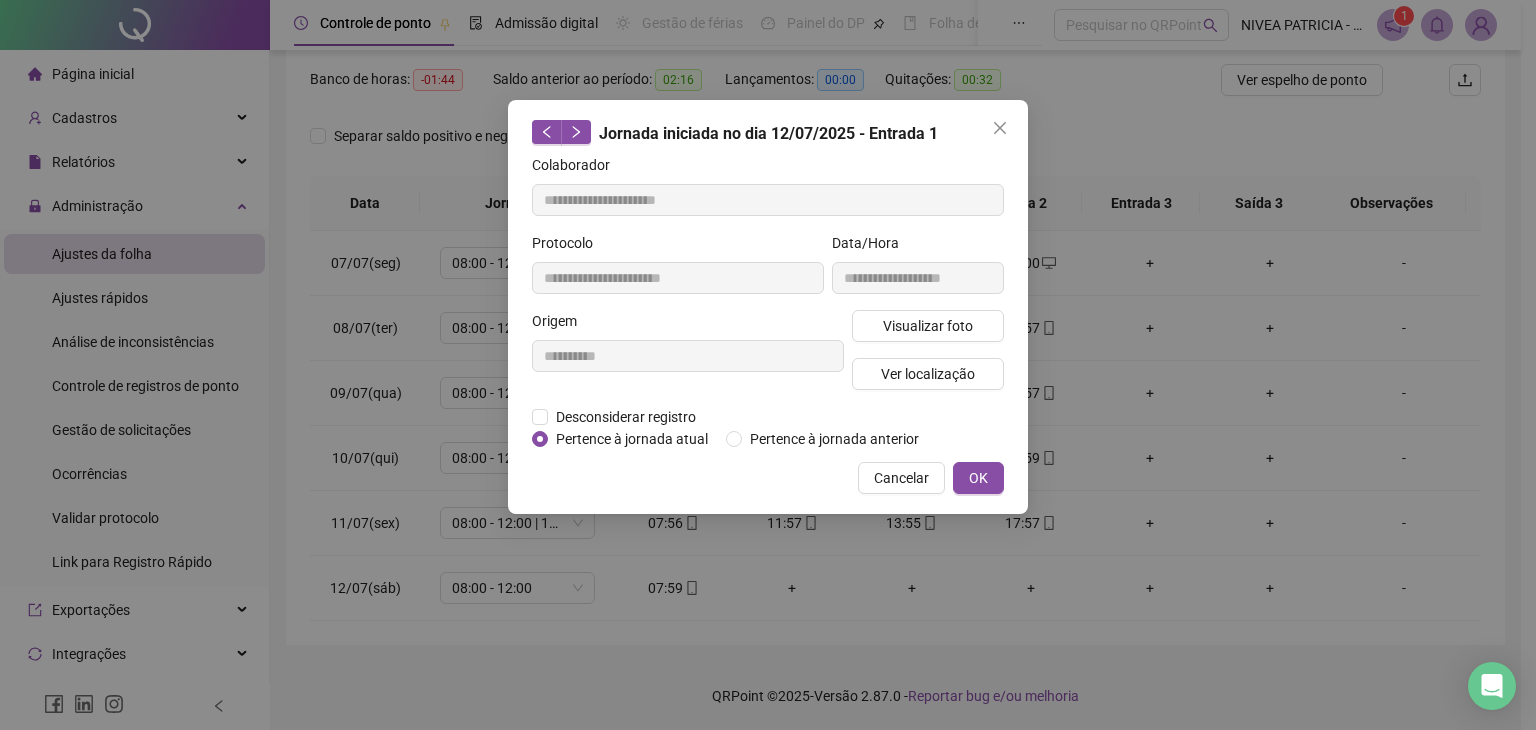 type on "**********" 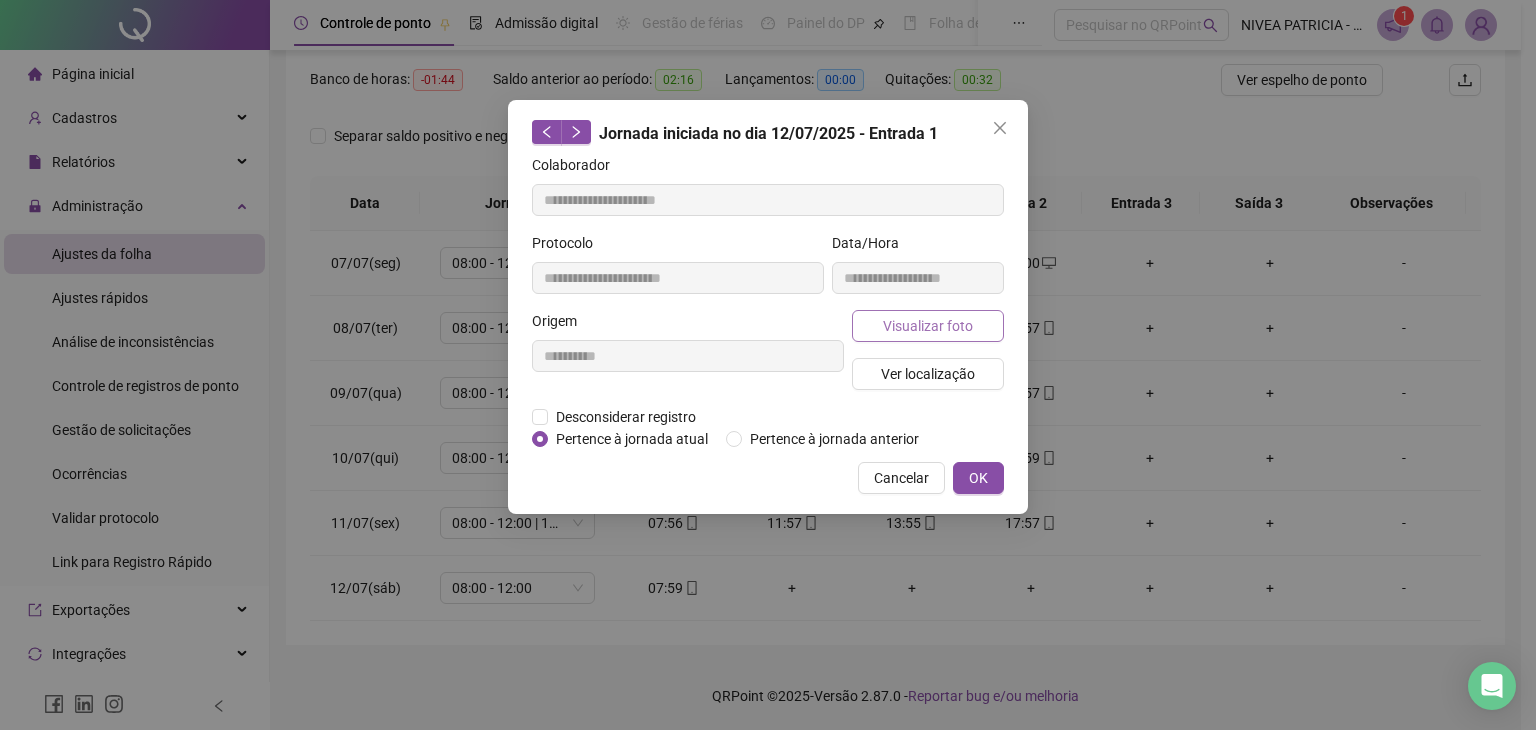 click on "Visualizar foto" at bounding box center [928, 326] 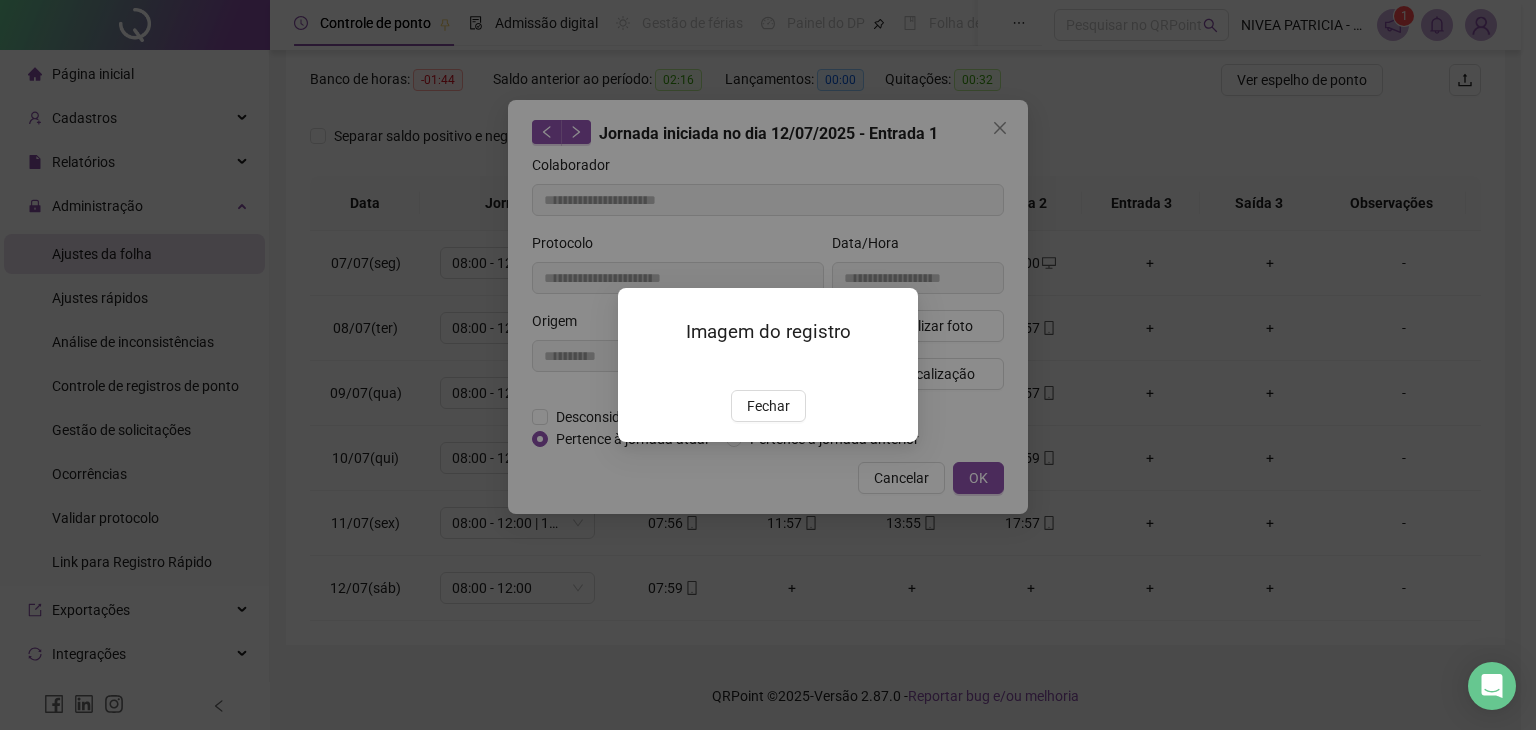 click on "Fechar" at bounding box center [768, 406] 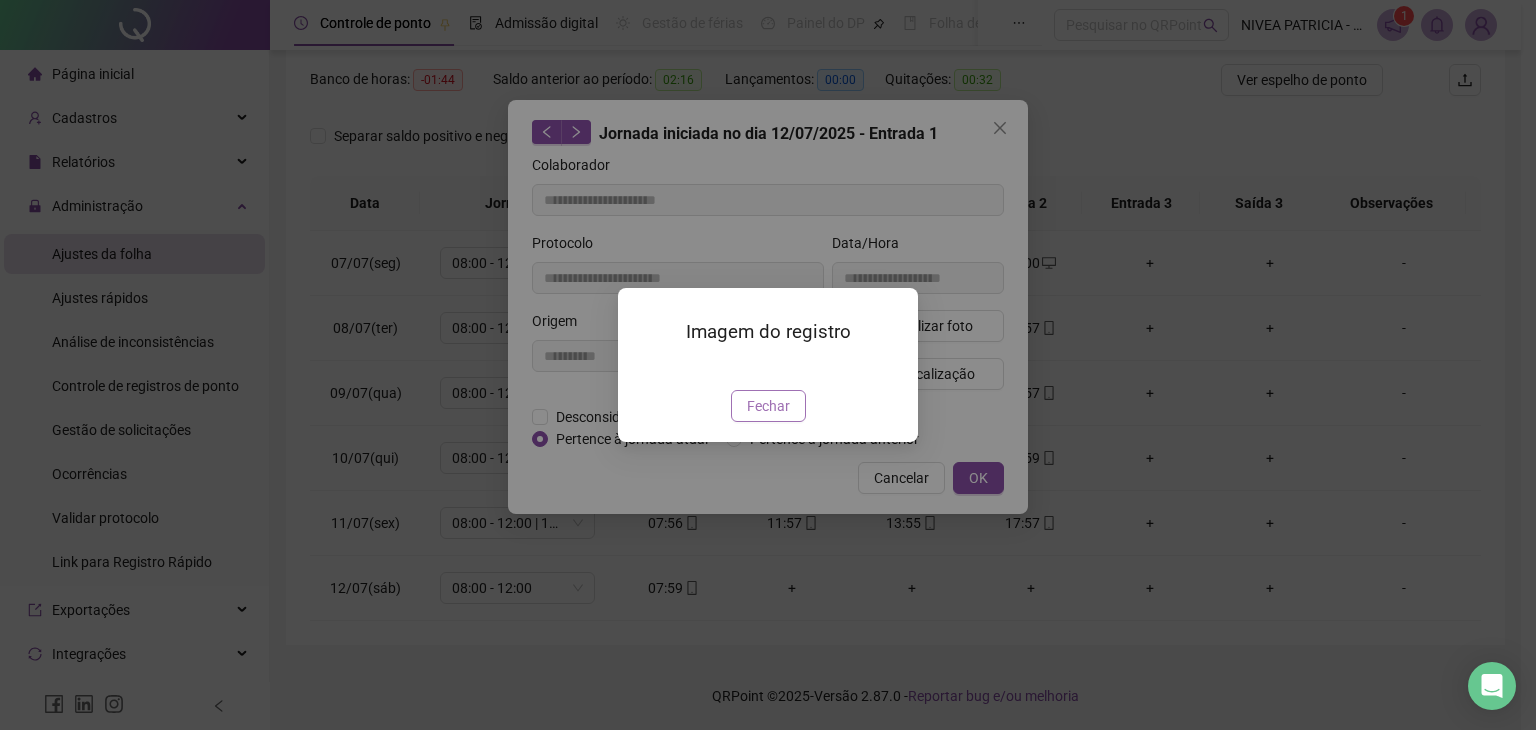 click on "Fechar" at bounding box center (768, 406) 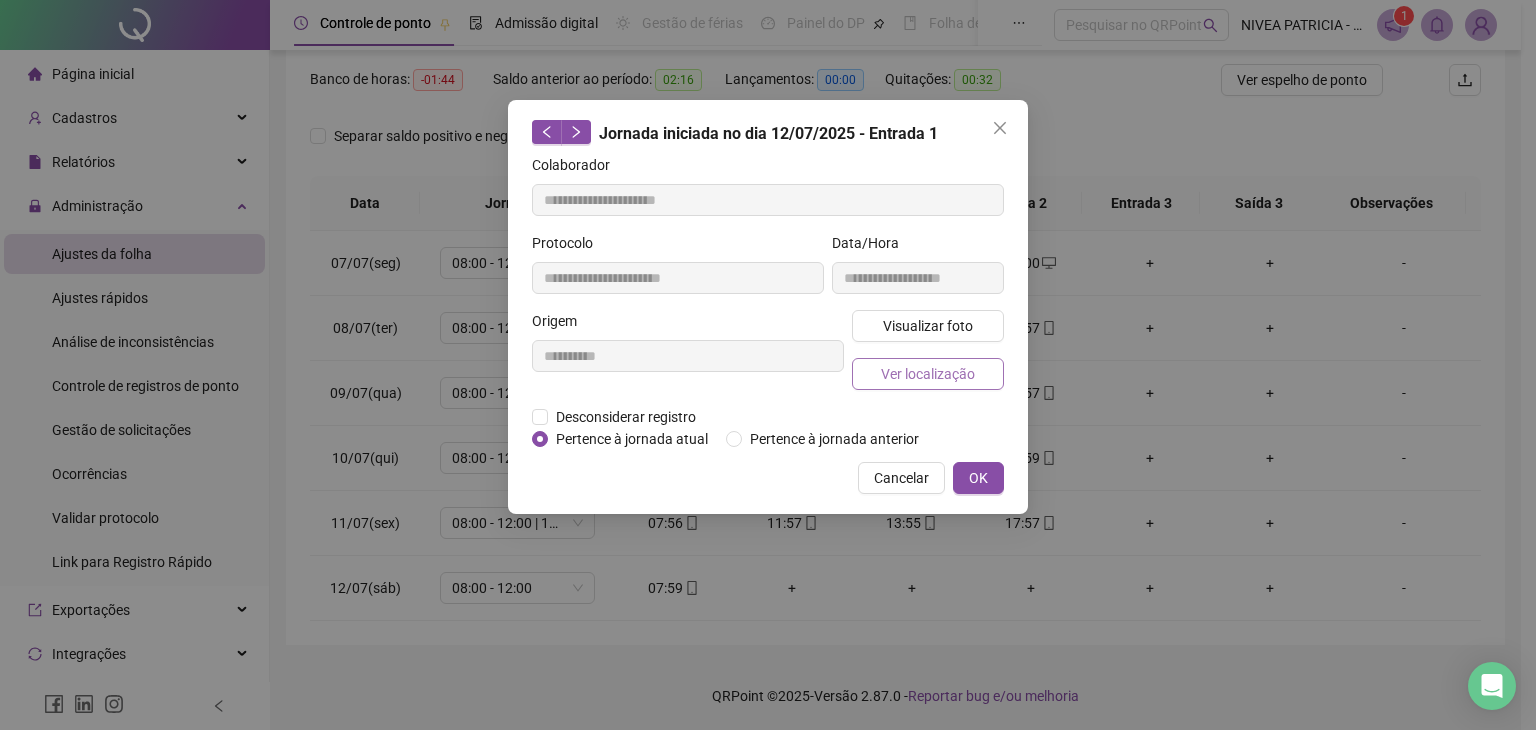 click on "Ver localização" at bounding box center [928, 374] 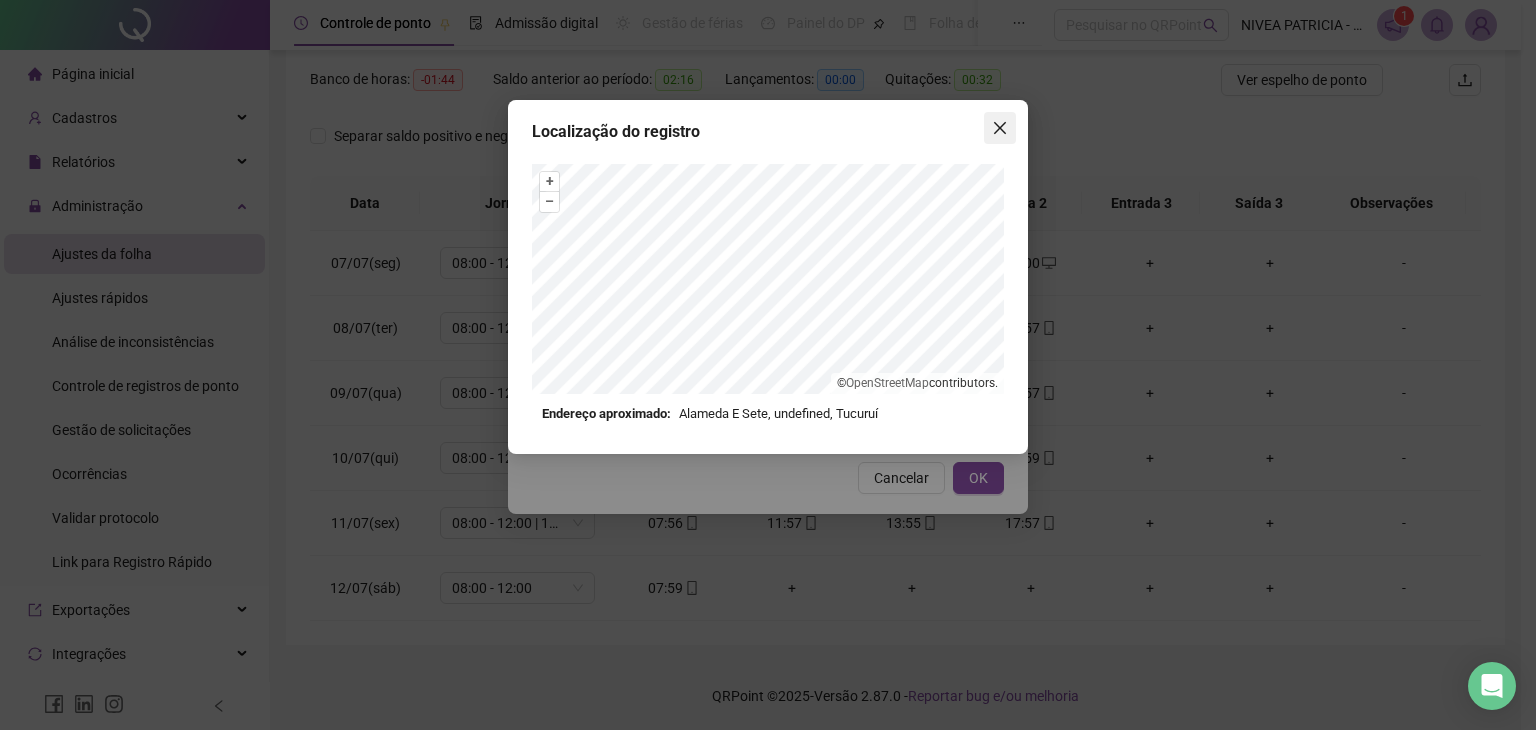 click 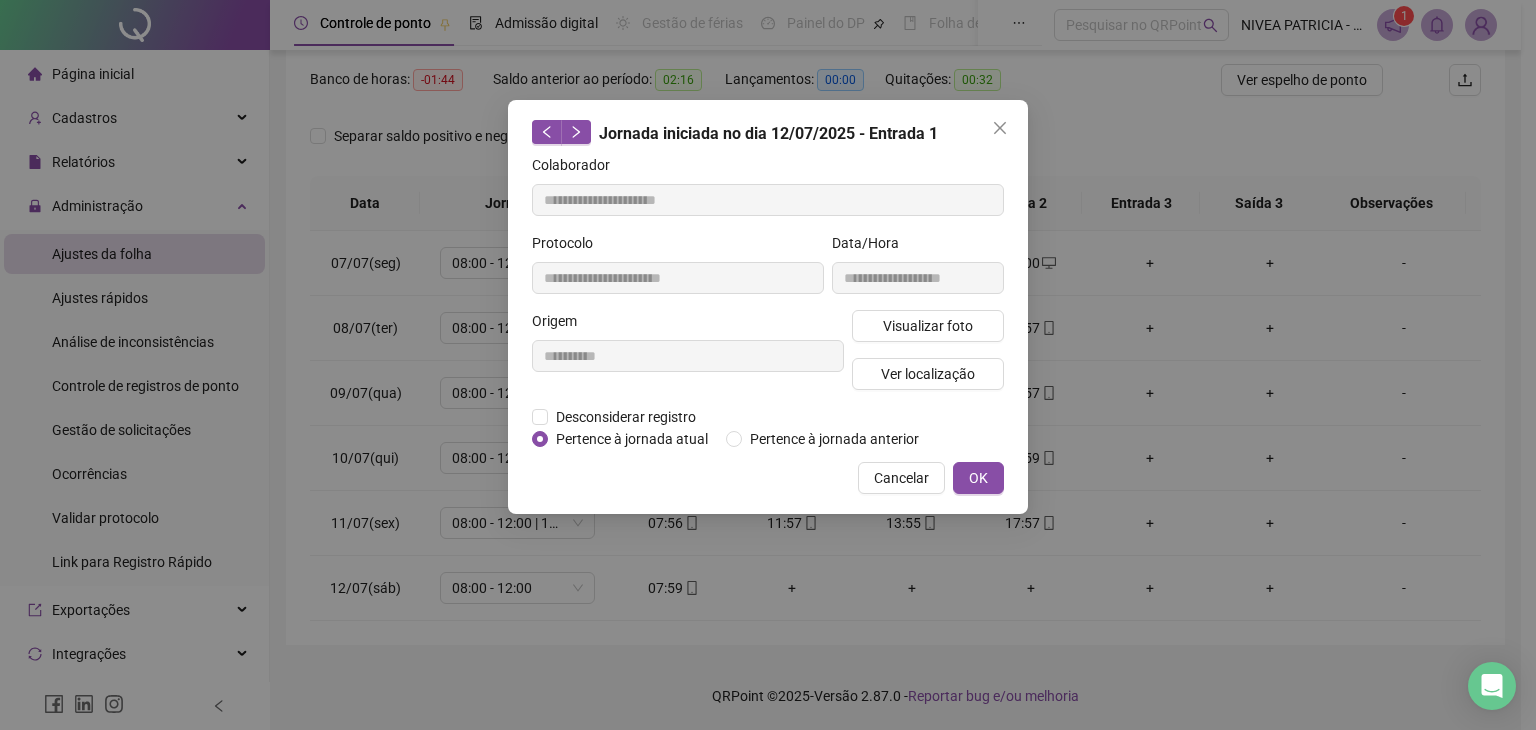 click 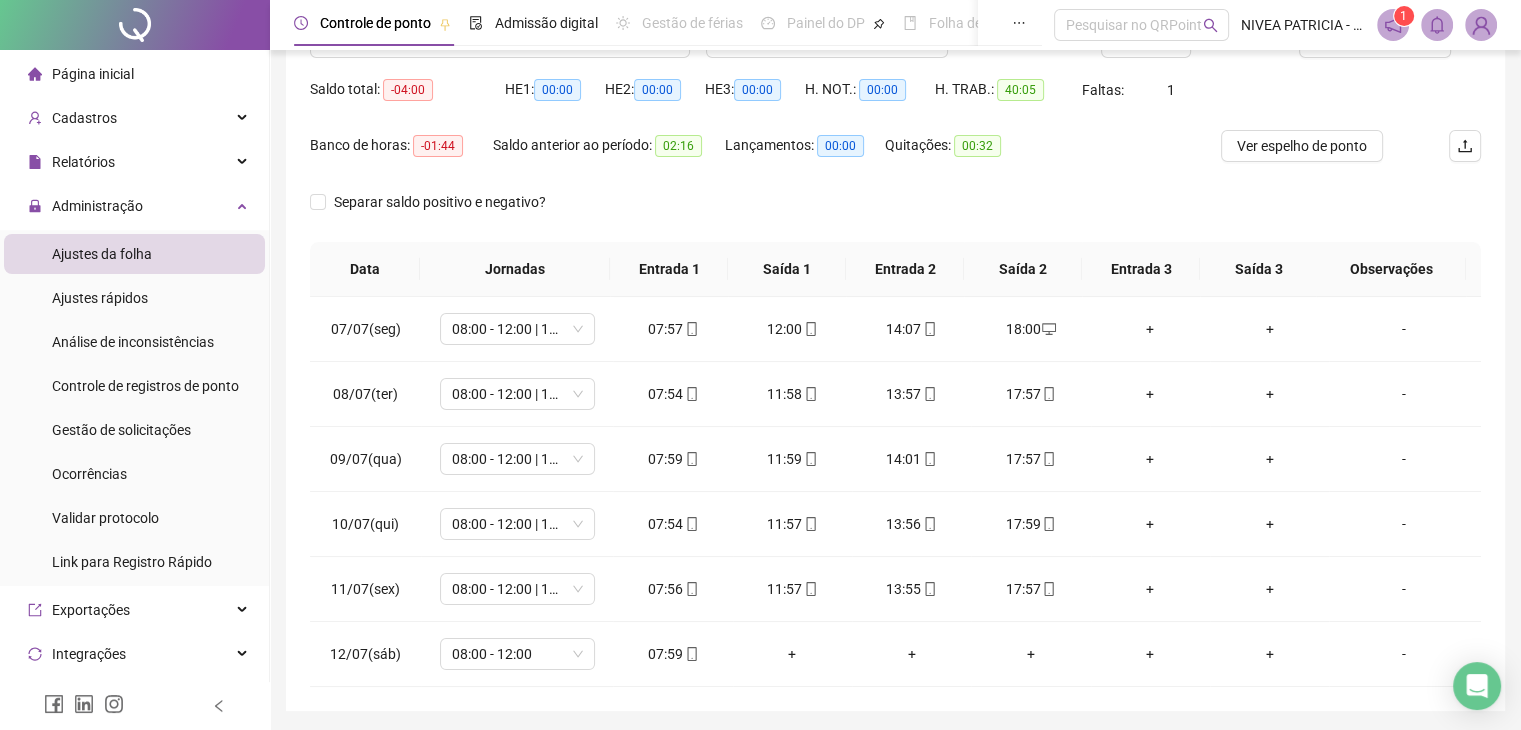 scroll, scrollTop: 154, scrollLeft: 0, axis: vertical 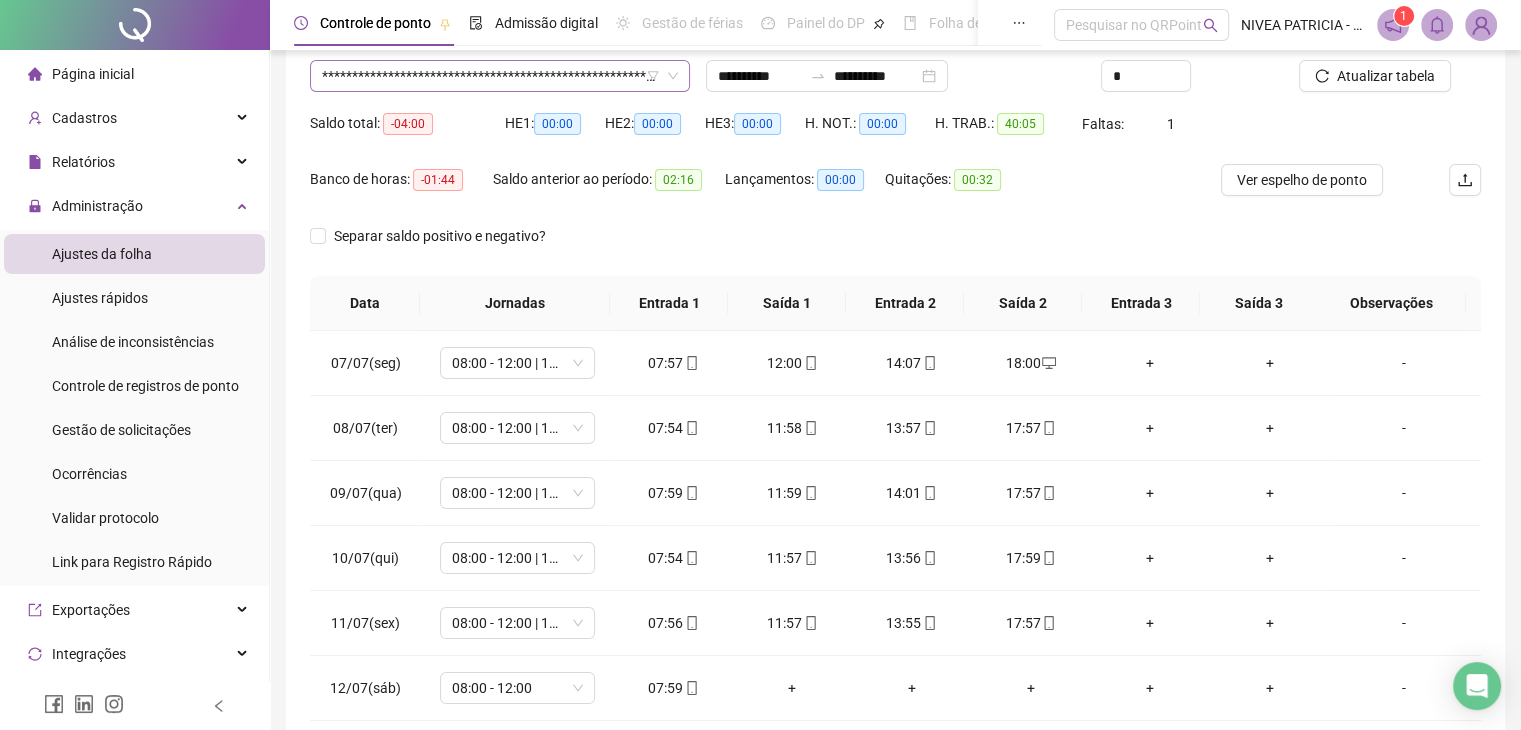 click on "**********" at bounding box center [500, 76] 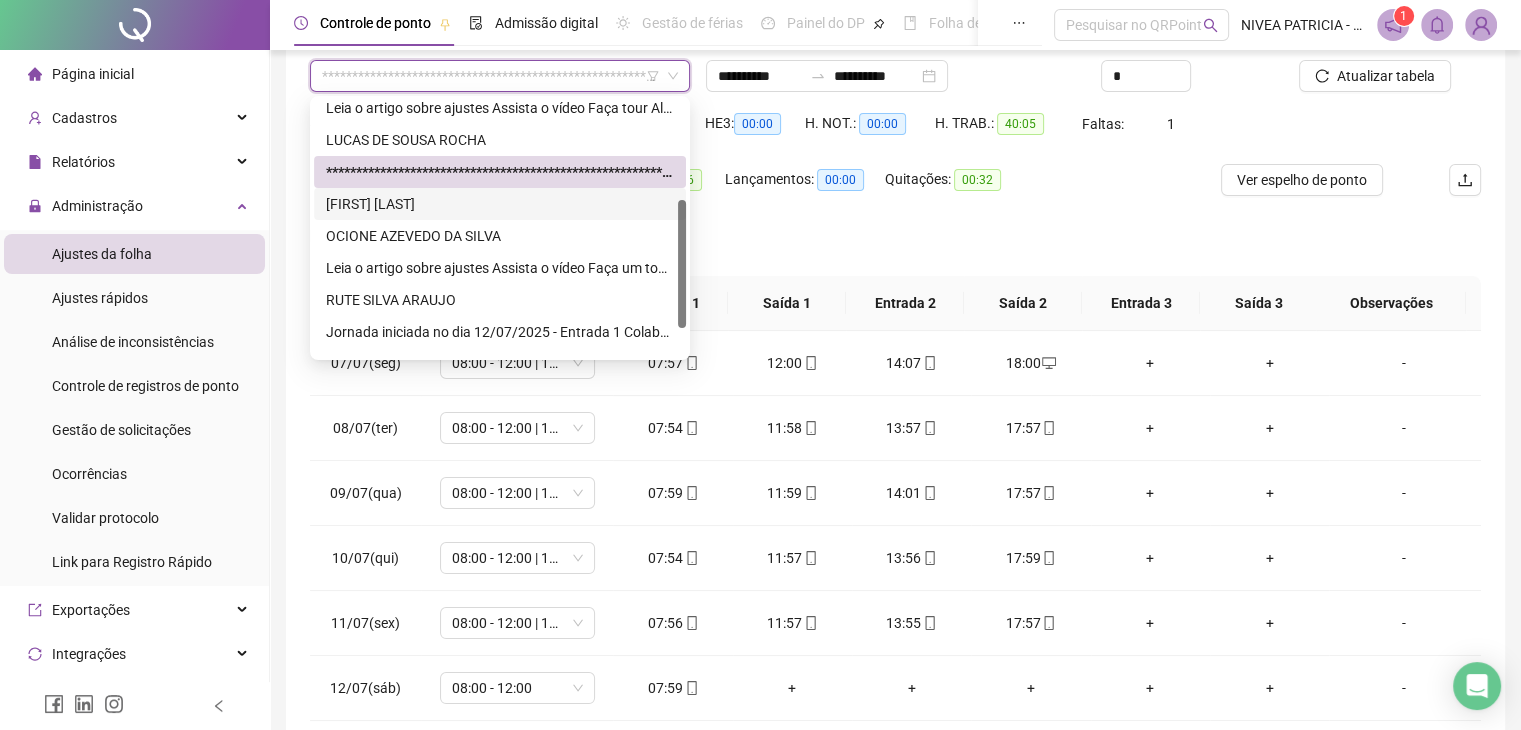 click on "[FIRST] [LAST]" at bounding box center (500, 204) 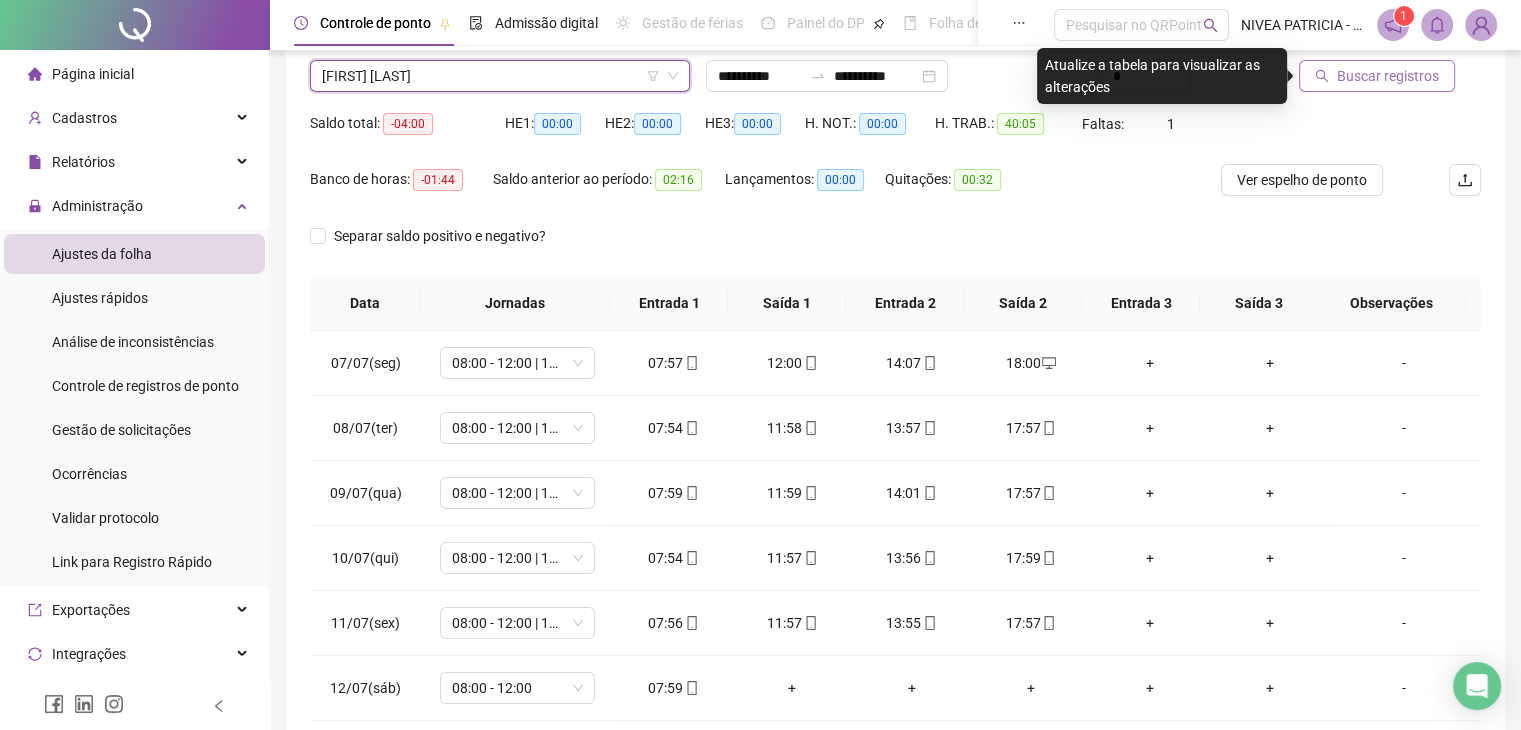 click on "Buscar registros" at bounding box center [1377, 76] 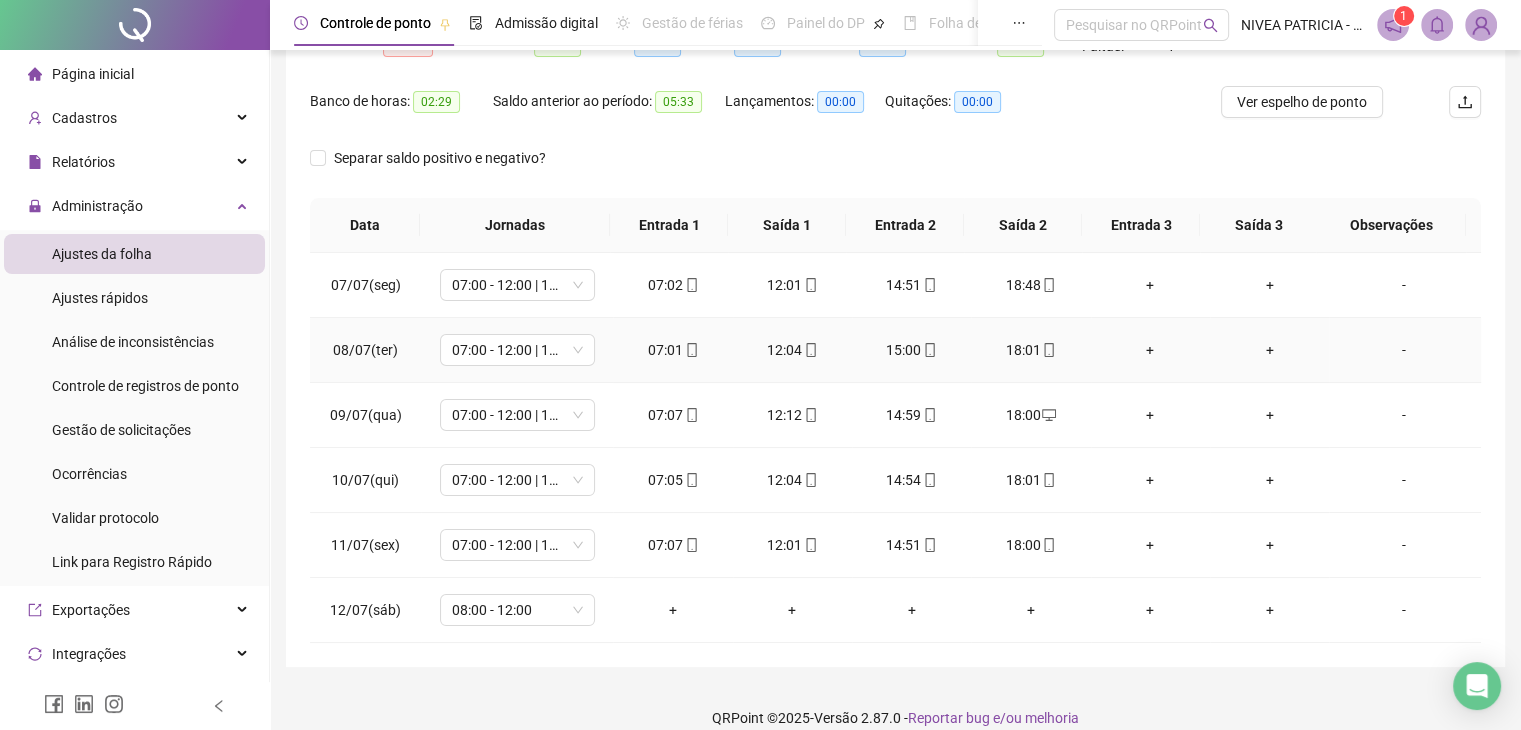 scroll, scrollTop: 254, scrollLeft: 0, axis: vertical 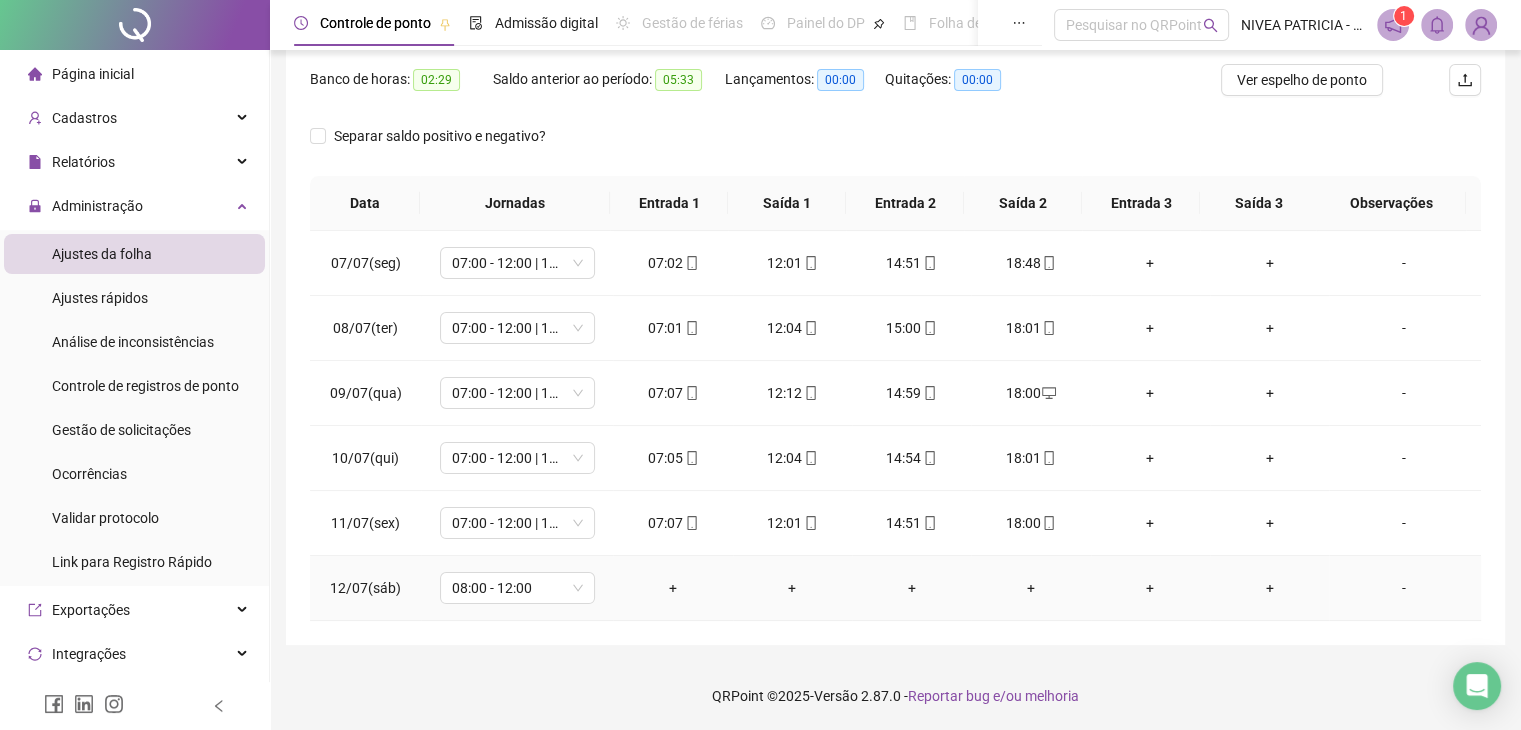 click on "-" at bounding box center (1404, 588) 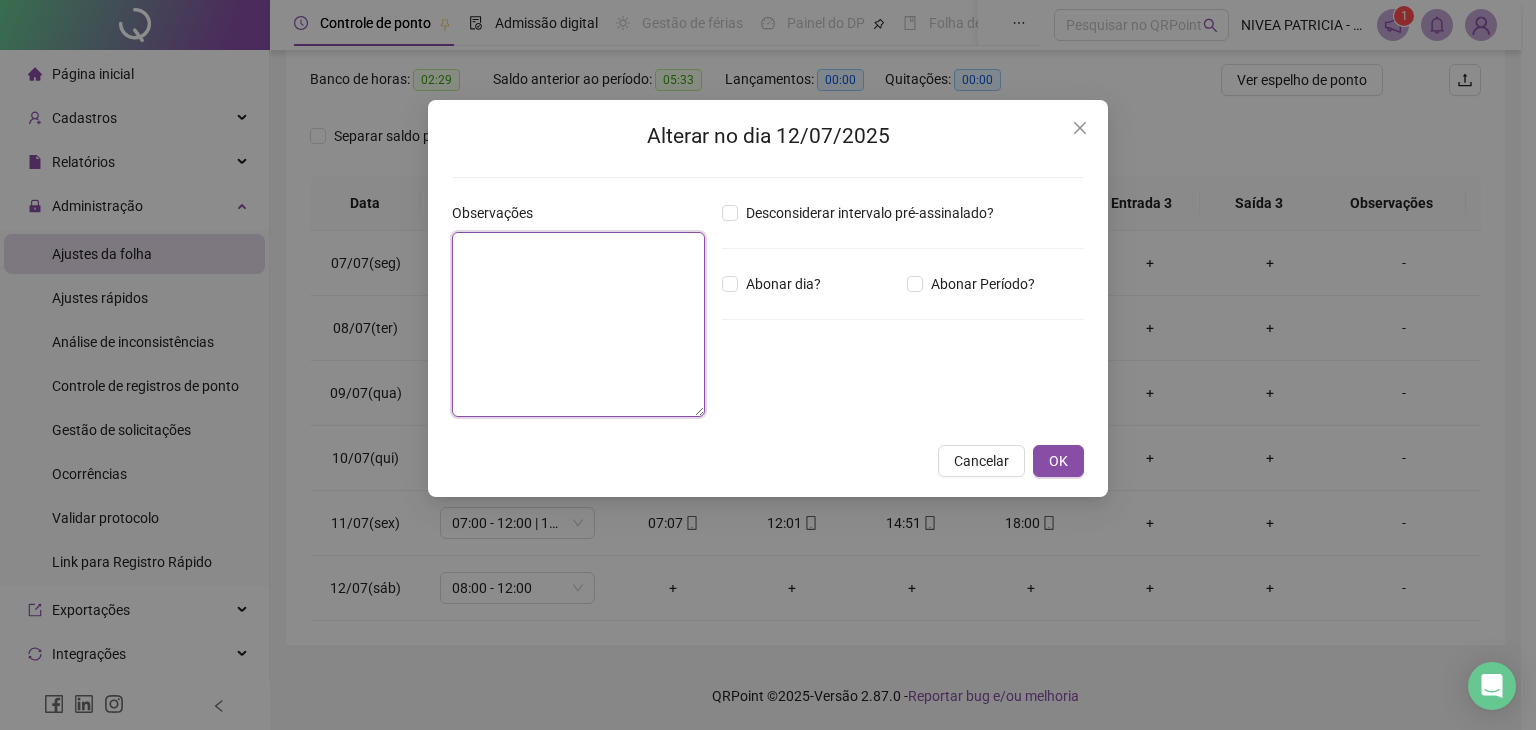 click at bounding box center (578, 324) 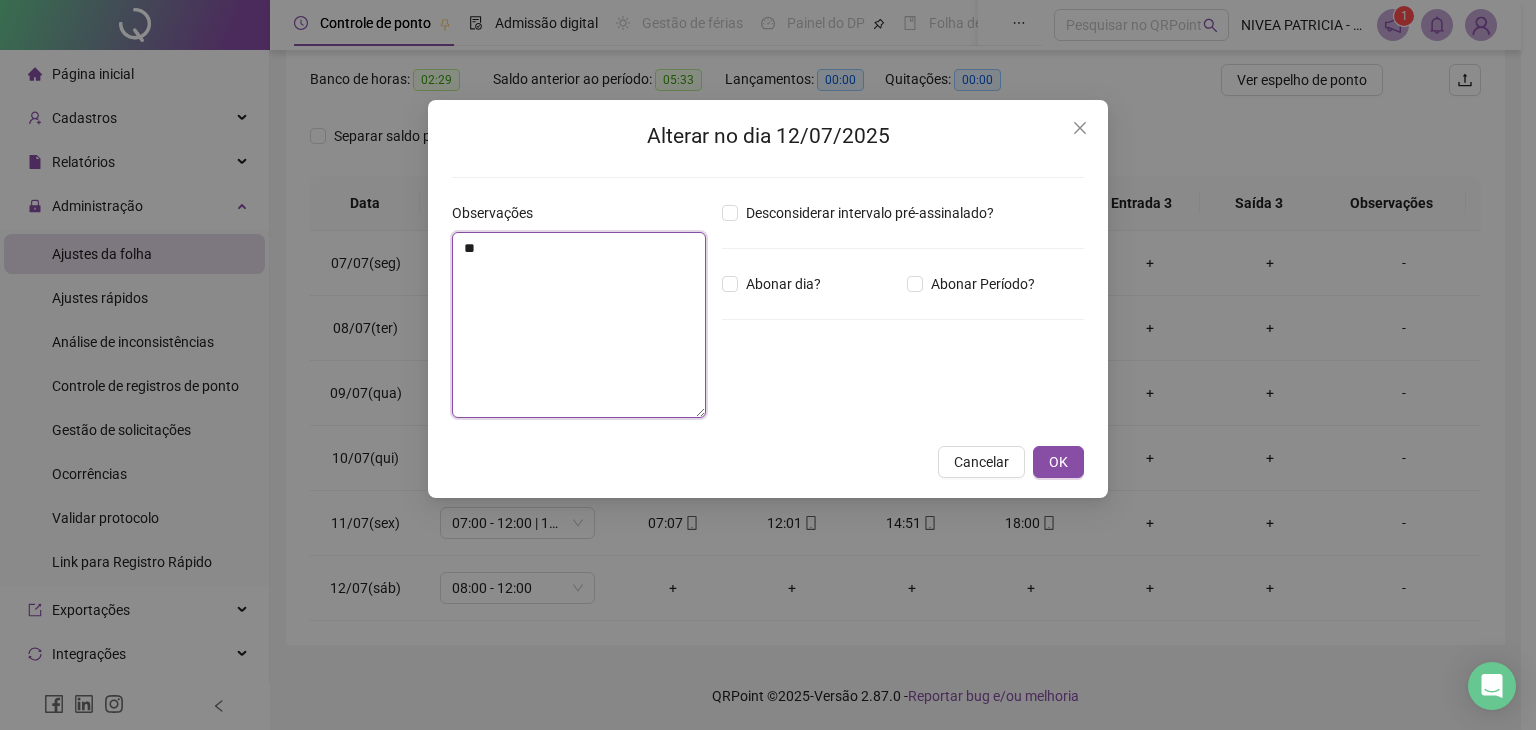 type on "*" 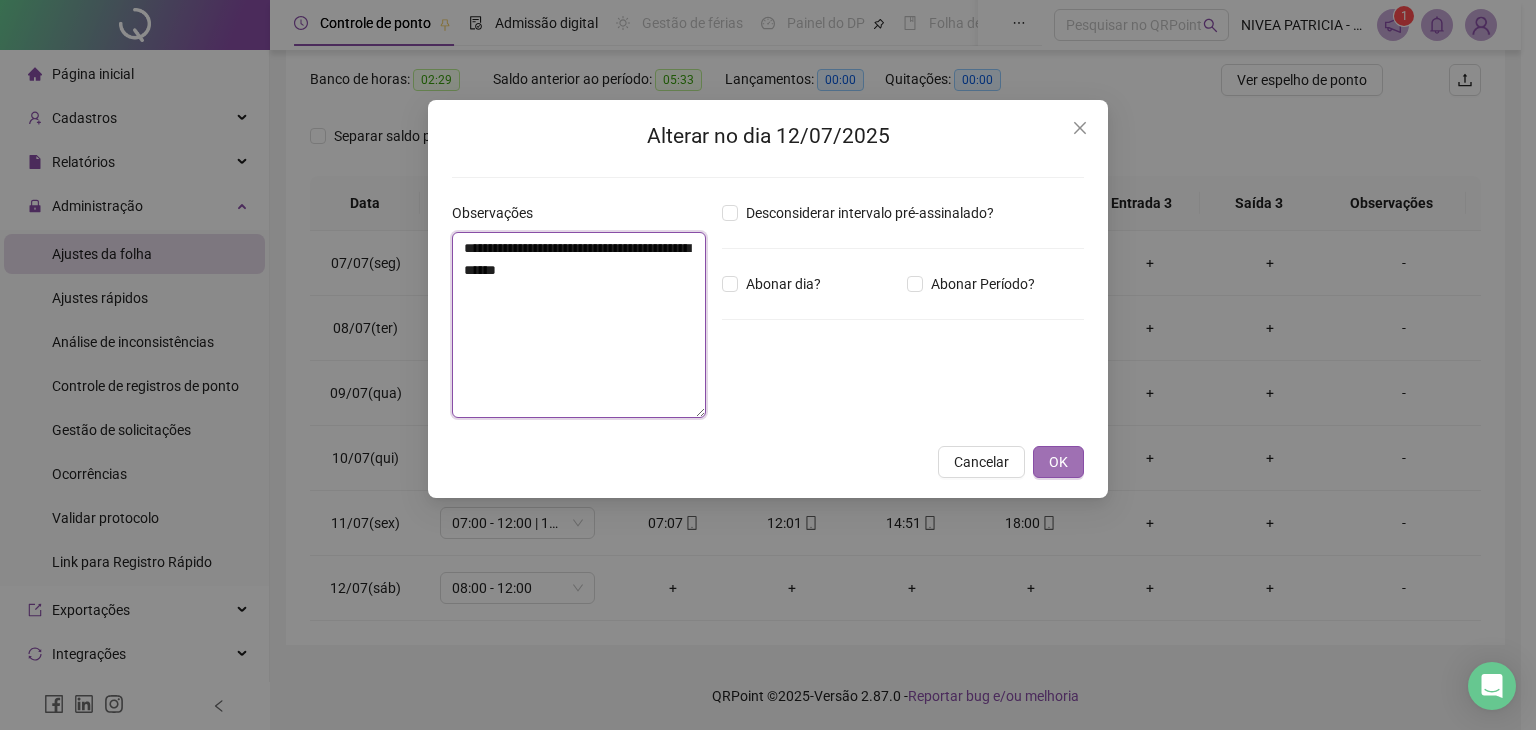 type on "**********" 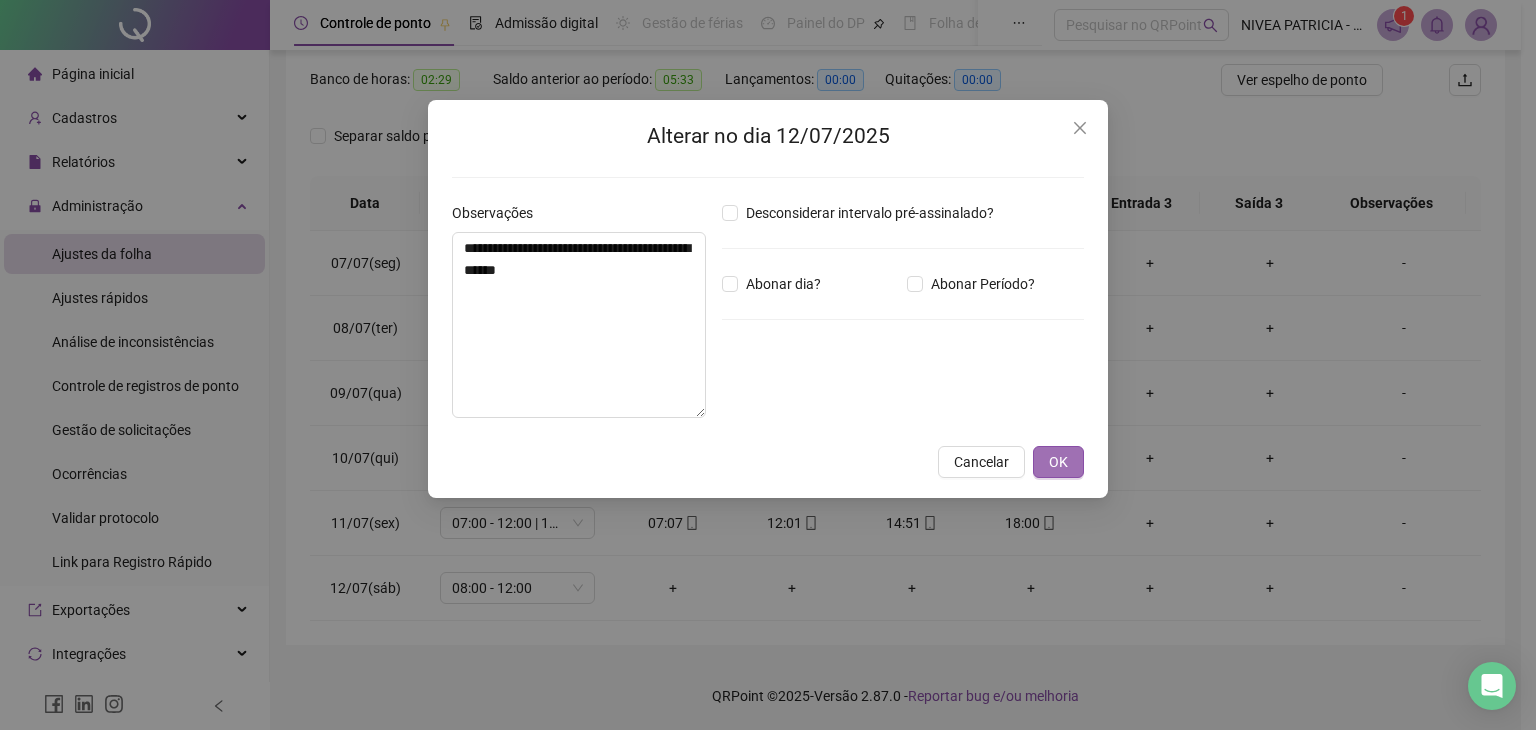 click on "OK" at bounding box center [1058, 462] 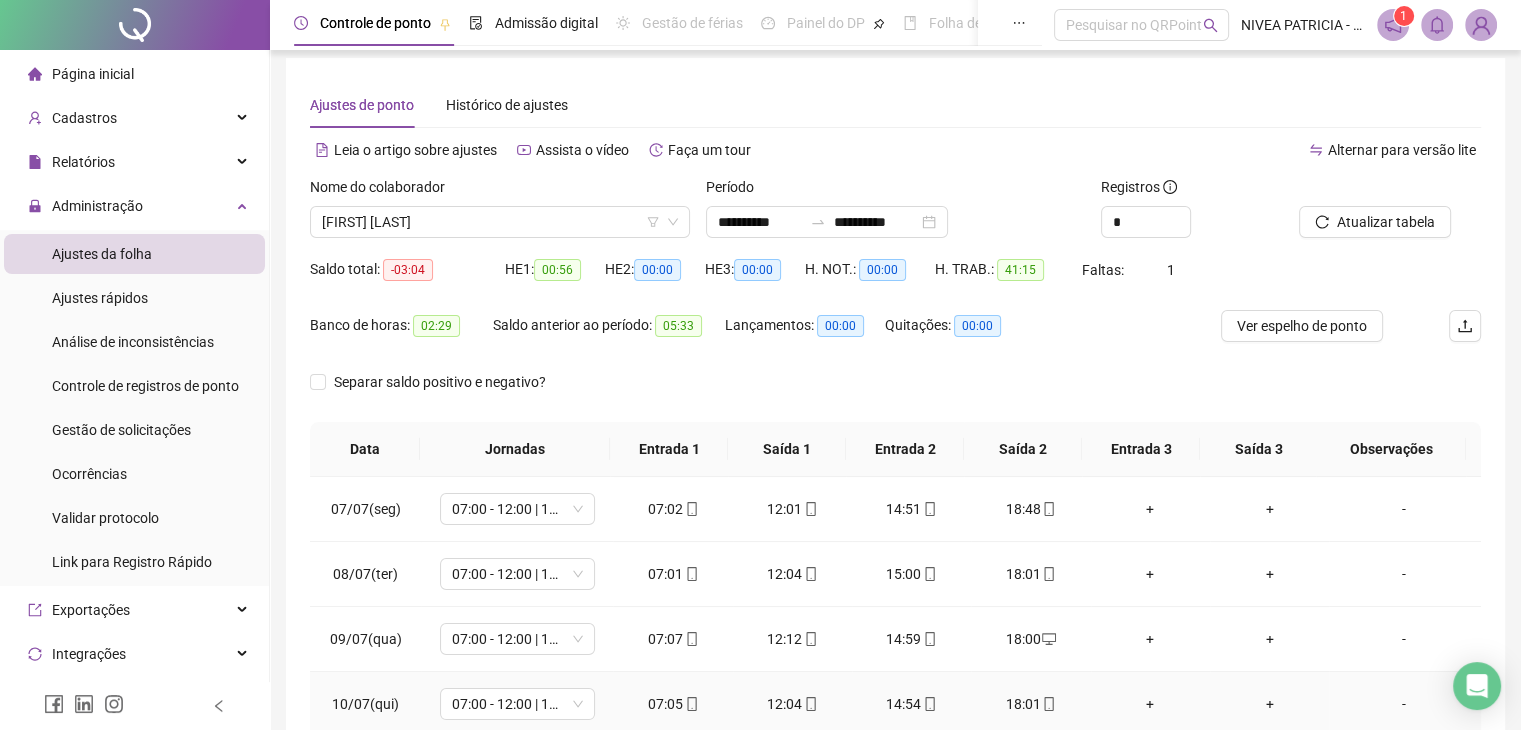 scroll, scrollTop: 0, scrollLeft: 0, axis: both 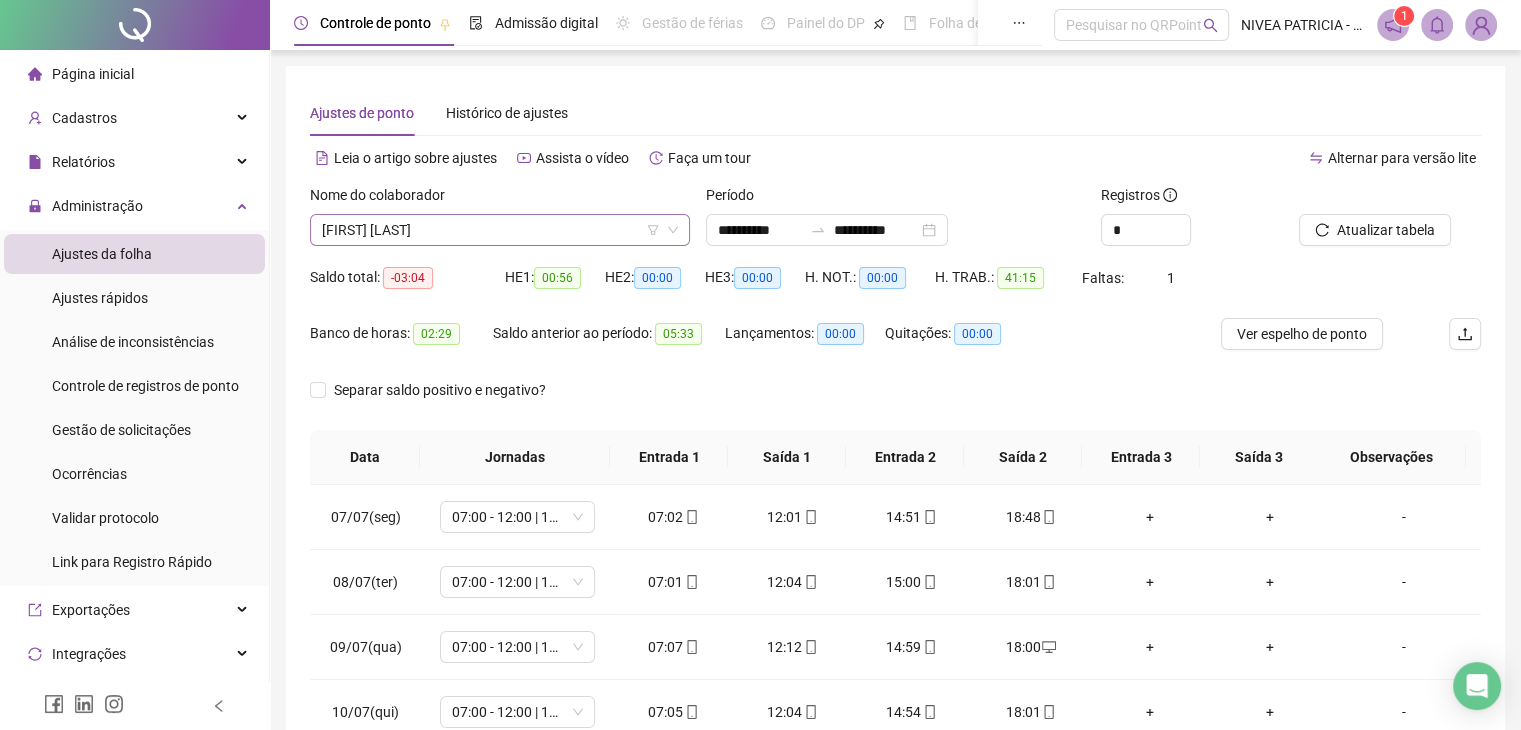 click on "[FIRST] [LAST]" at bounding box center [500, 230] 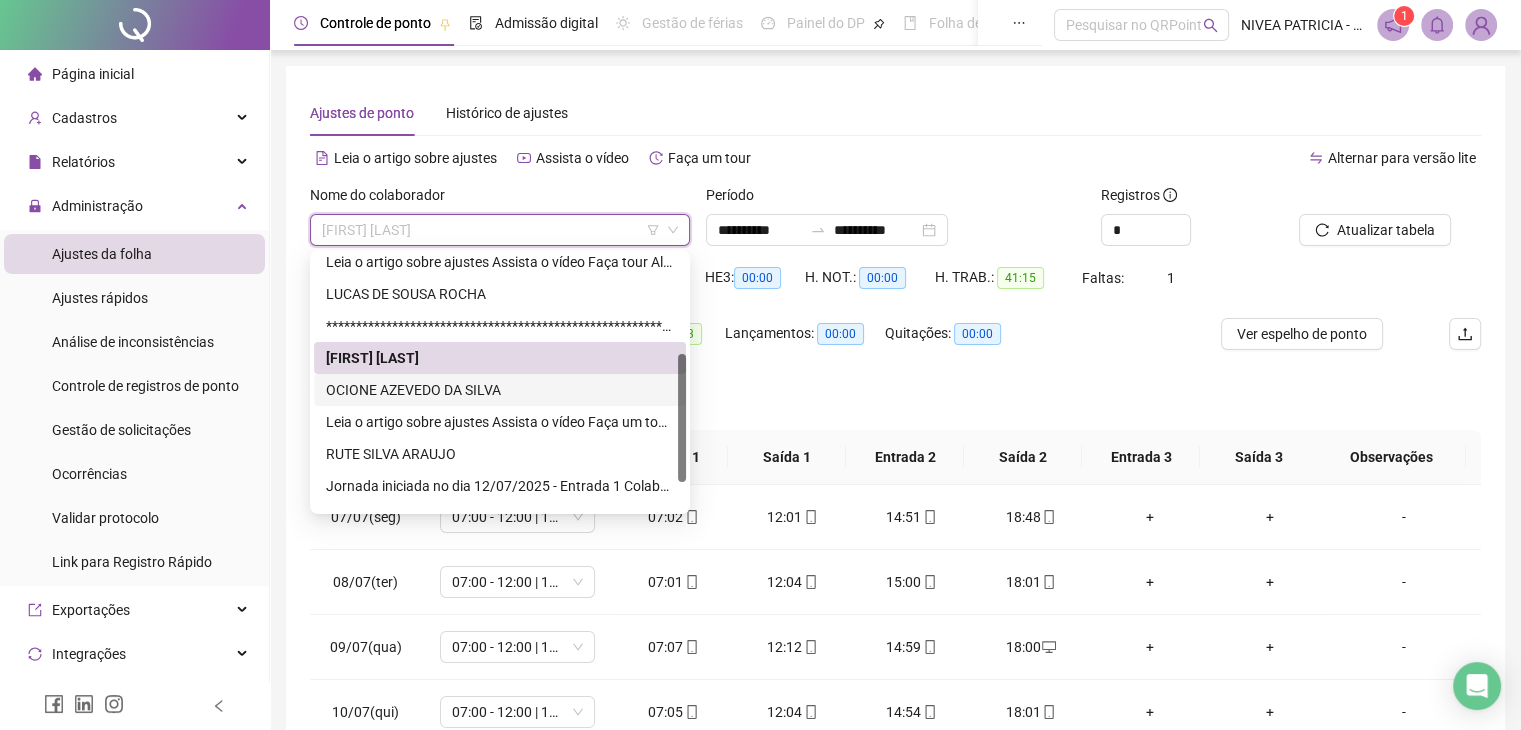 click on "OCIONE AZEVEDO DA SILVA" at bounding box center (500, 390) 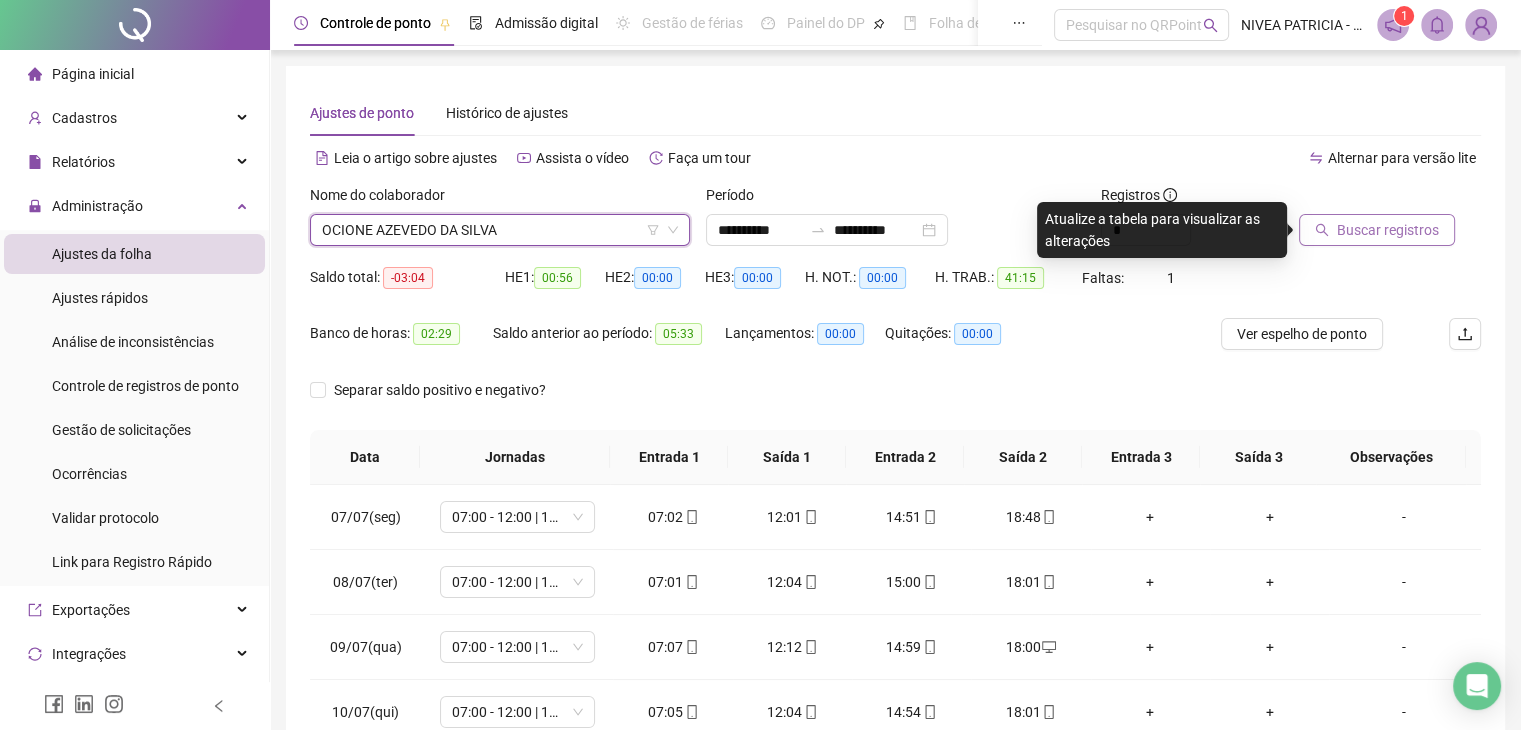 click on "Buscar registros" at bounding box center (1388, 230) 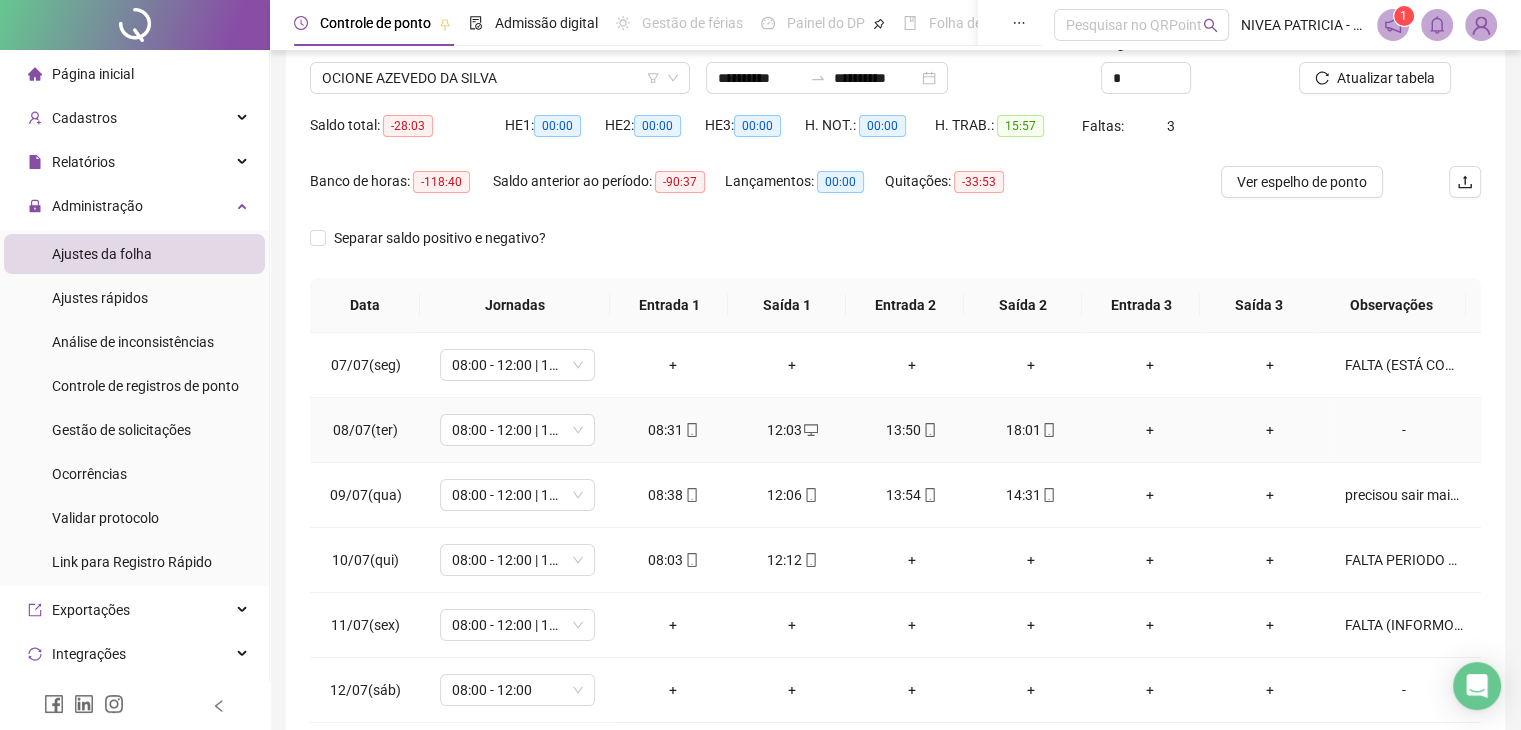 scroll, scrollTop: 254, scrollLeft: 0, axis: vertical 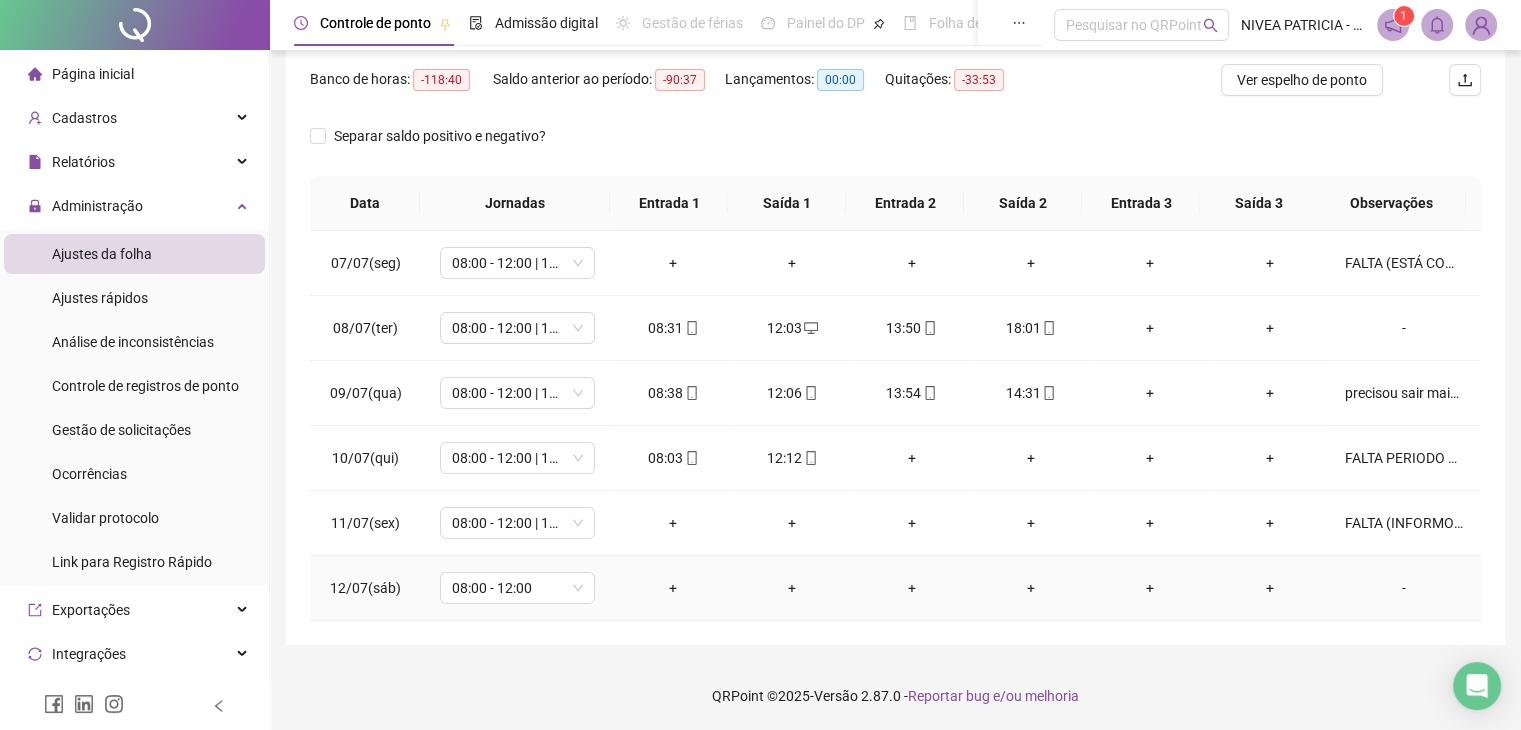 click on "-" at bounding box center [1404, 588] 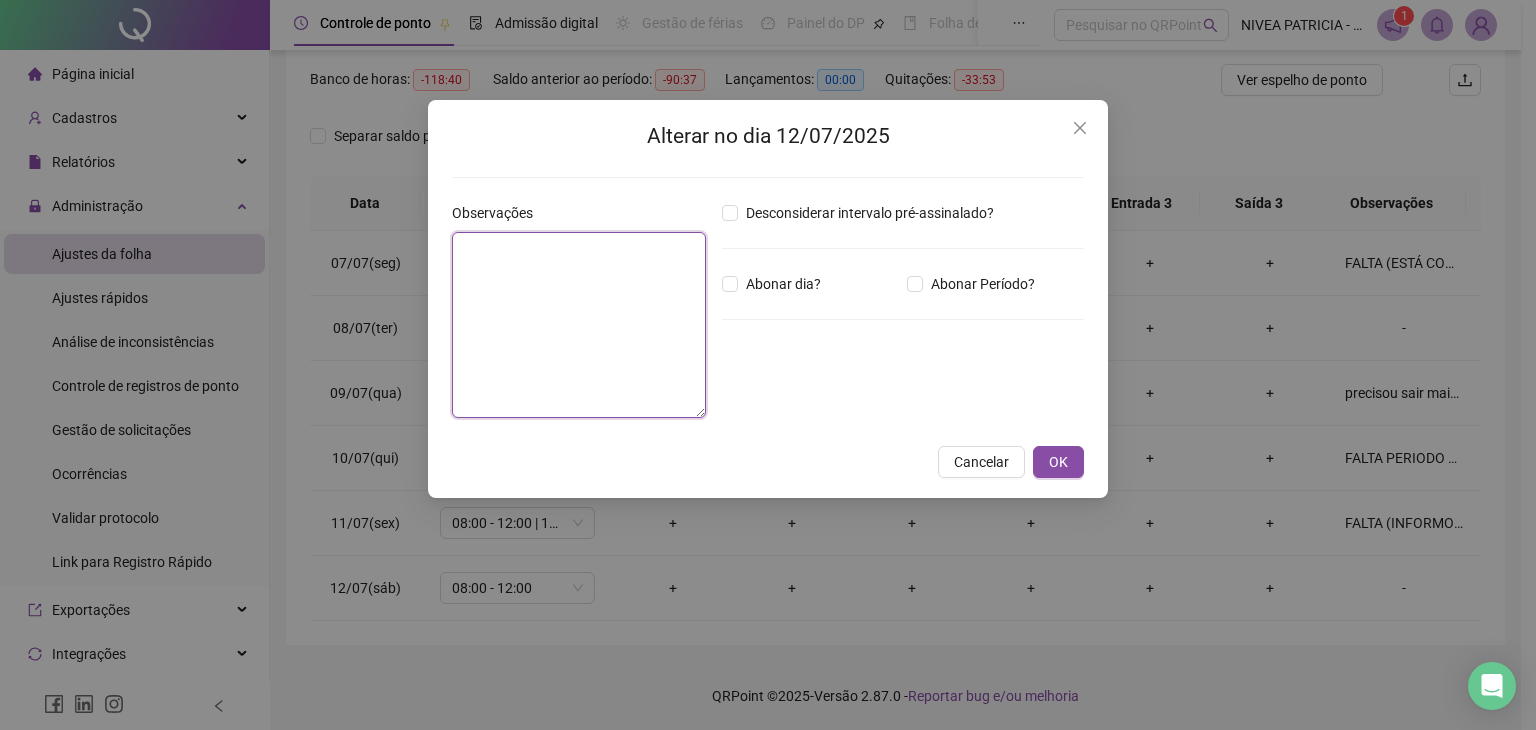 click at bounding box center (579, 325) 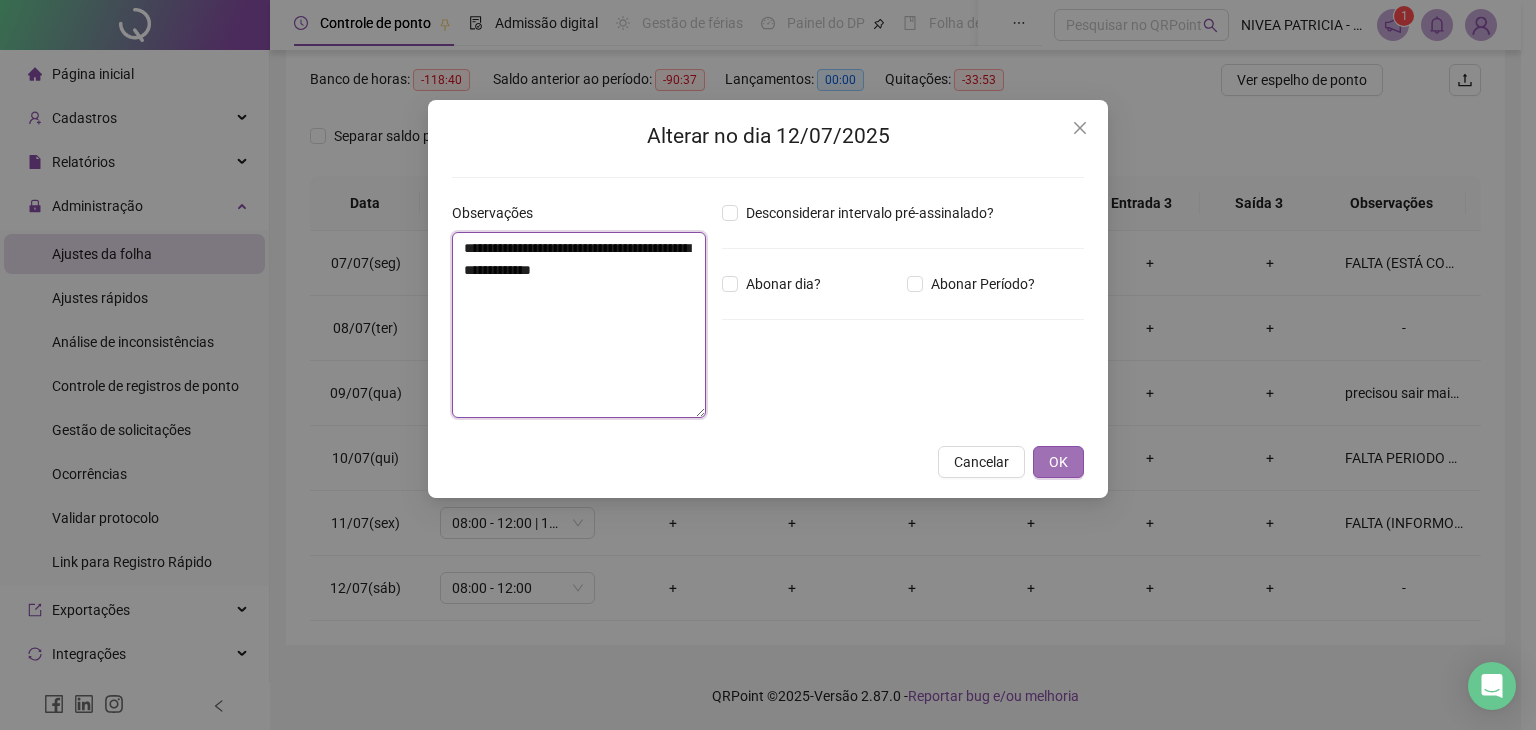 type on "**********" 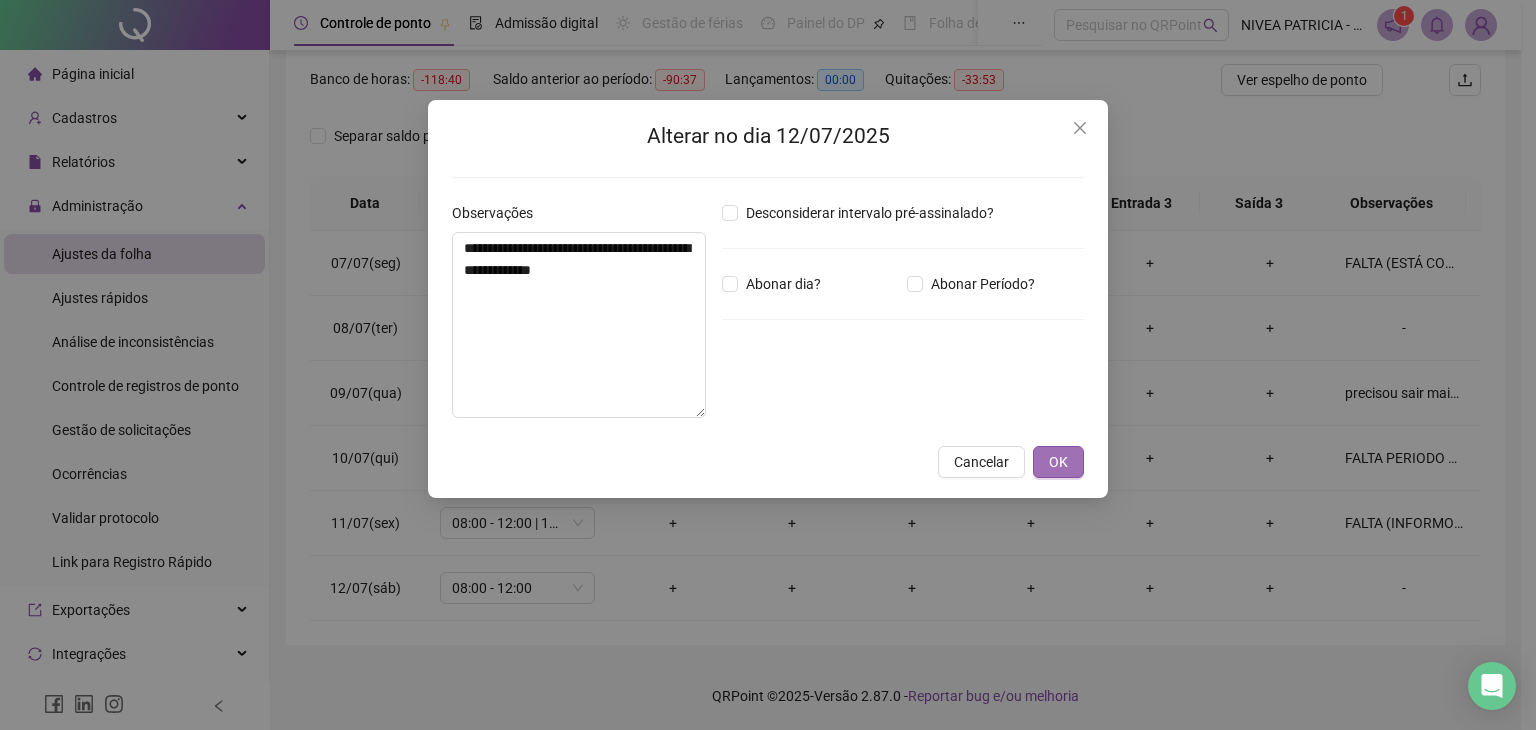 click on "OK" at bounding box center [1058, 462] 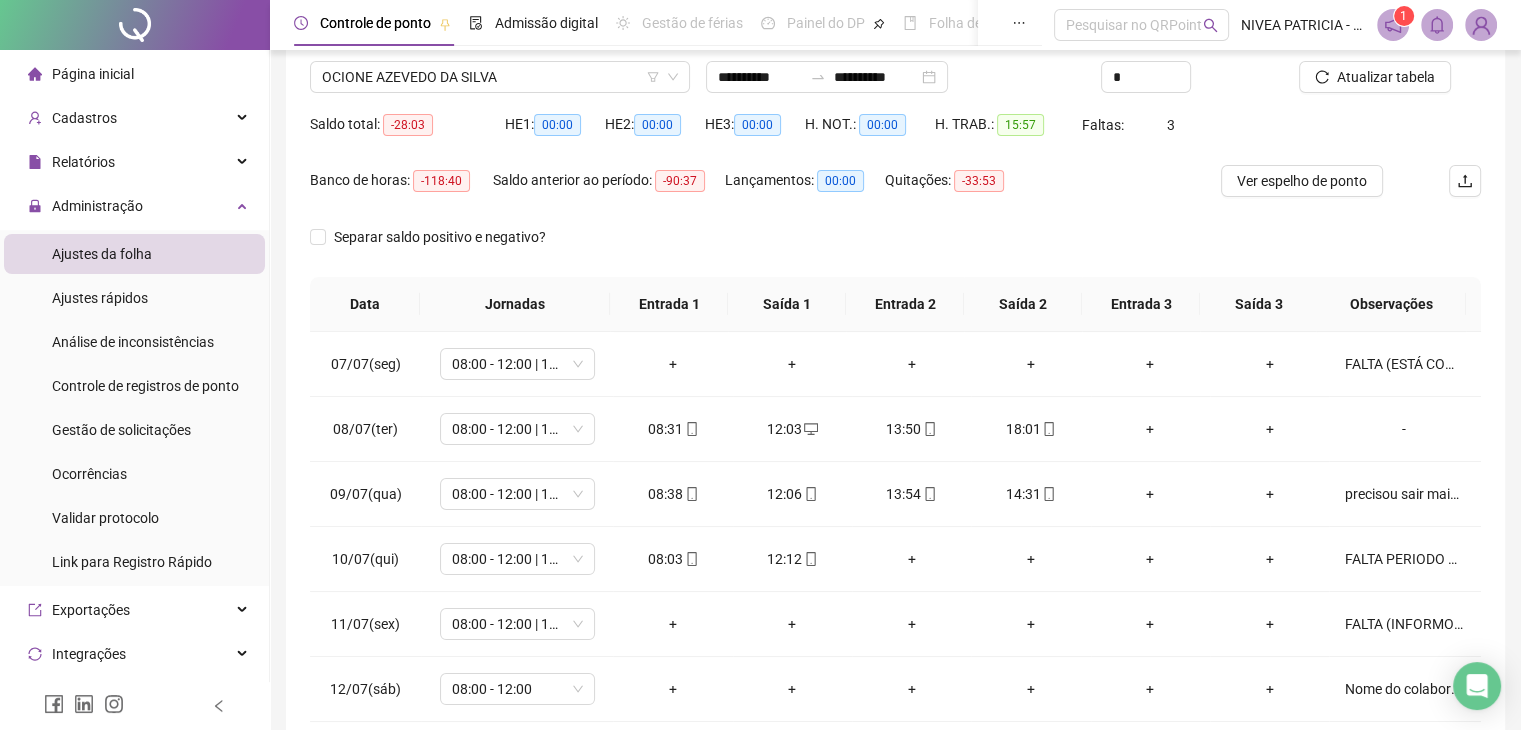 scroll, scrollTop: 54, scrollLeft: 0, axis: vertical 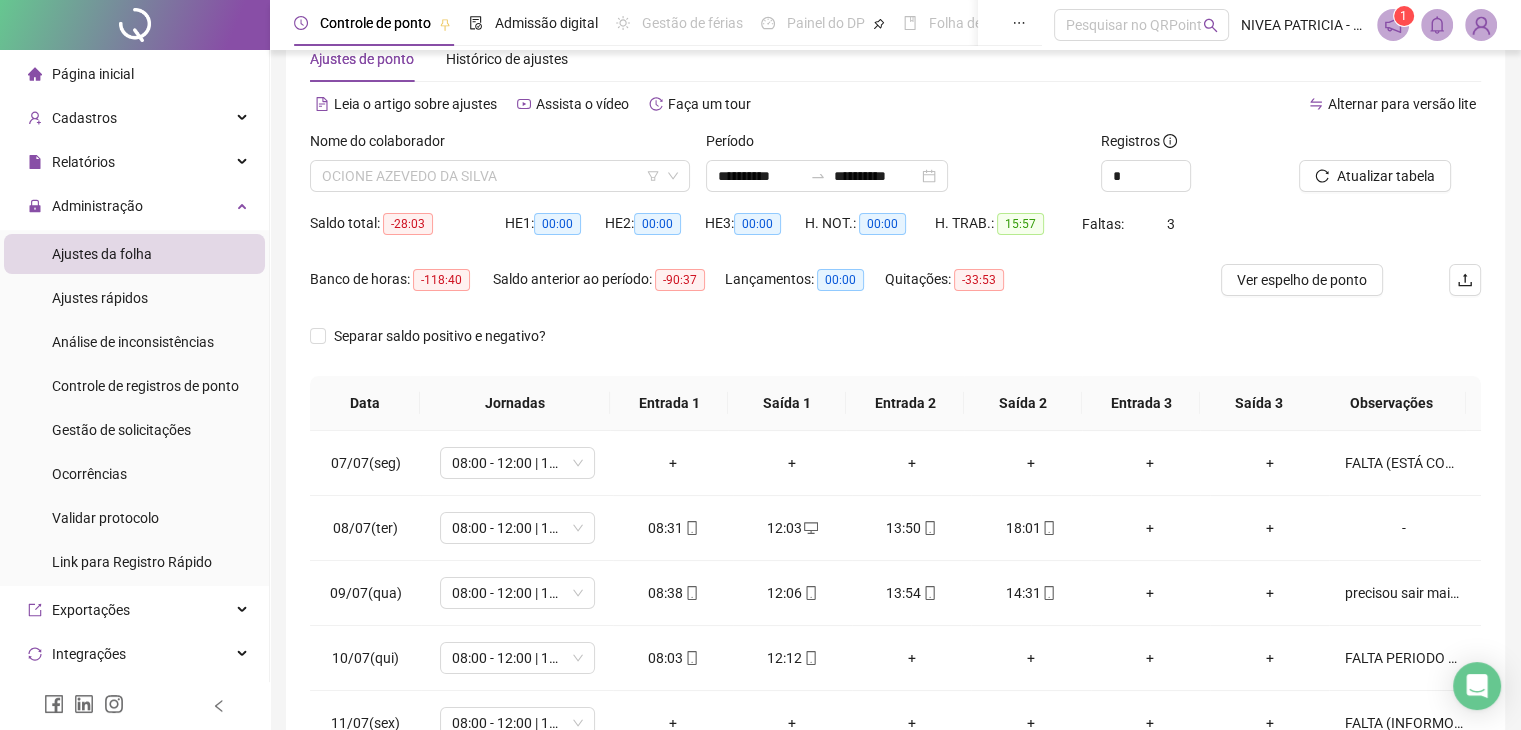 drag, startPoint x: 551, startPoint y: 167, endPoint x: 547, endPoint y: 231, distance: 64.12488 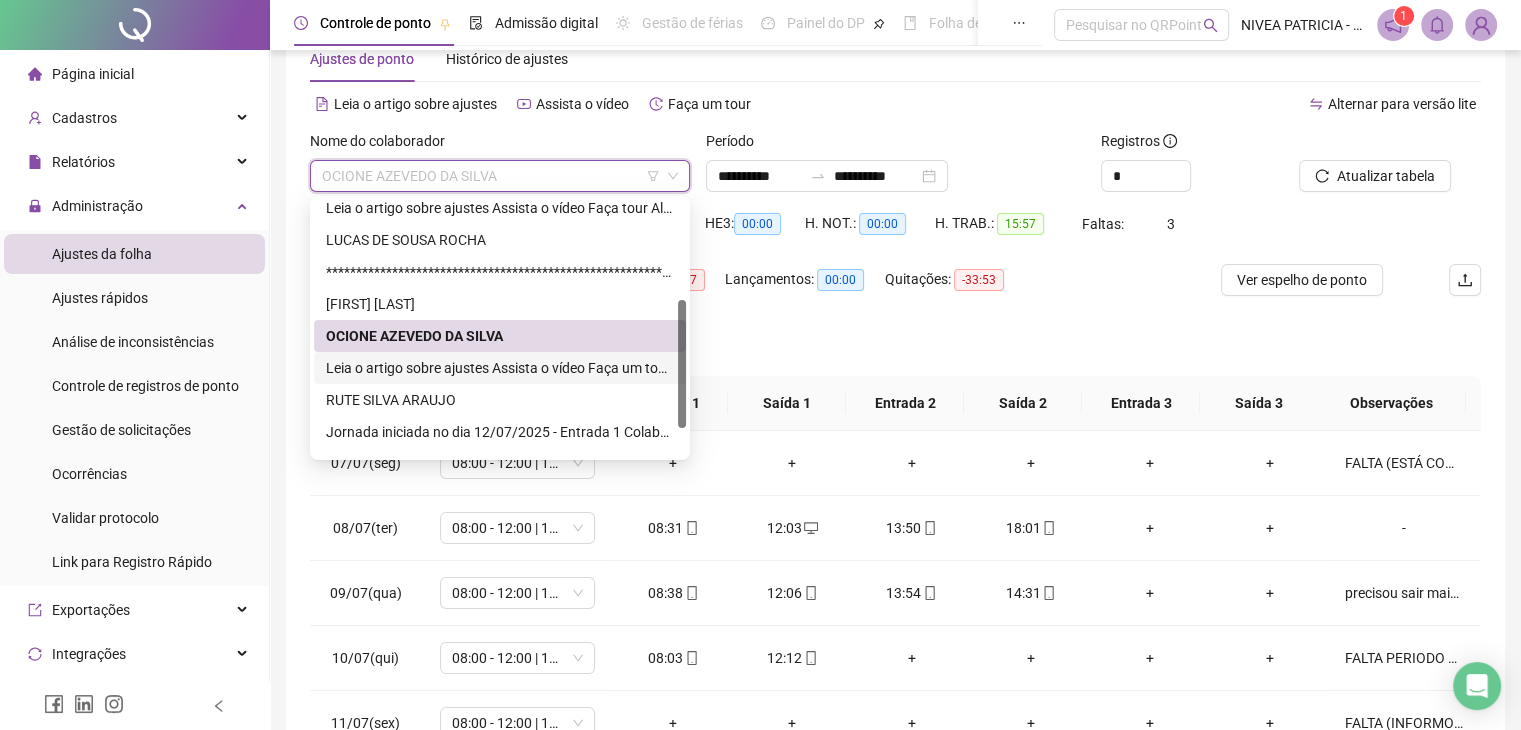 click on "**********" at bounding box center (500, 368) 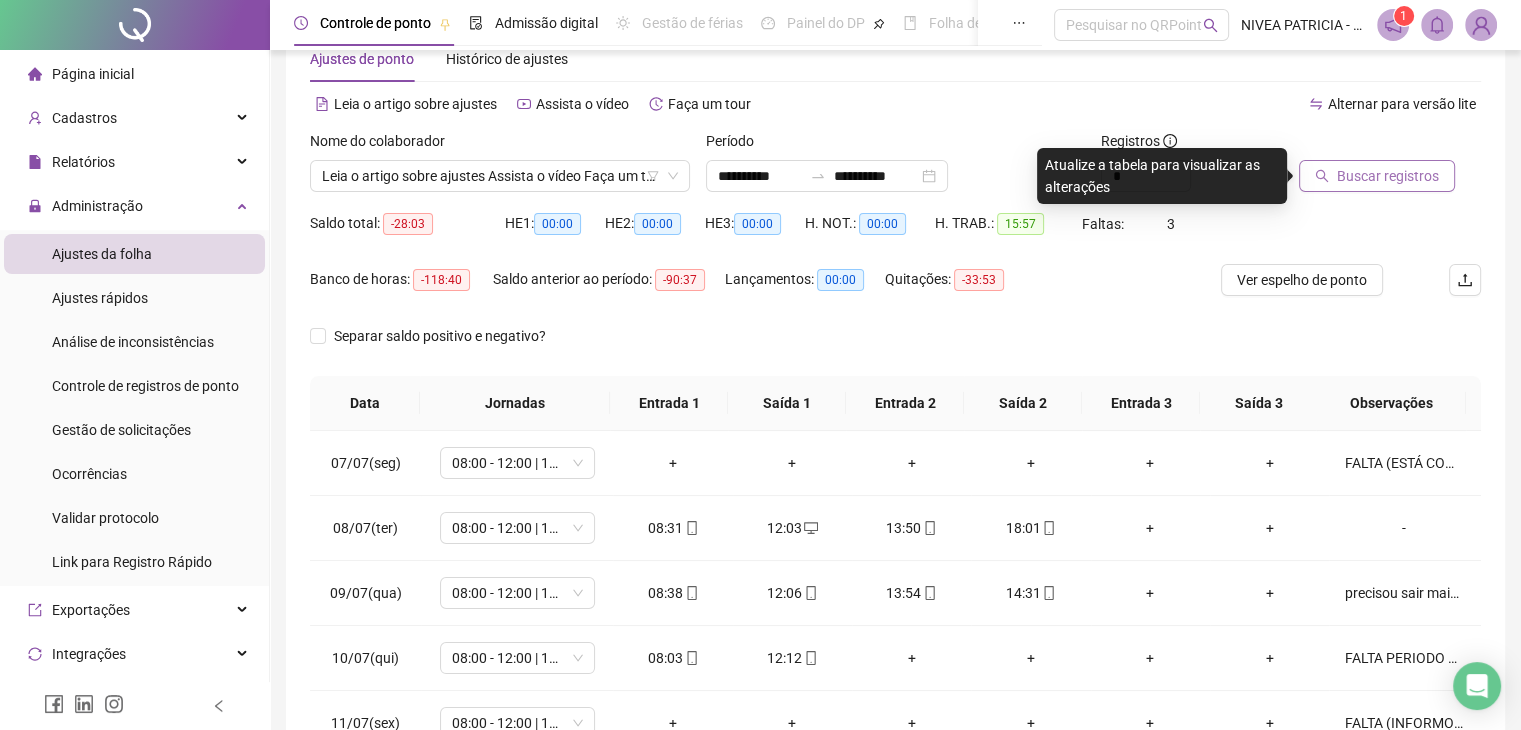 click on "Buscar registros" at bounding box center [1388, 176] 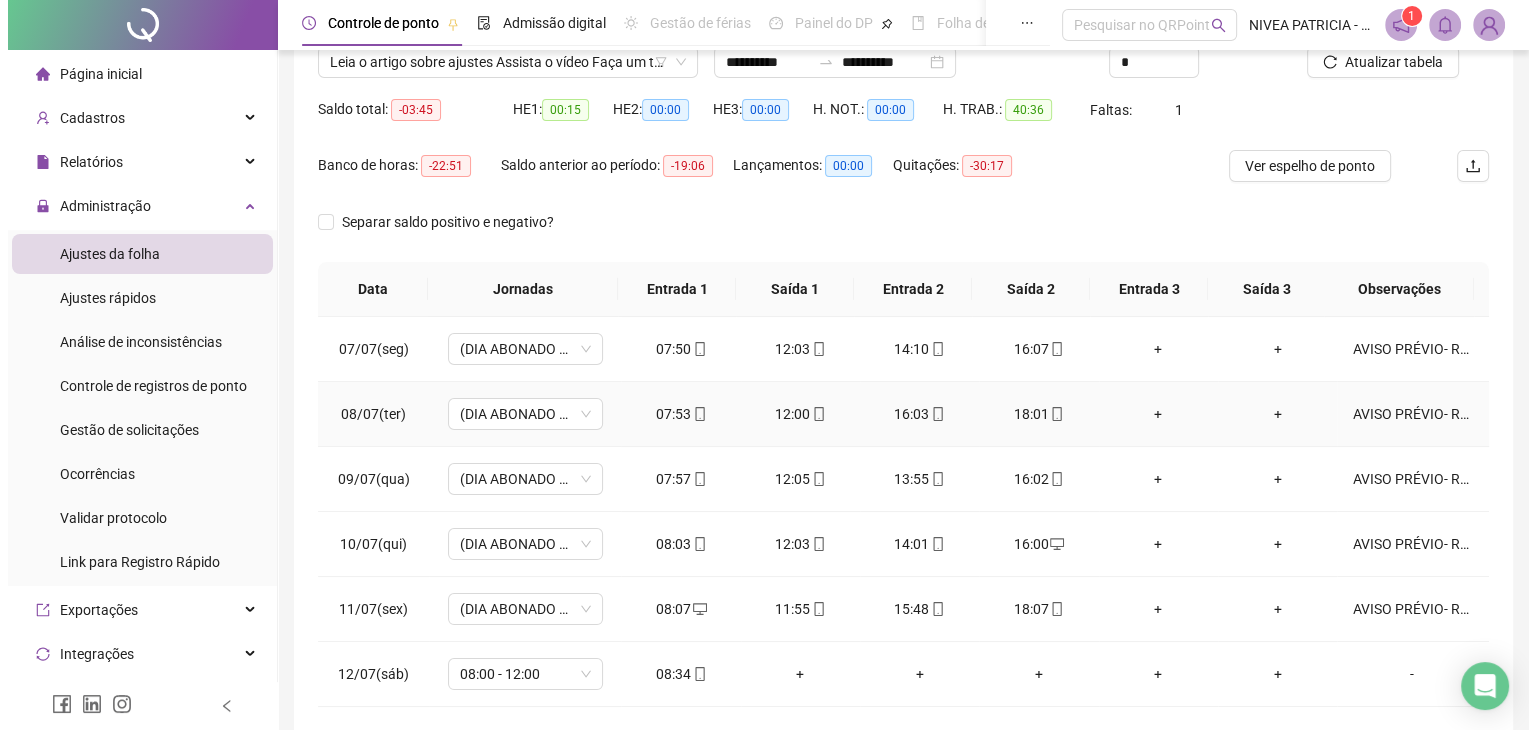 scroll, scrollTop: 254, scrollLeft: 0, axis: vertical 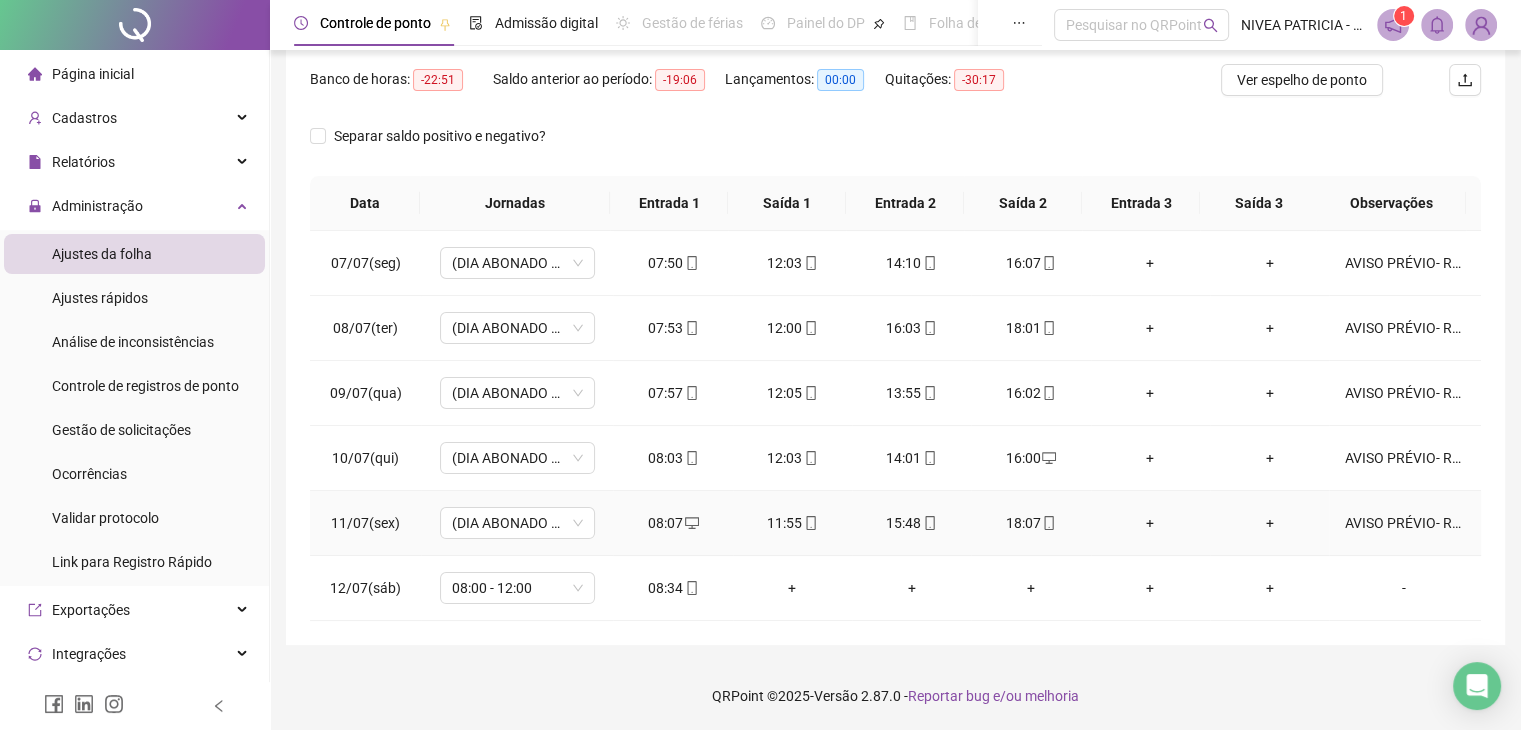 drag, startPoint x: 1347, startPoint y: 515, endPoint x: 1419, endPoint y: 501, distance: 73.34848 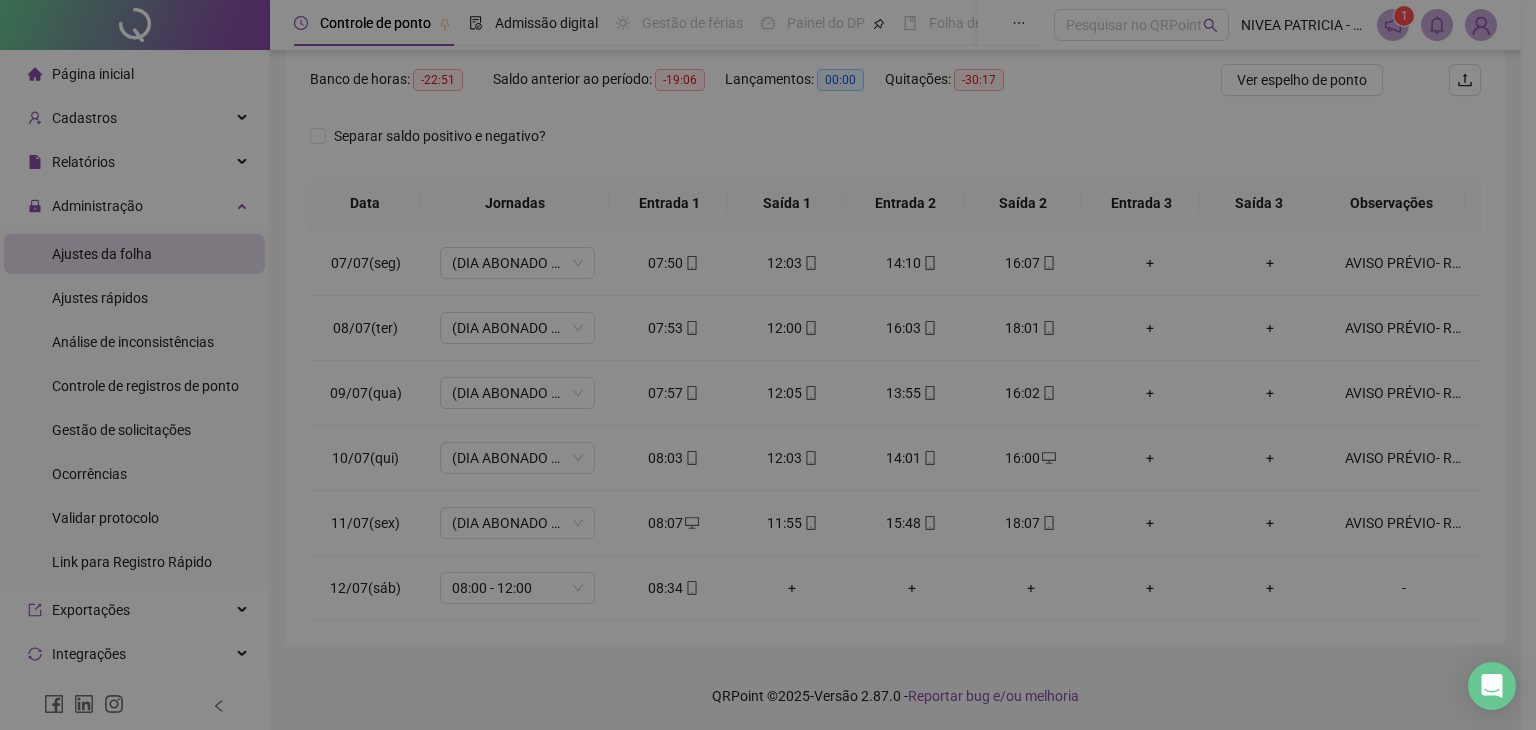type on "**********" 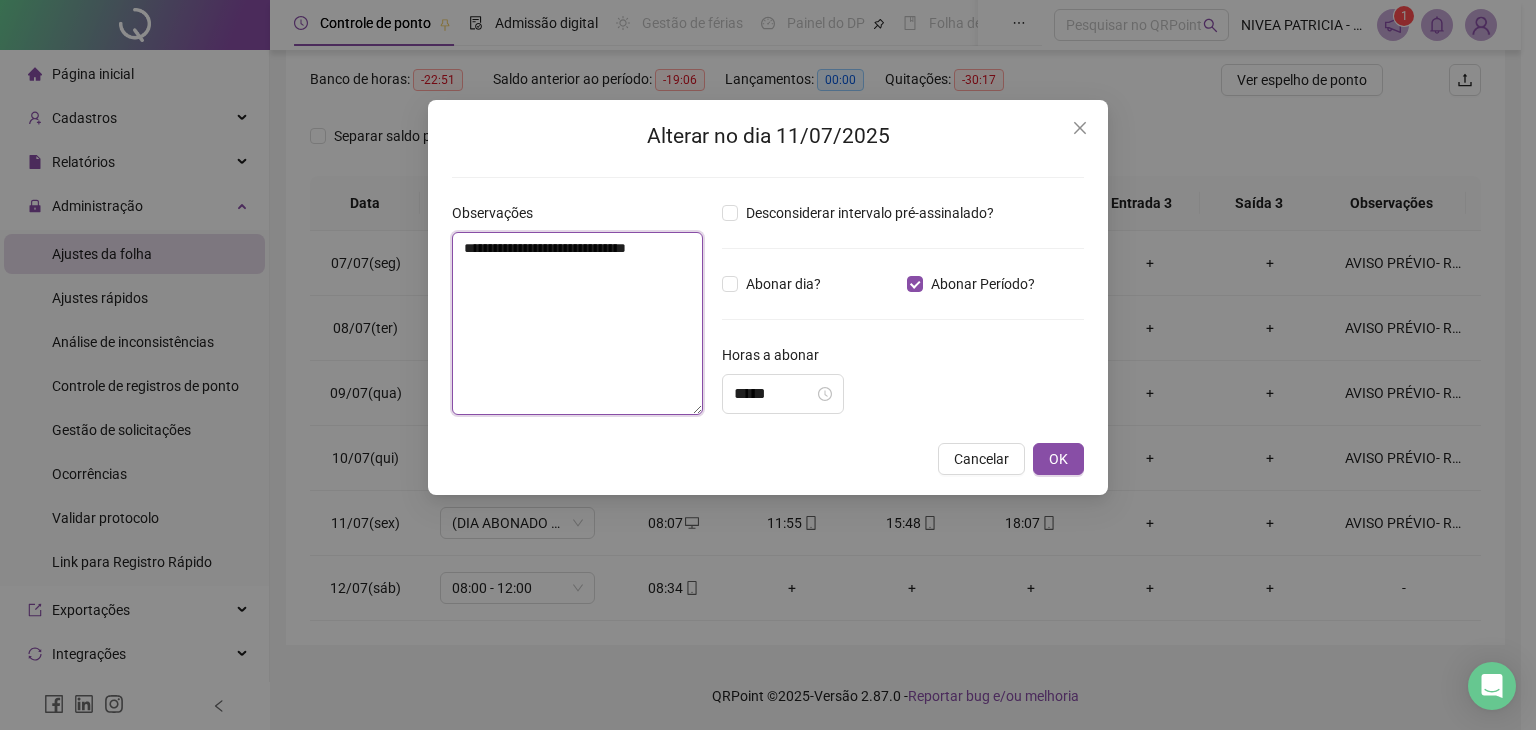 drag, startPoint x: 466, startPoint y: 240, endPoint x: 532, endPoint y: 268, distance: 71.693794 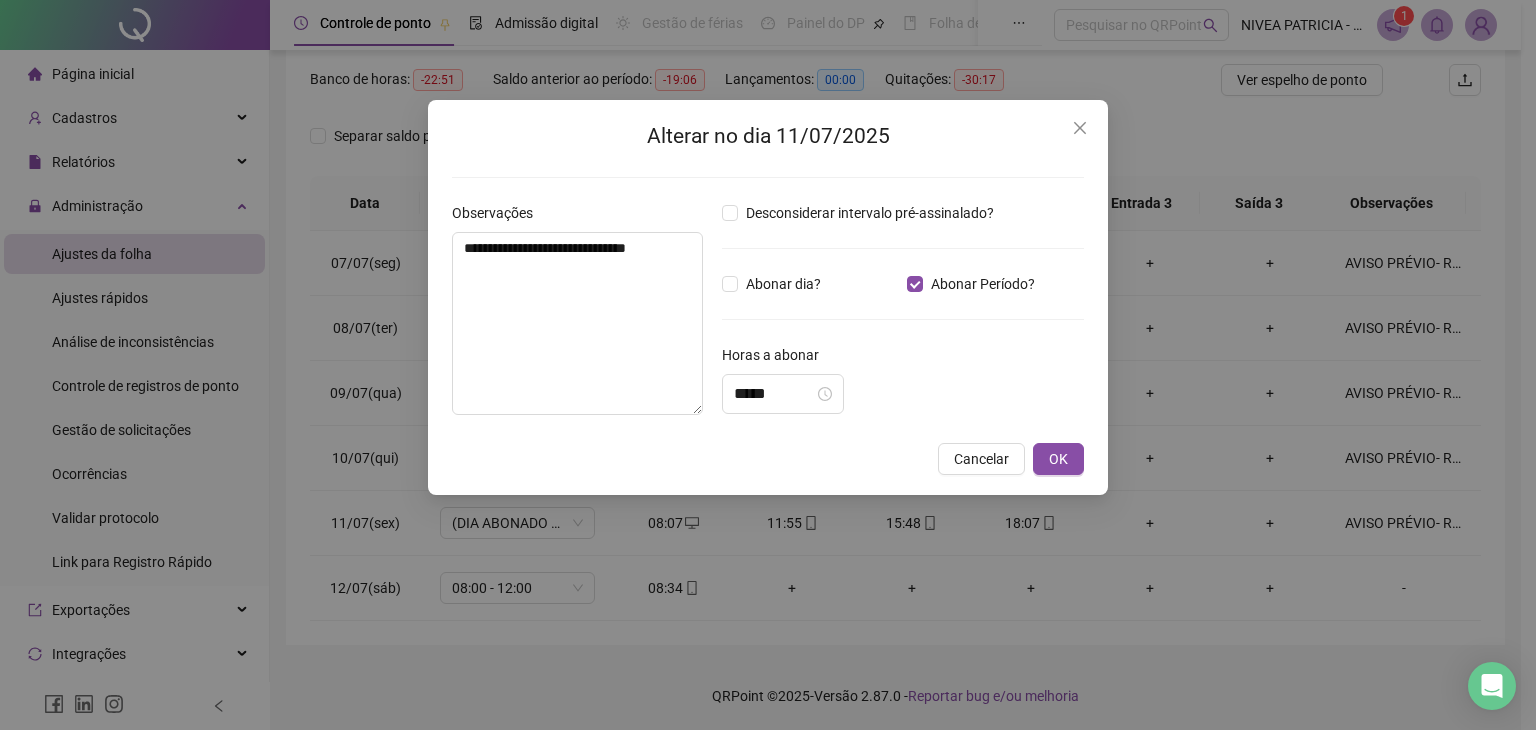 click on "**********" at bounding box center [768, 297] 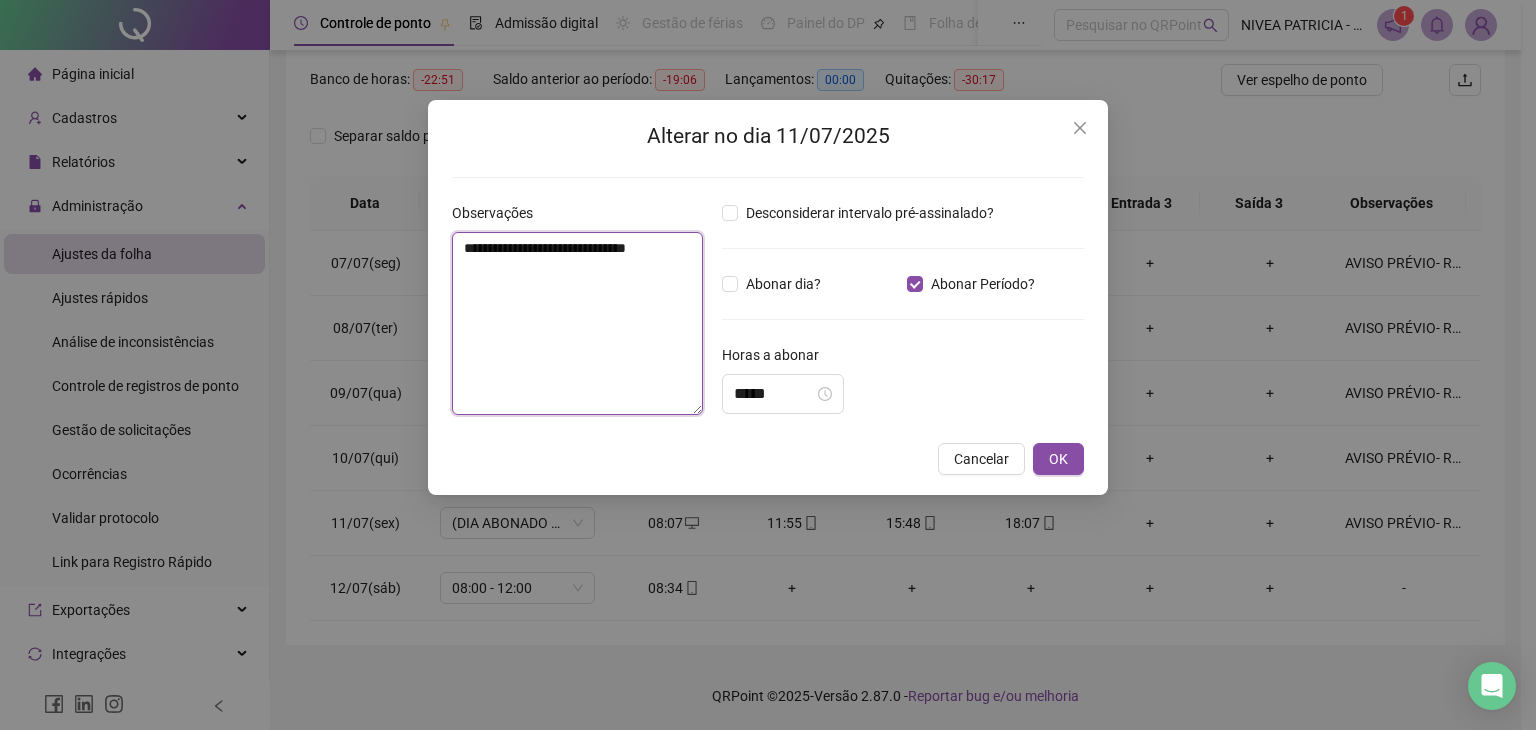 drag, startPoint x: 466, startPoint y: 251, endPoint x: 522, endPoint y: 265, distance: 57.72348 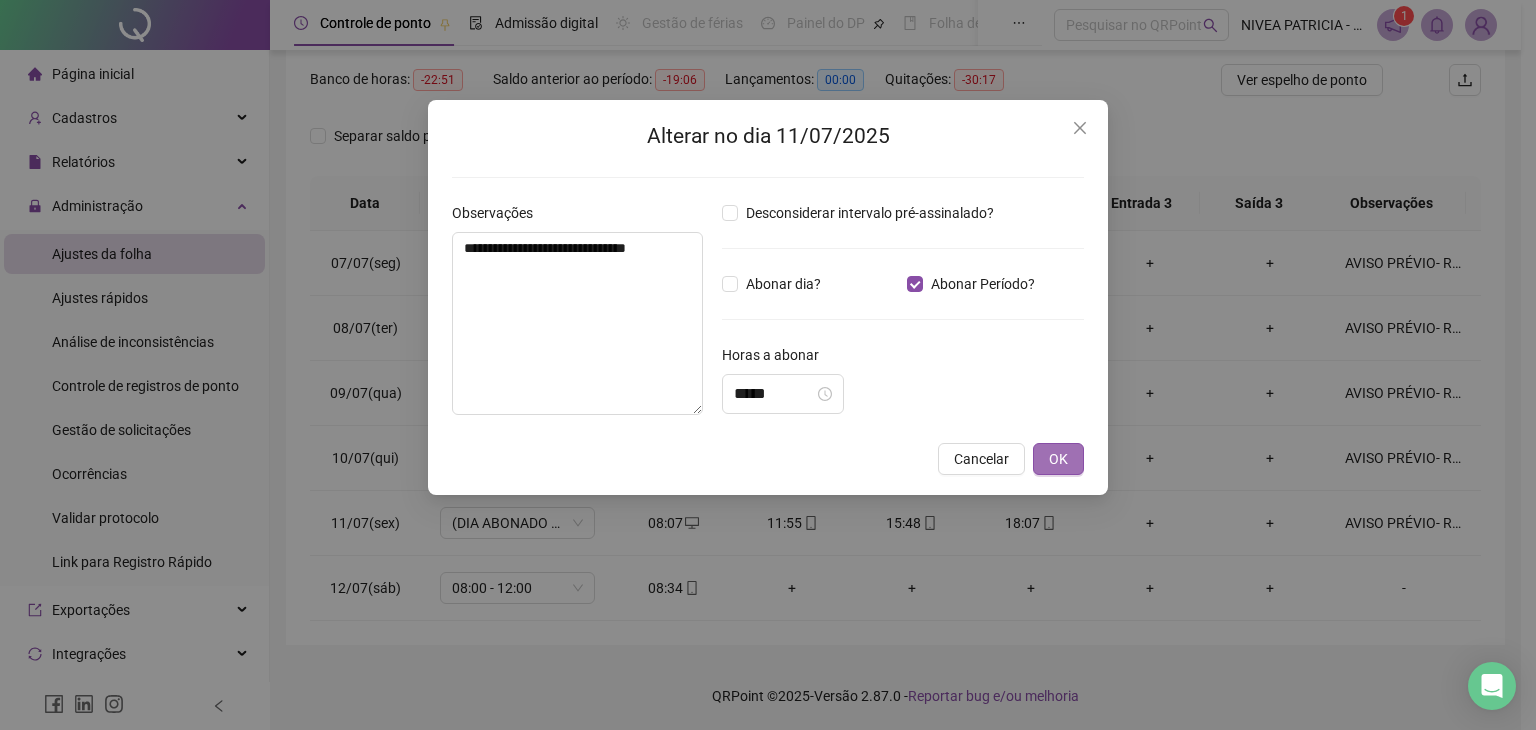 drag, startPoint x: 1054, startPoint y: 461, endPoint x: 1068, endPoint y: 474, distance: 19.104973 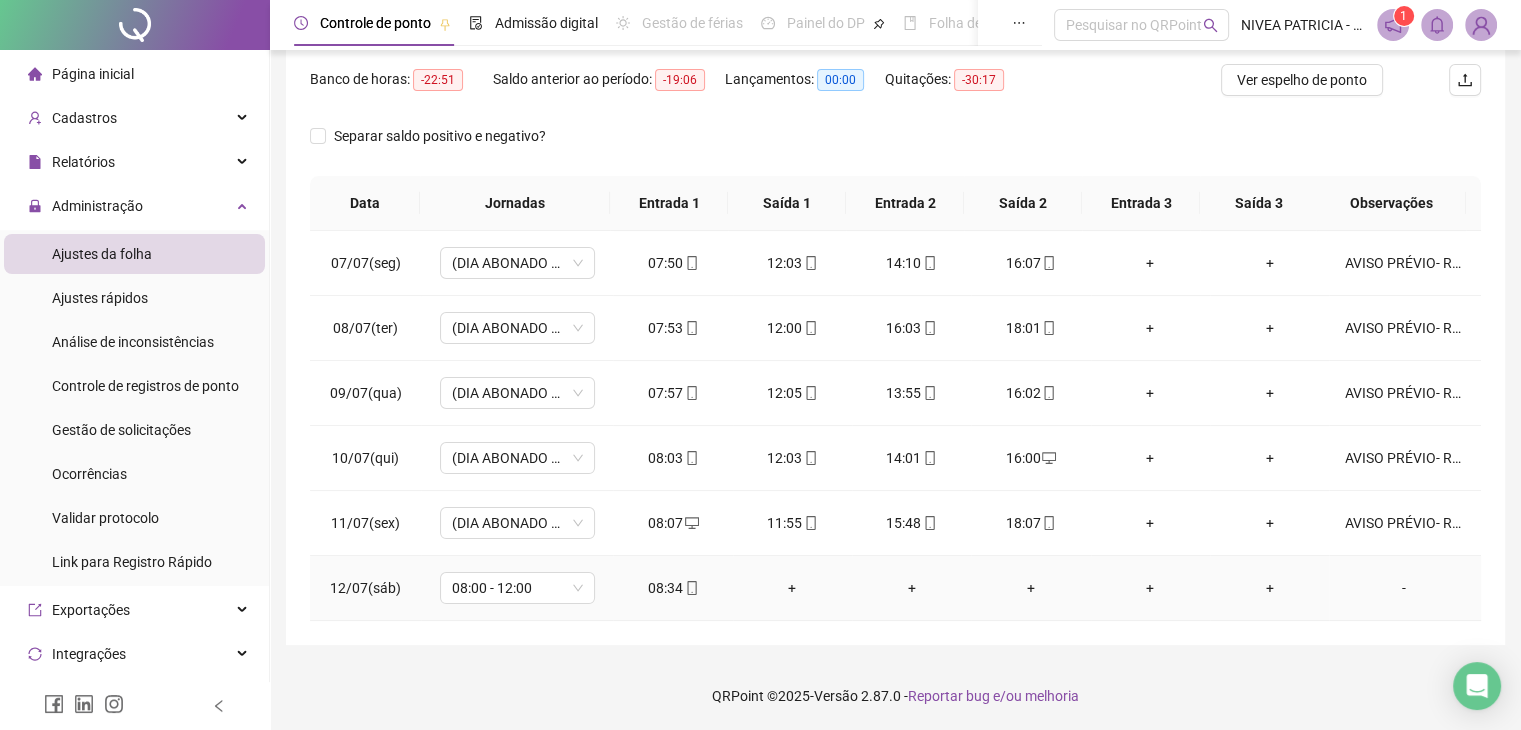 click on "-" at bounding box center [1404, 588] 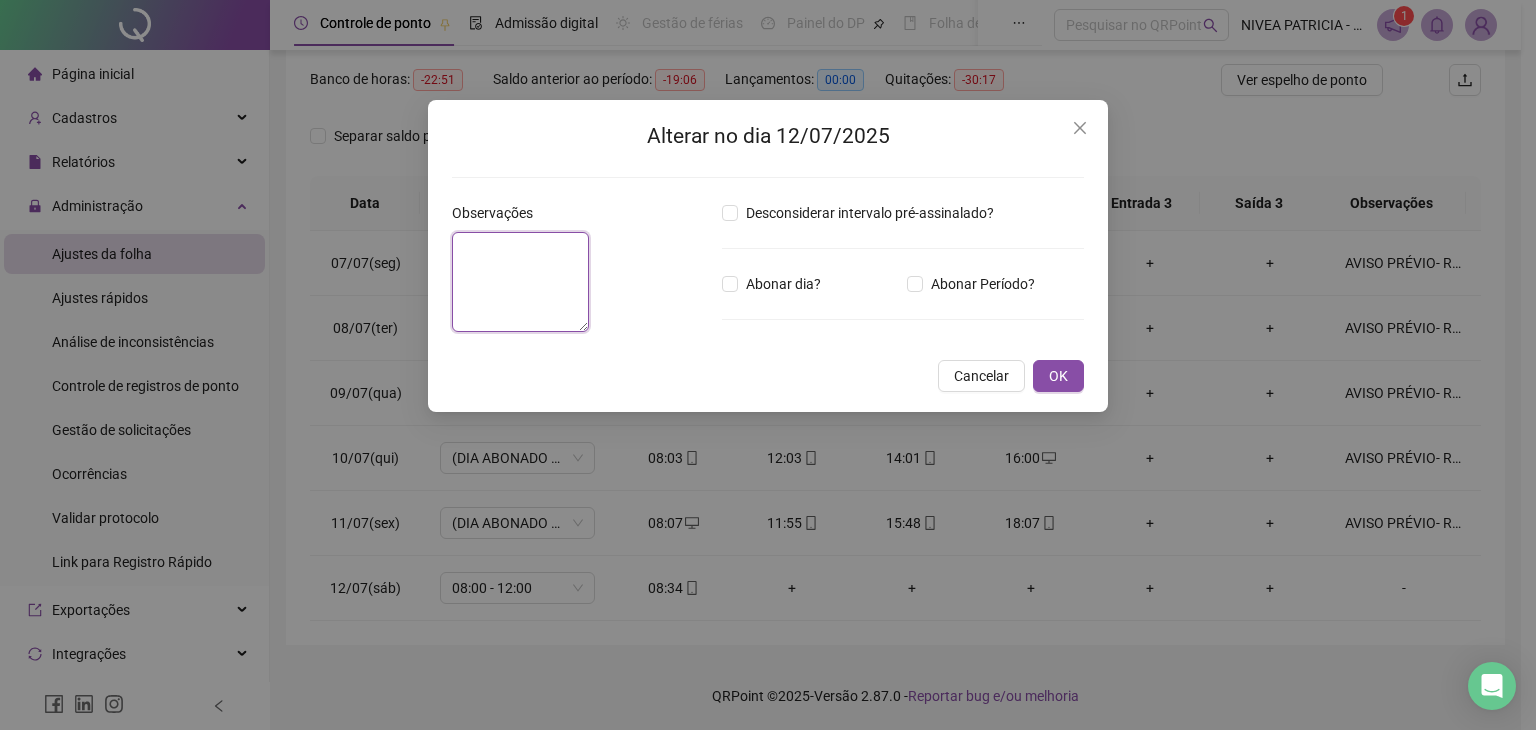 click at bounding box center [520, 282] 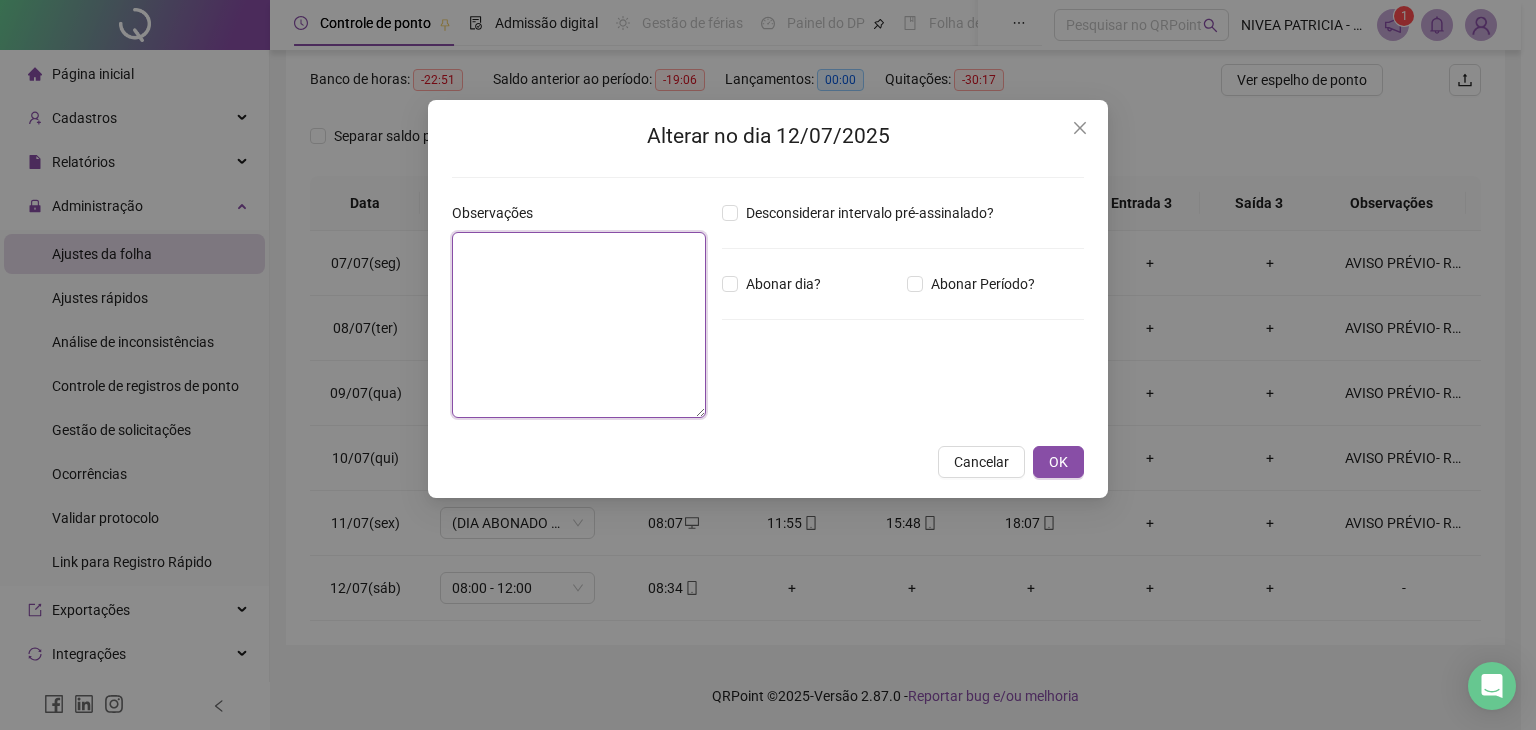 paste on "**********" 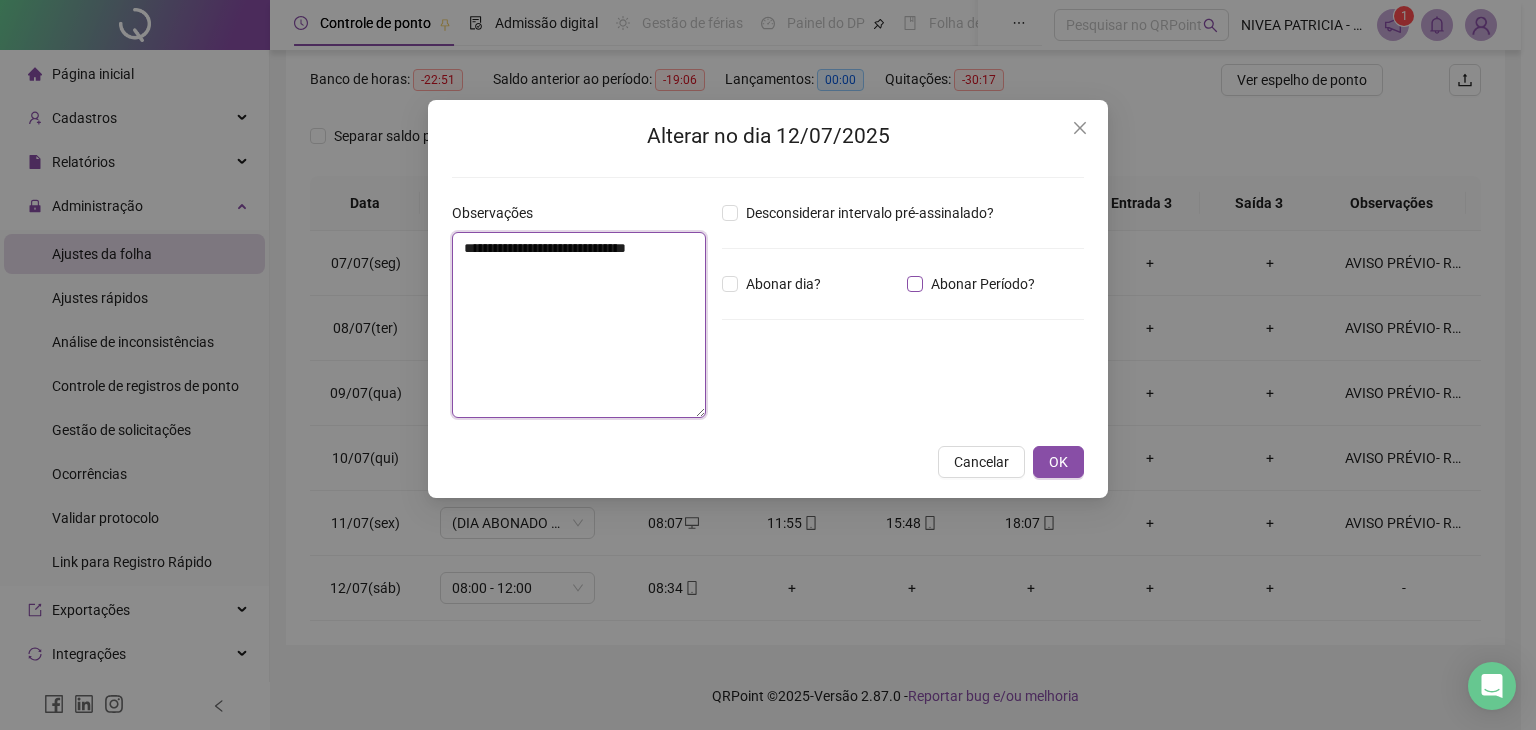 type on "**********" 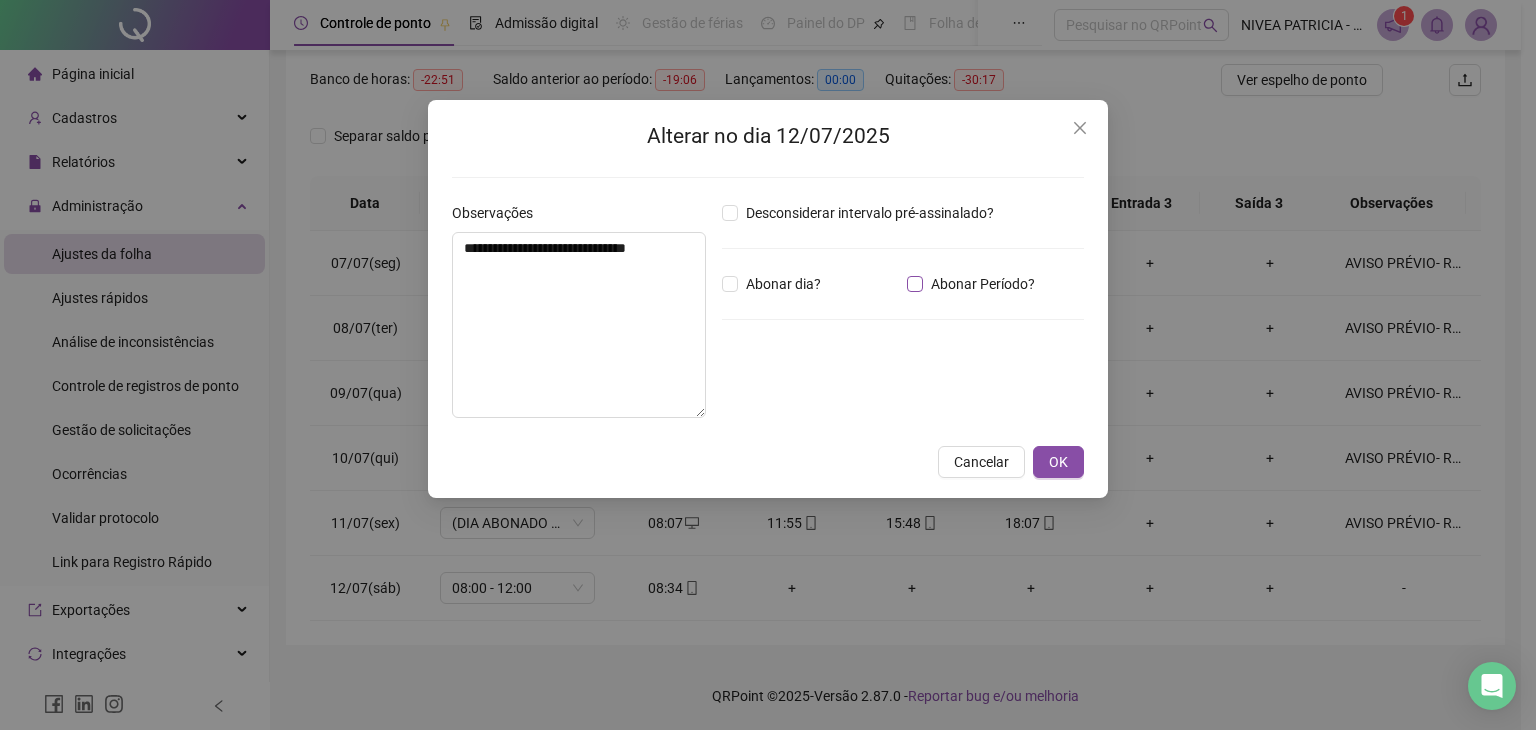 click on "Abonar Período?" at bounding box center [983, 284] 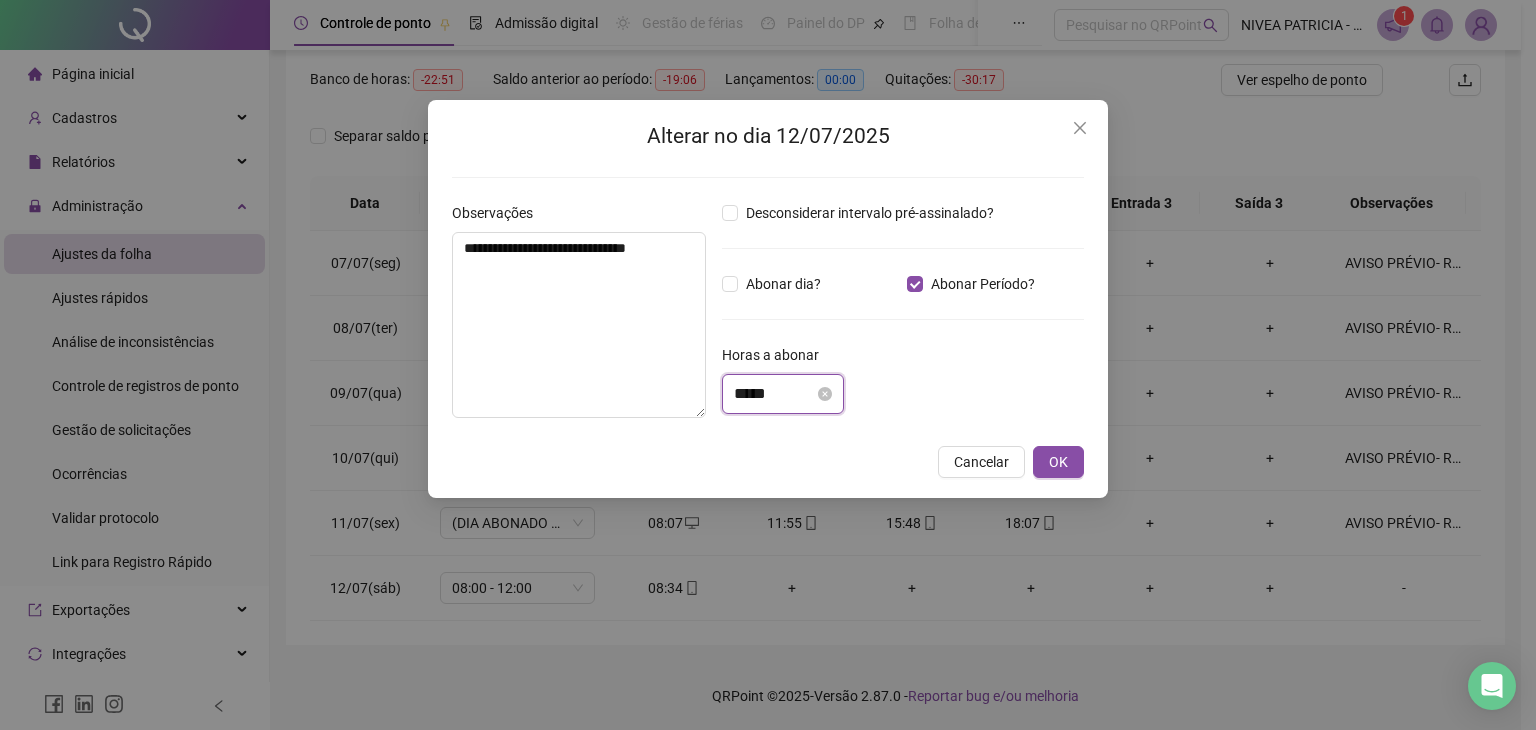 click on "*****" at bounding box center (774, 394) 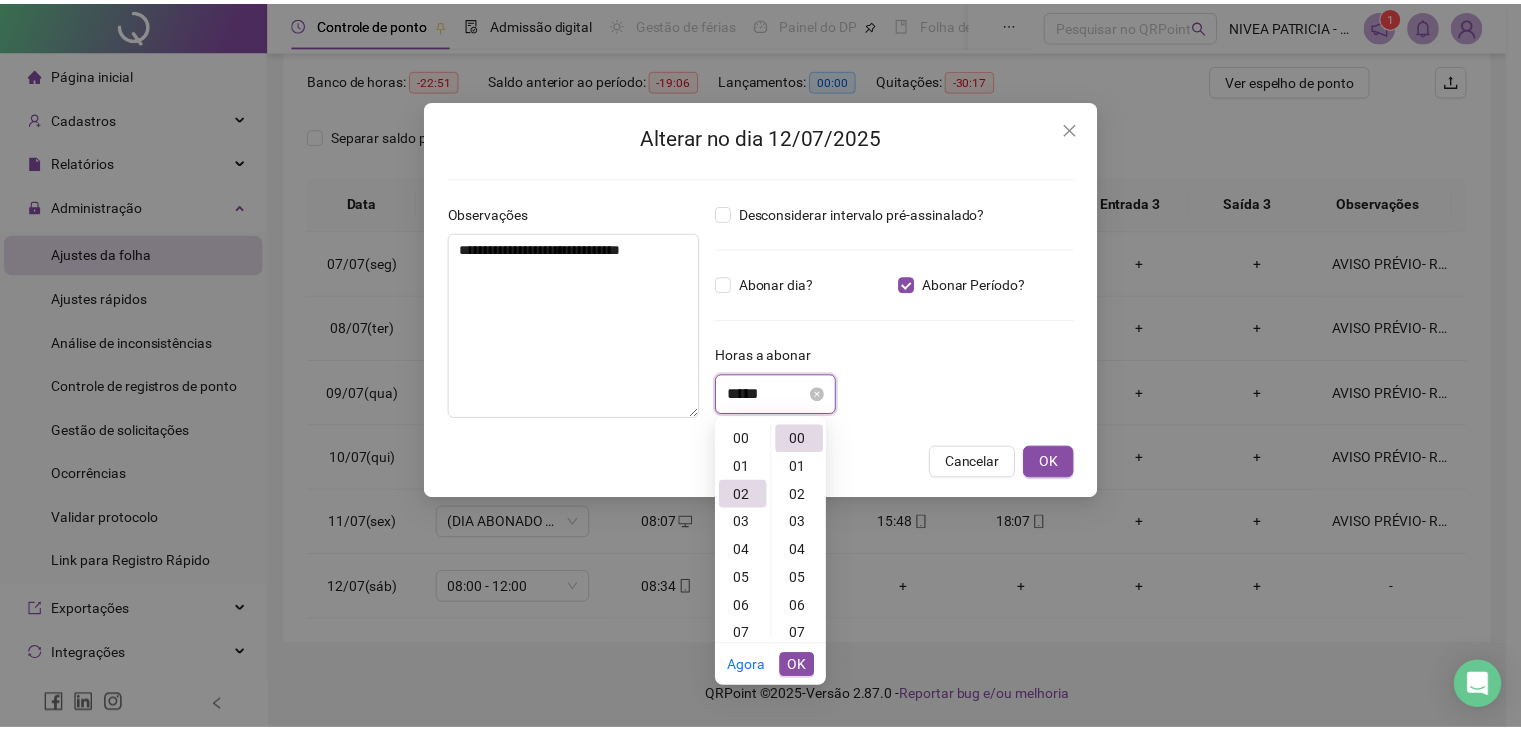 scroll, scrollTop: 56, scrollLeft: 0, axis: vertical 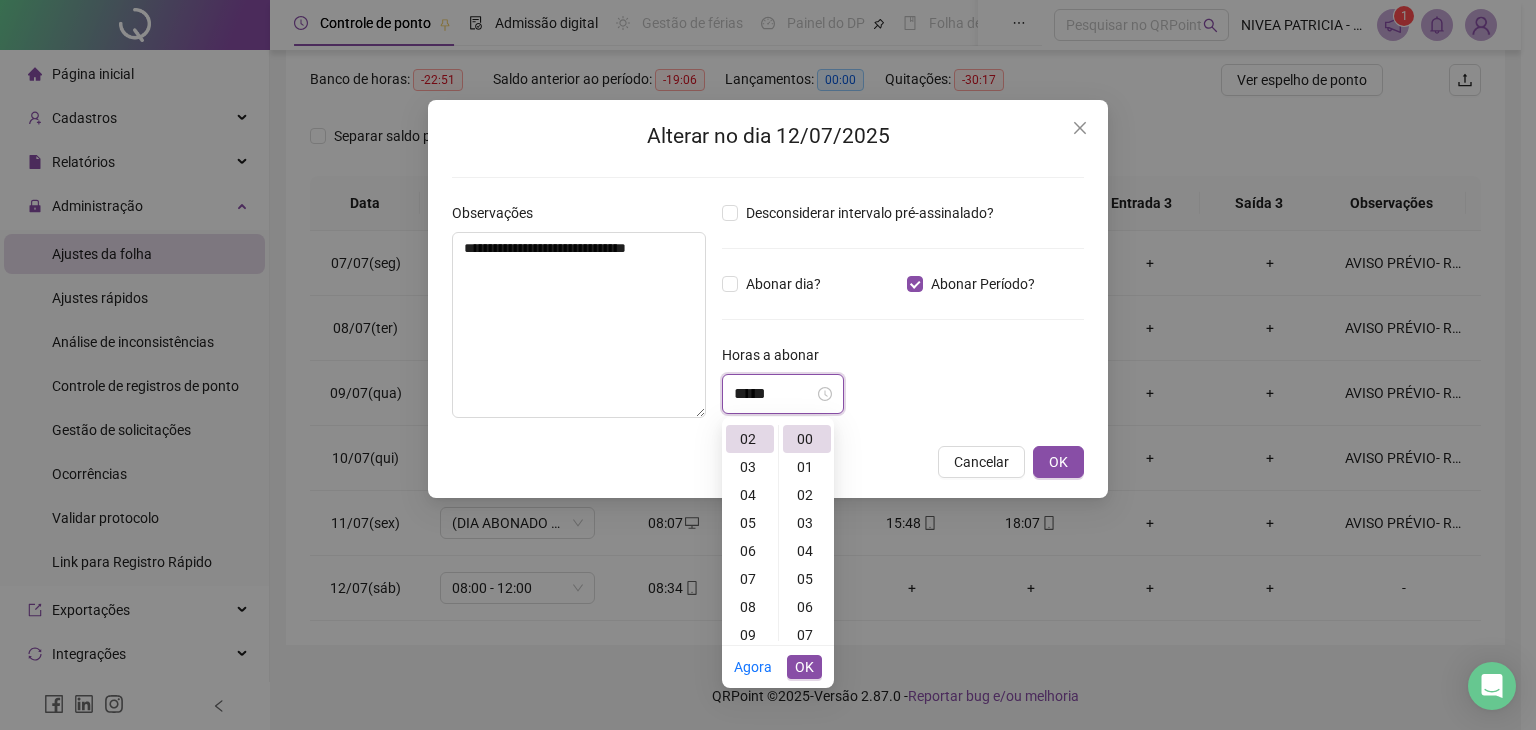 type on "*****" 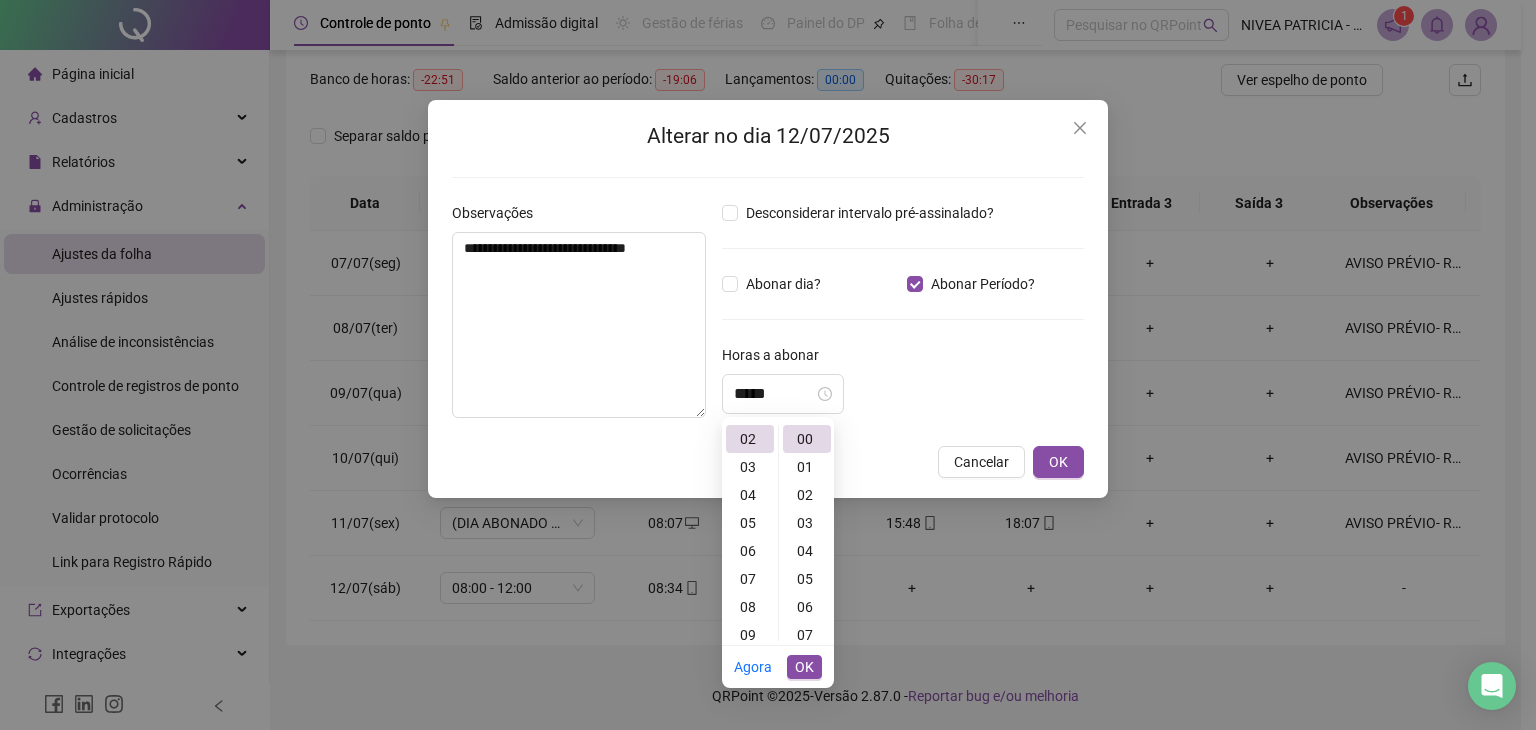 click on "Horas a abonar" at bounding box center [903, 359] 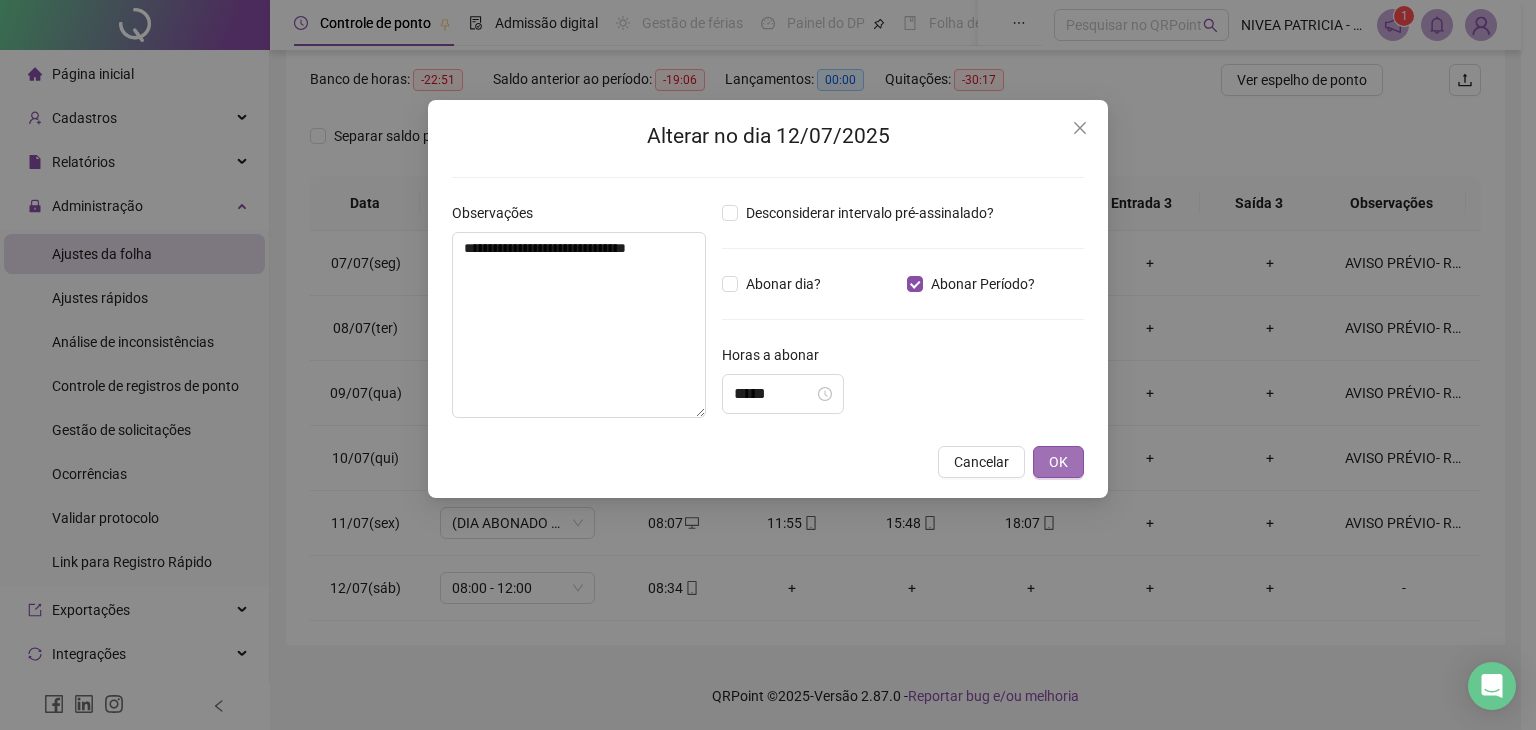 click on "OK" at bounding box center [1058, 462] 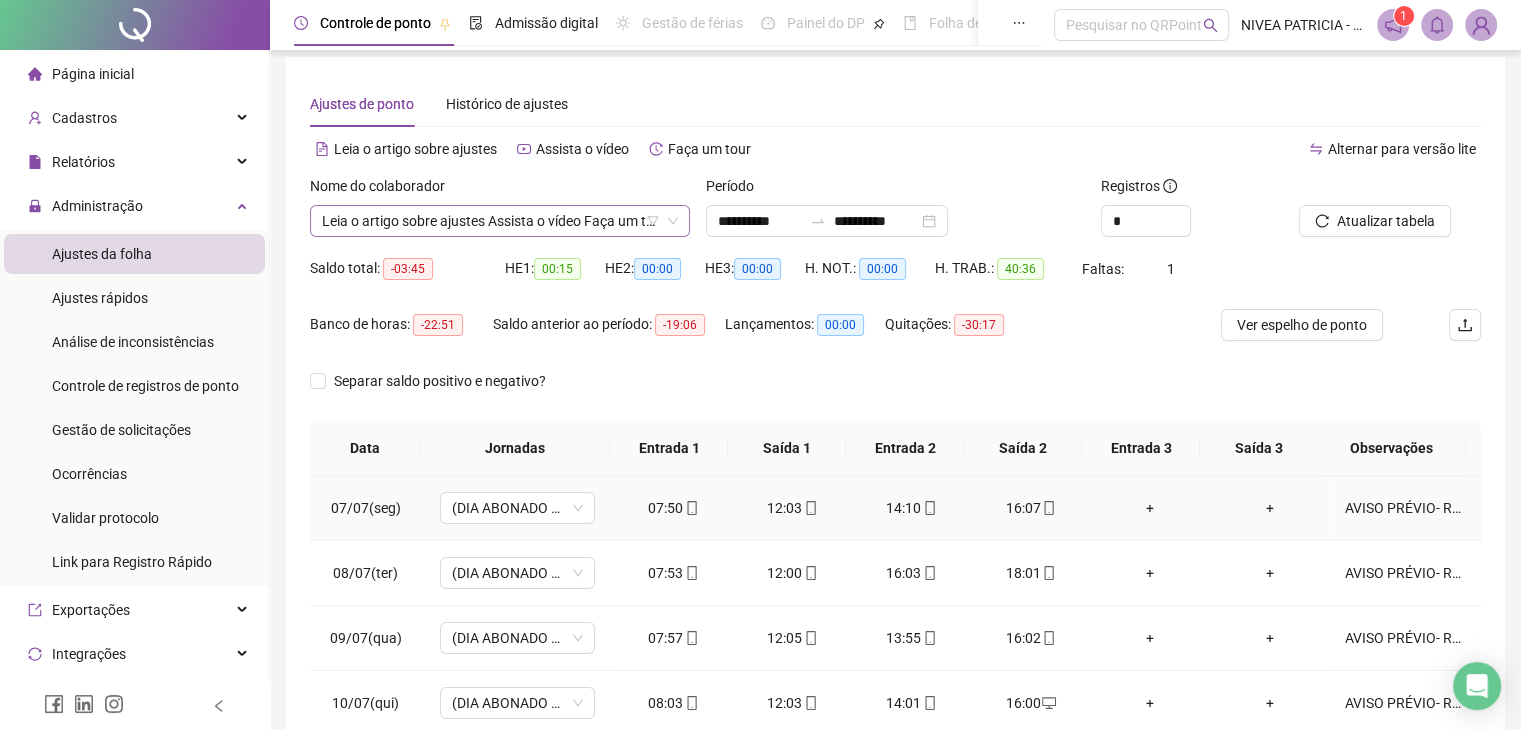 scroll, scrollTop: 0, scrollLeft: 0, axis: both 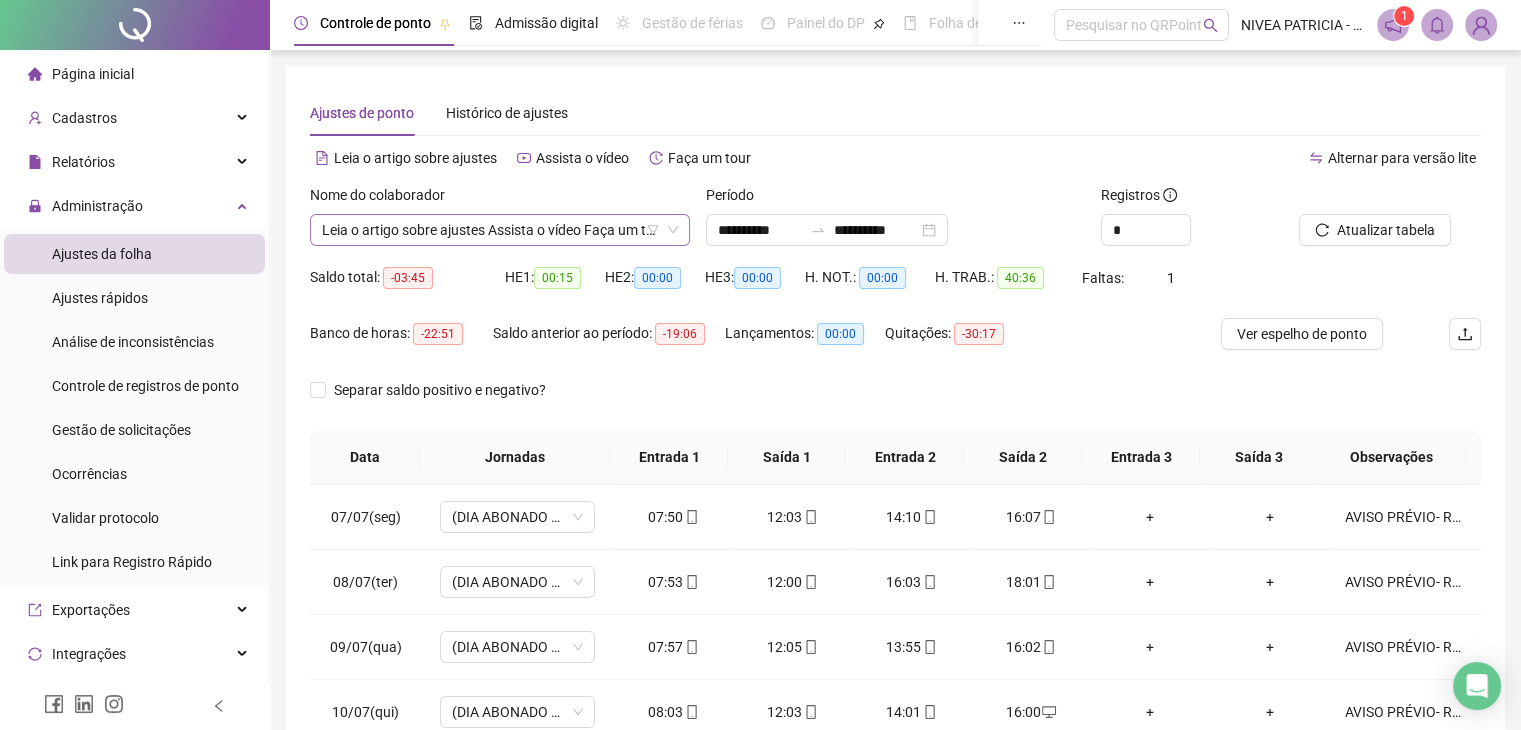 click on "**********" at bounding box center (500, 230) 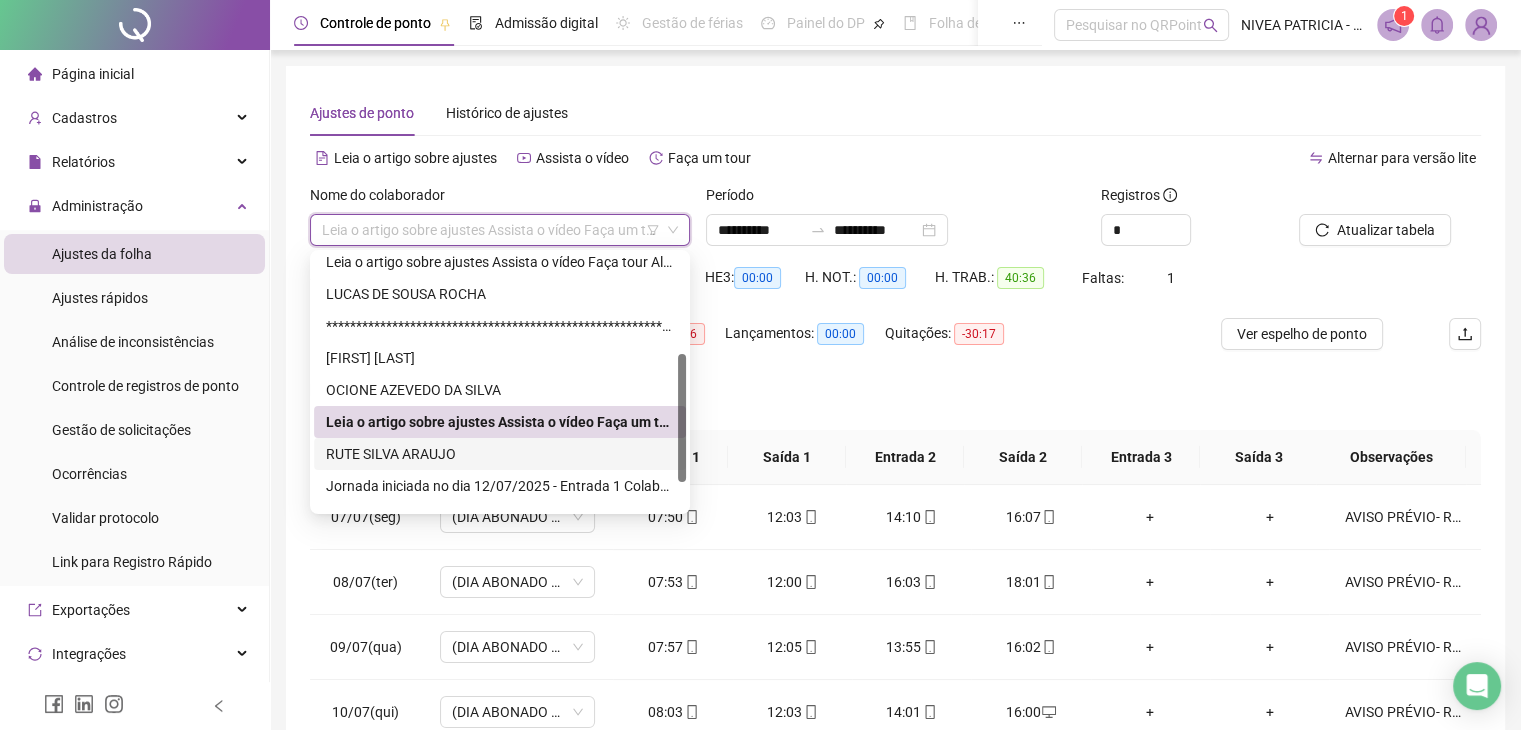 click on "RUTE SILVA ARAUJO" at bounding box center [500, 454] 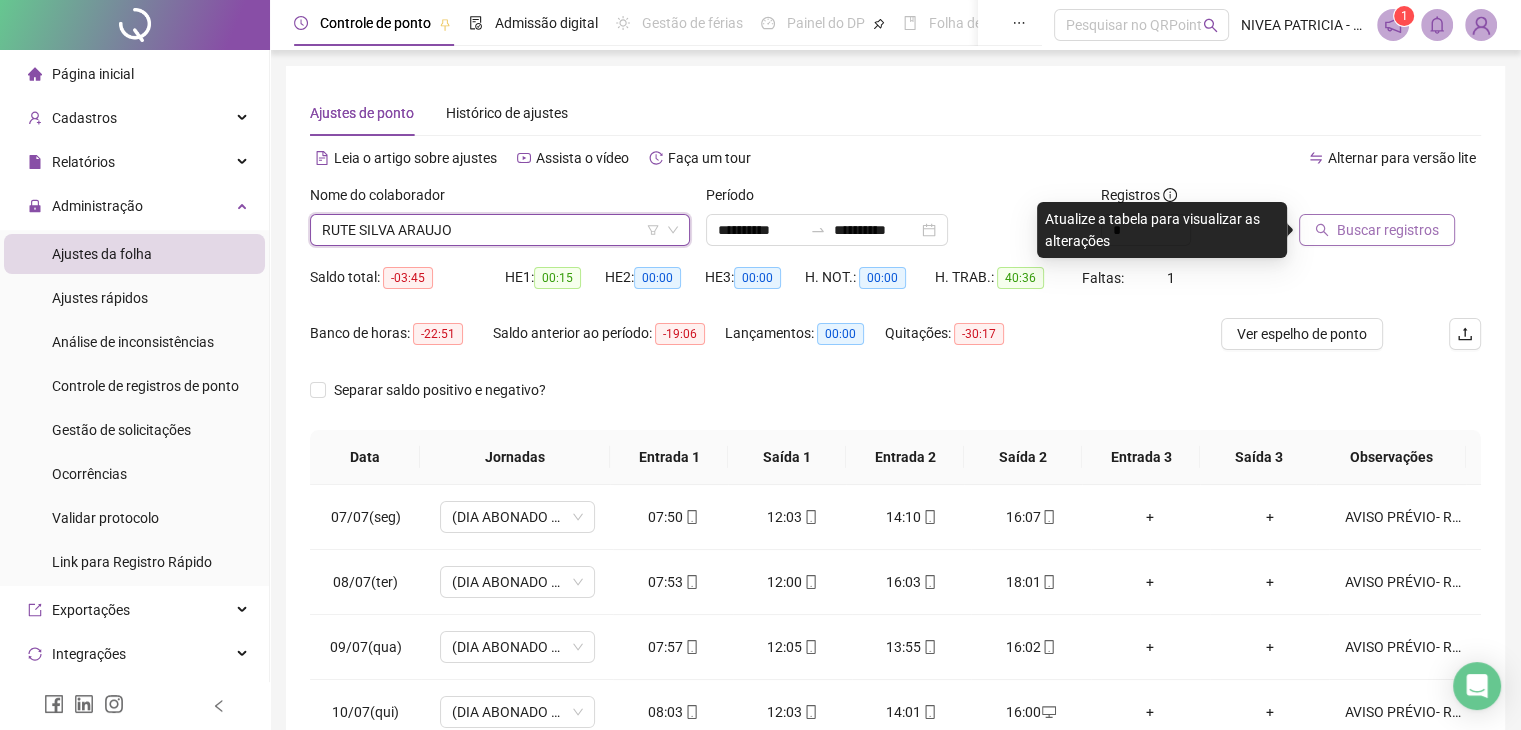 click on "Buscar registros" at bounding box center (1388, 230) 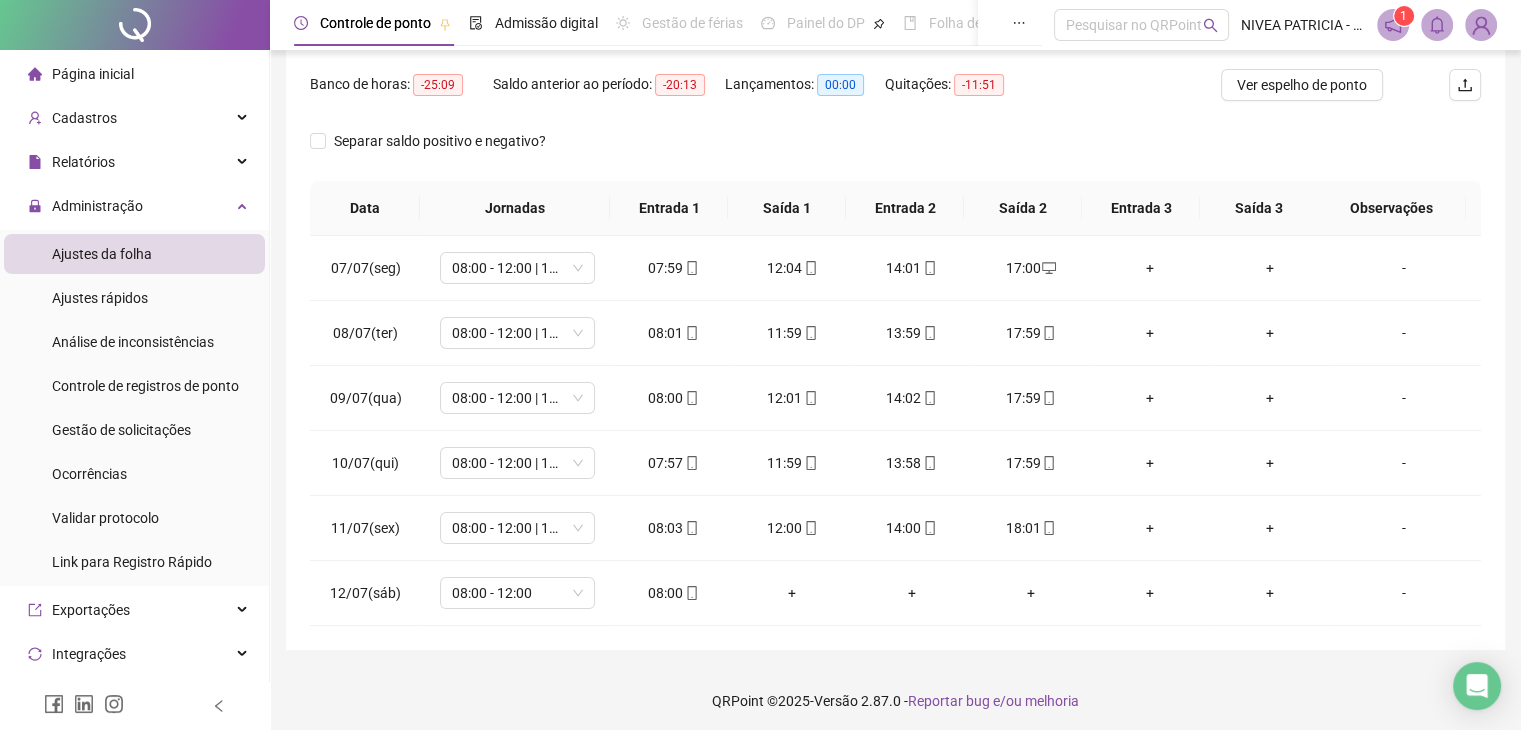 scroll, scrollTop: 254, scrollLeft: 0, axis: vertical 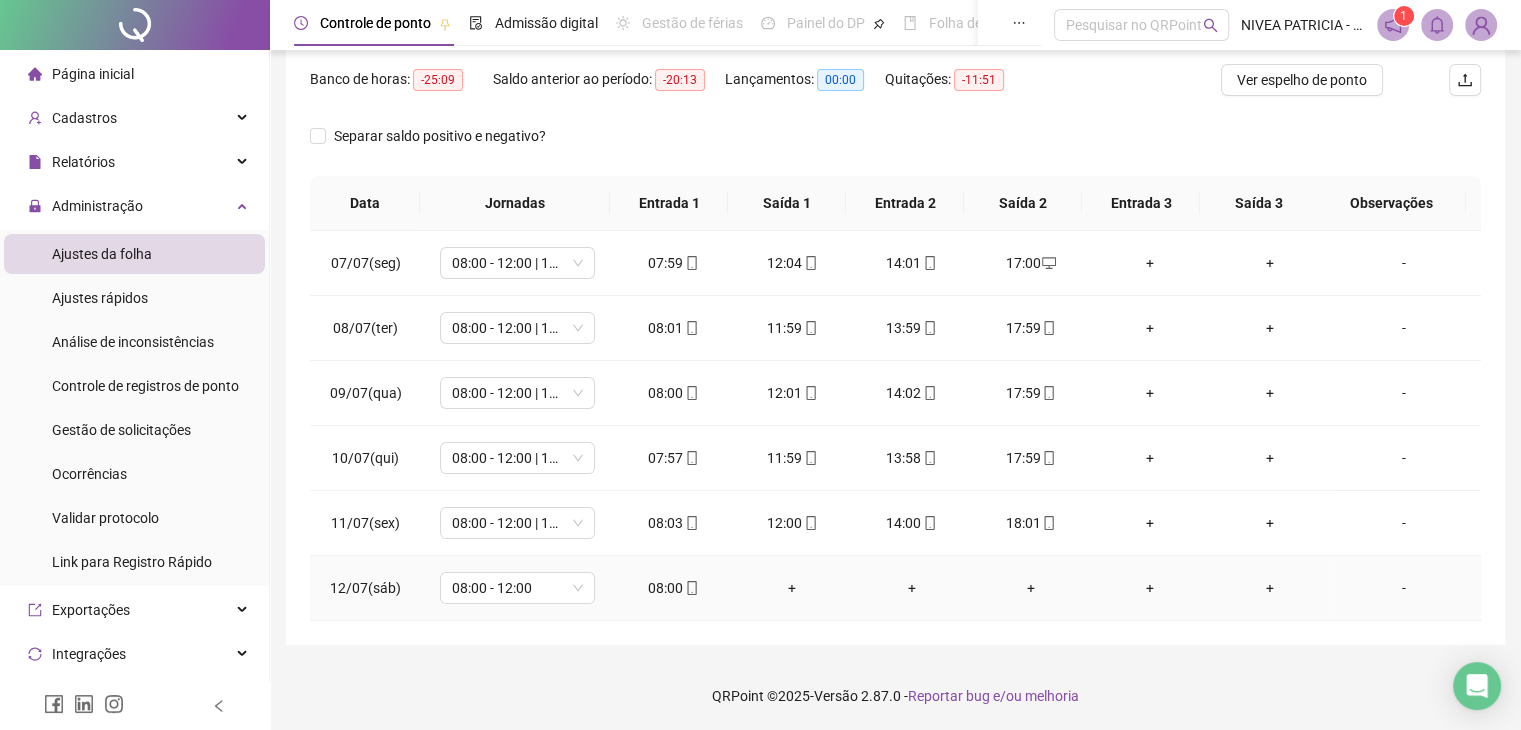 click on "08:00" at bounding box center (672, 588) 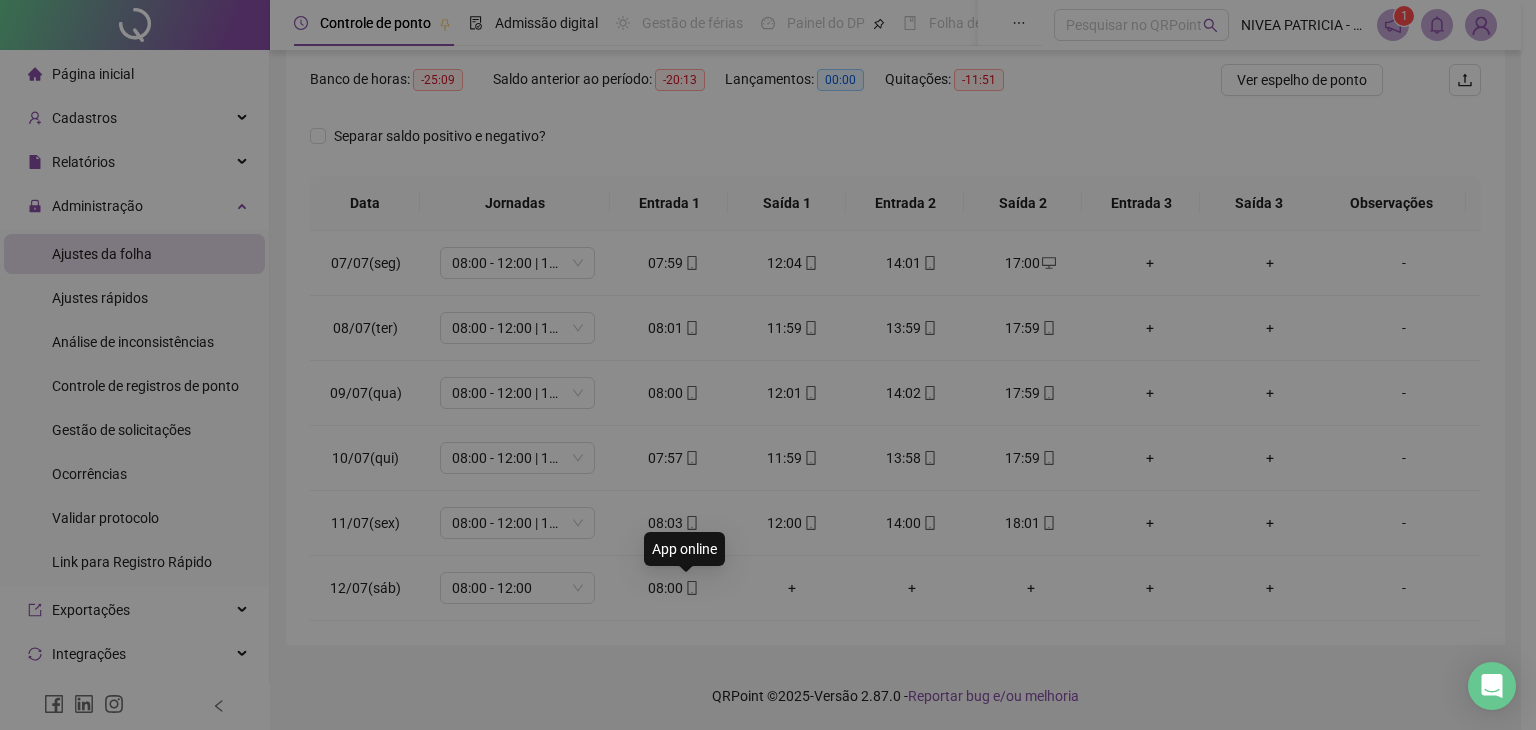 type on "**********" 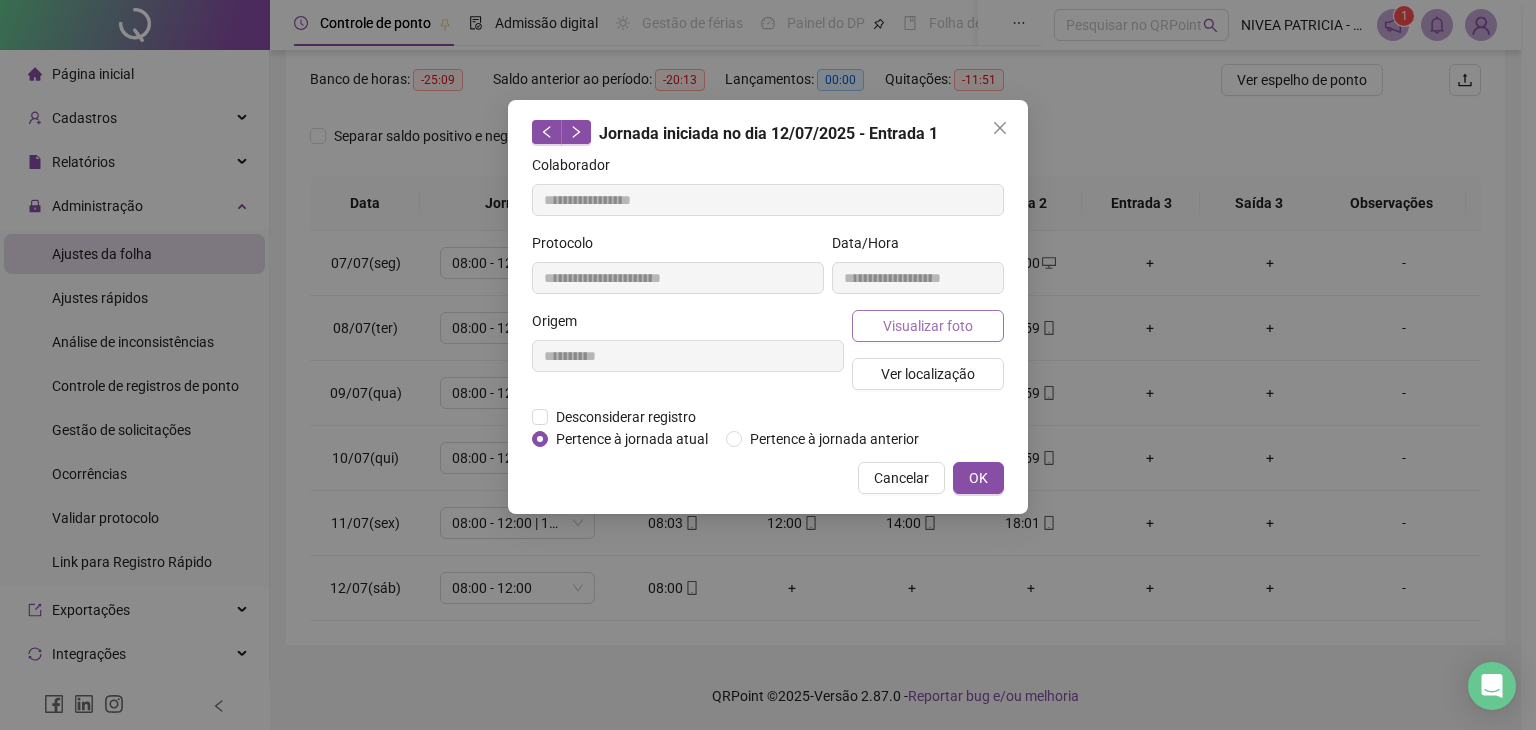 click on "Visualizar foto" at bounding box center [928, 326] 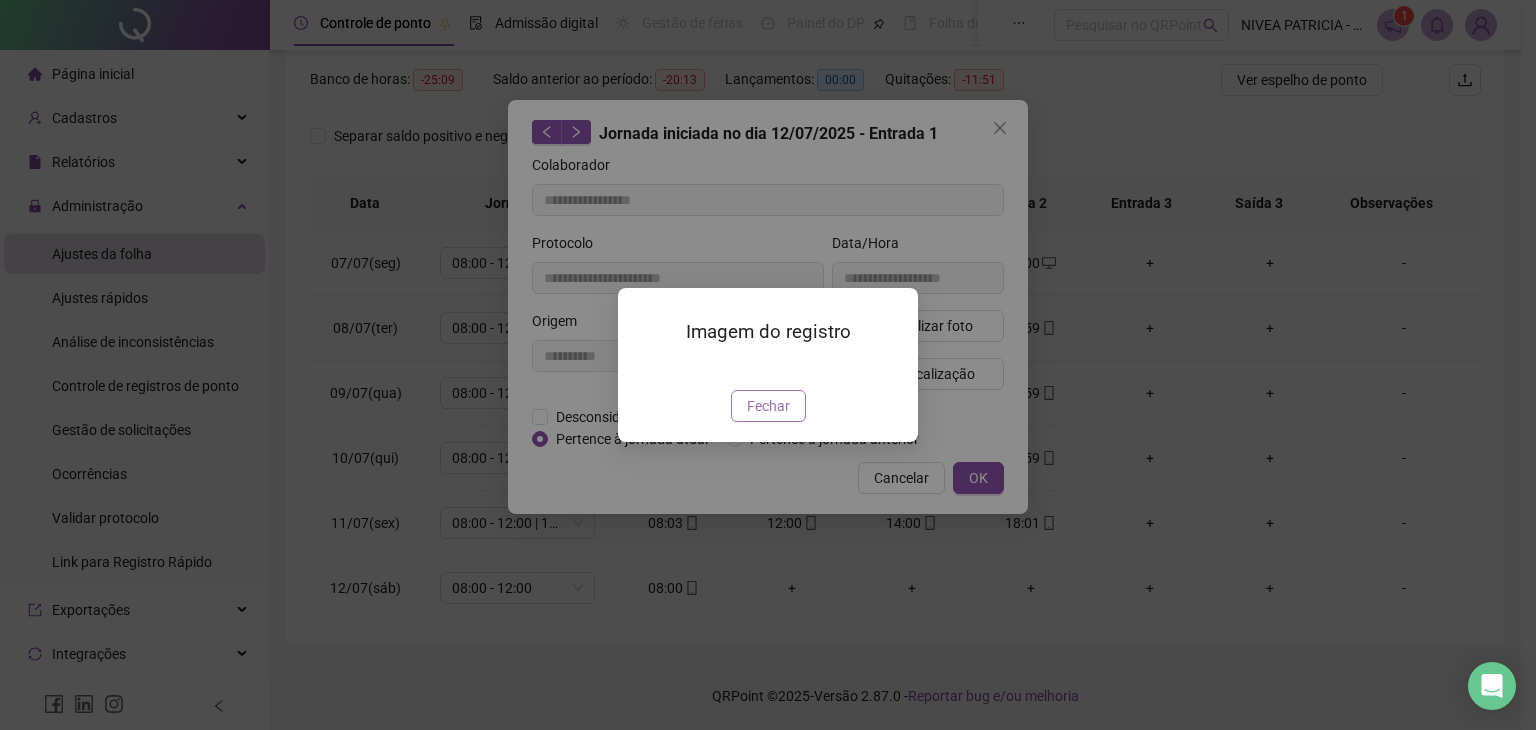click on "Fechar" at bounding box center [768, 406] 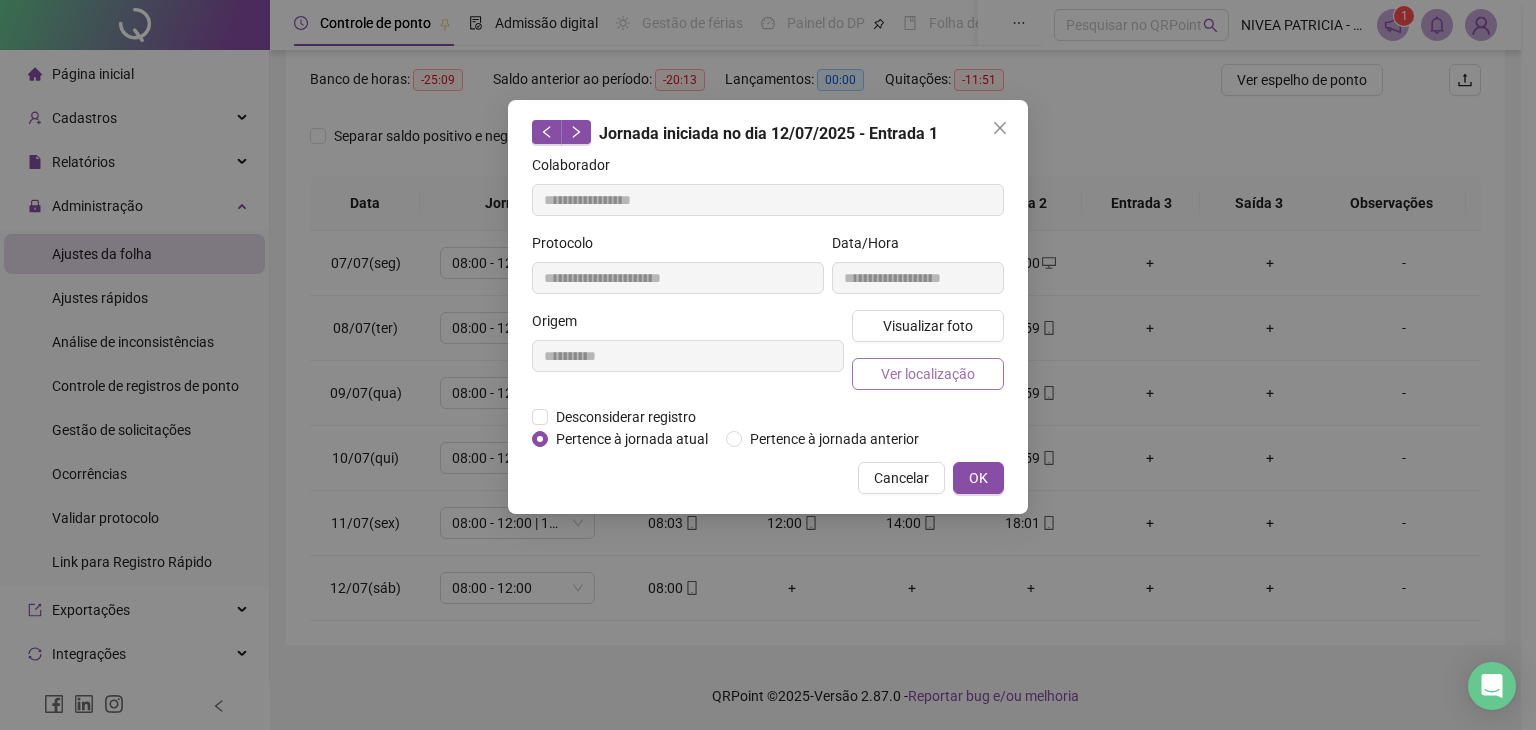 click on "Ver localização" at bounding box center (928, 374) 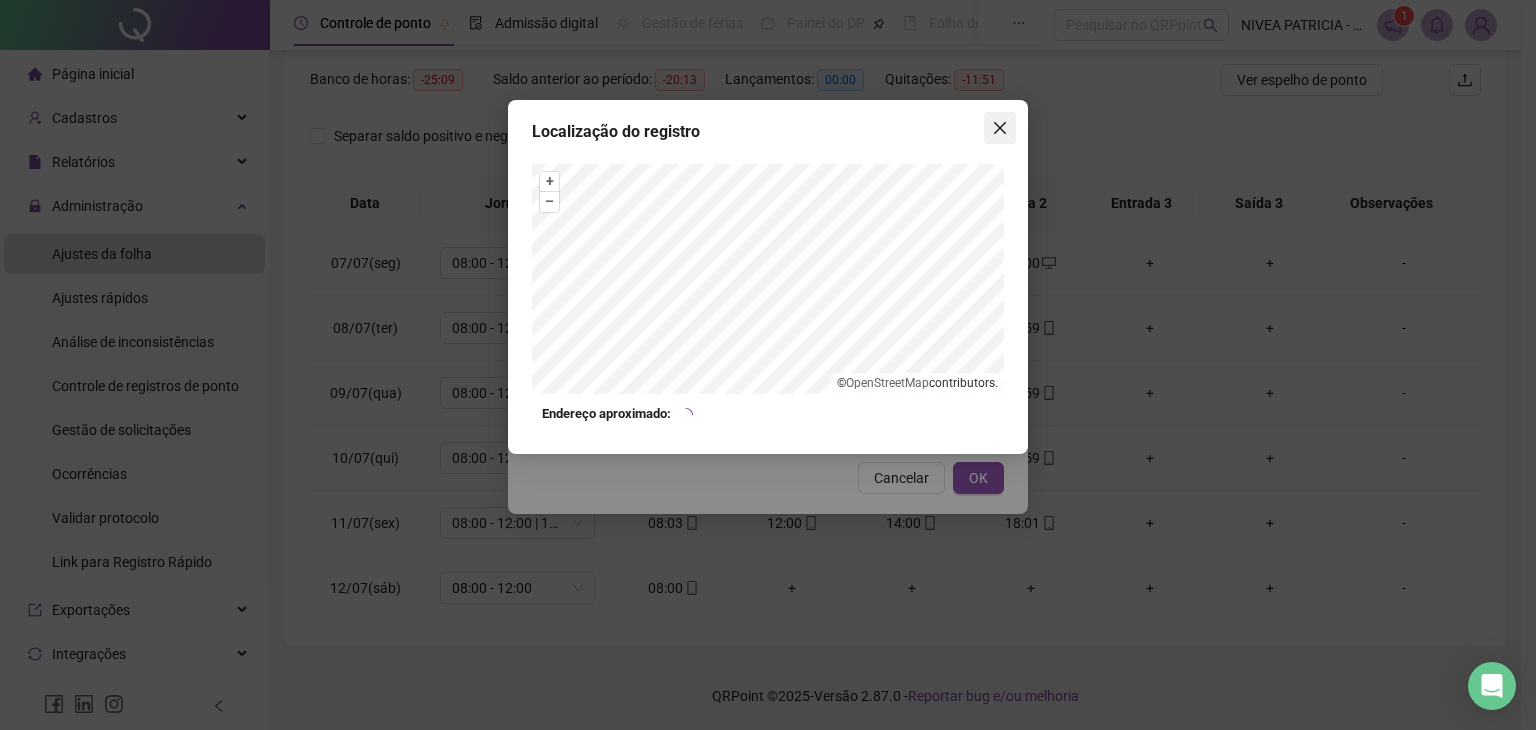 click at bounding box center (1000, 128) 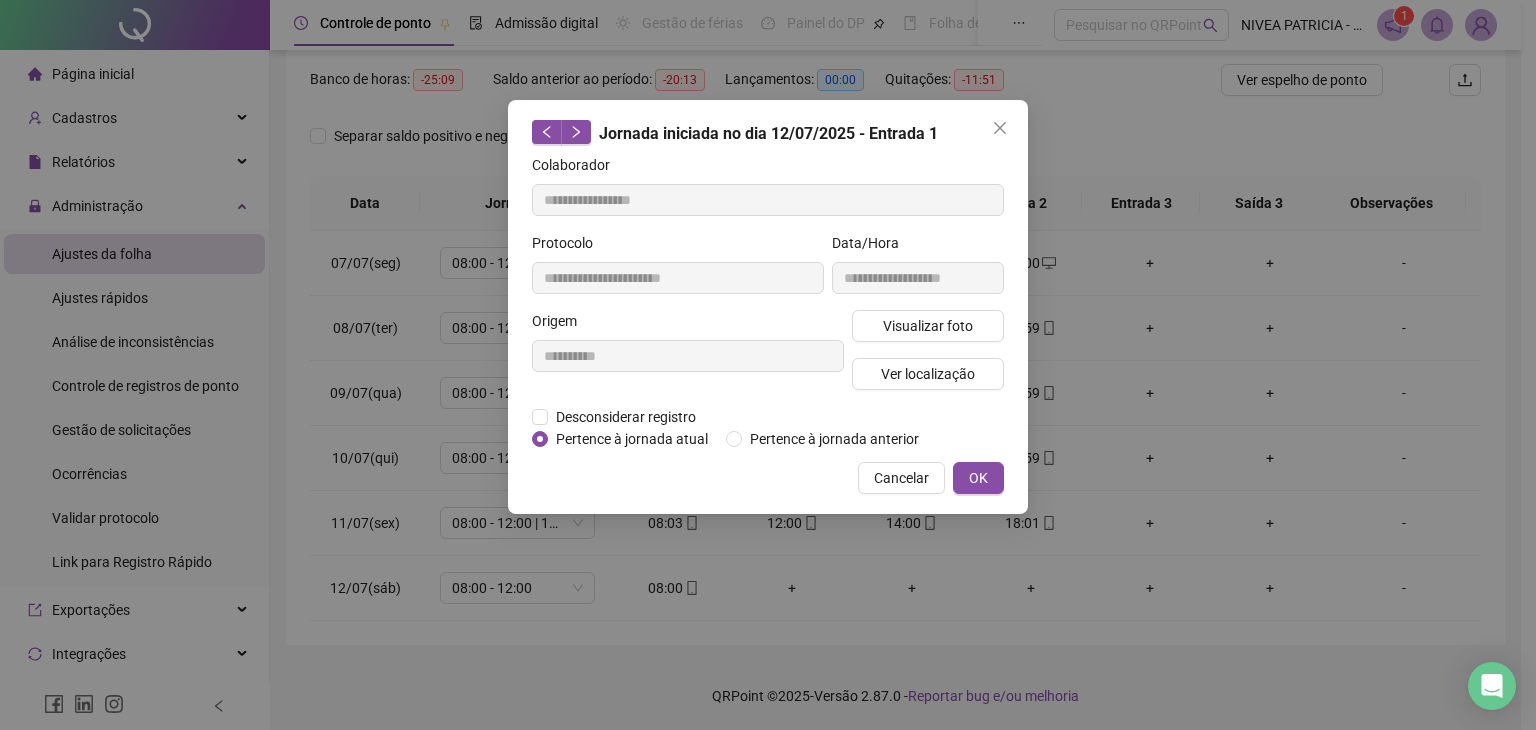 click at bounding box center [1000, 128] 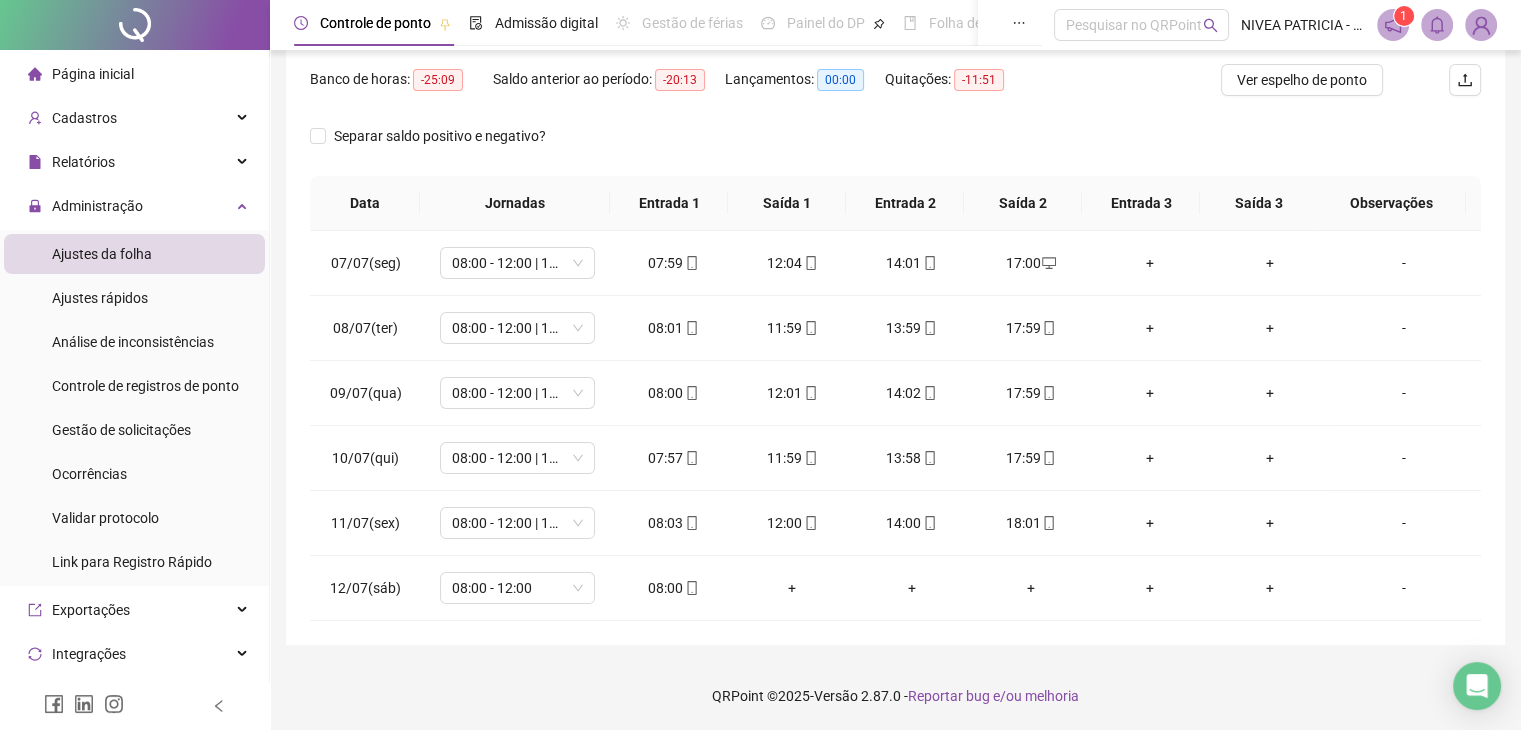 scroll, scrollTop: 54, scrollLeft: 0, axis: vertical 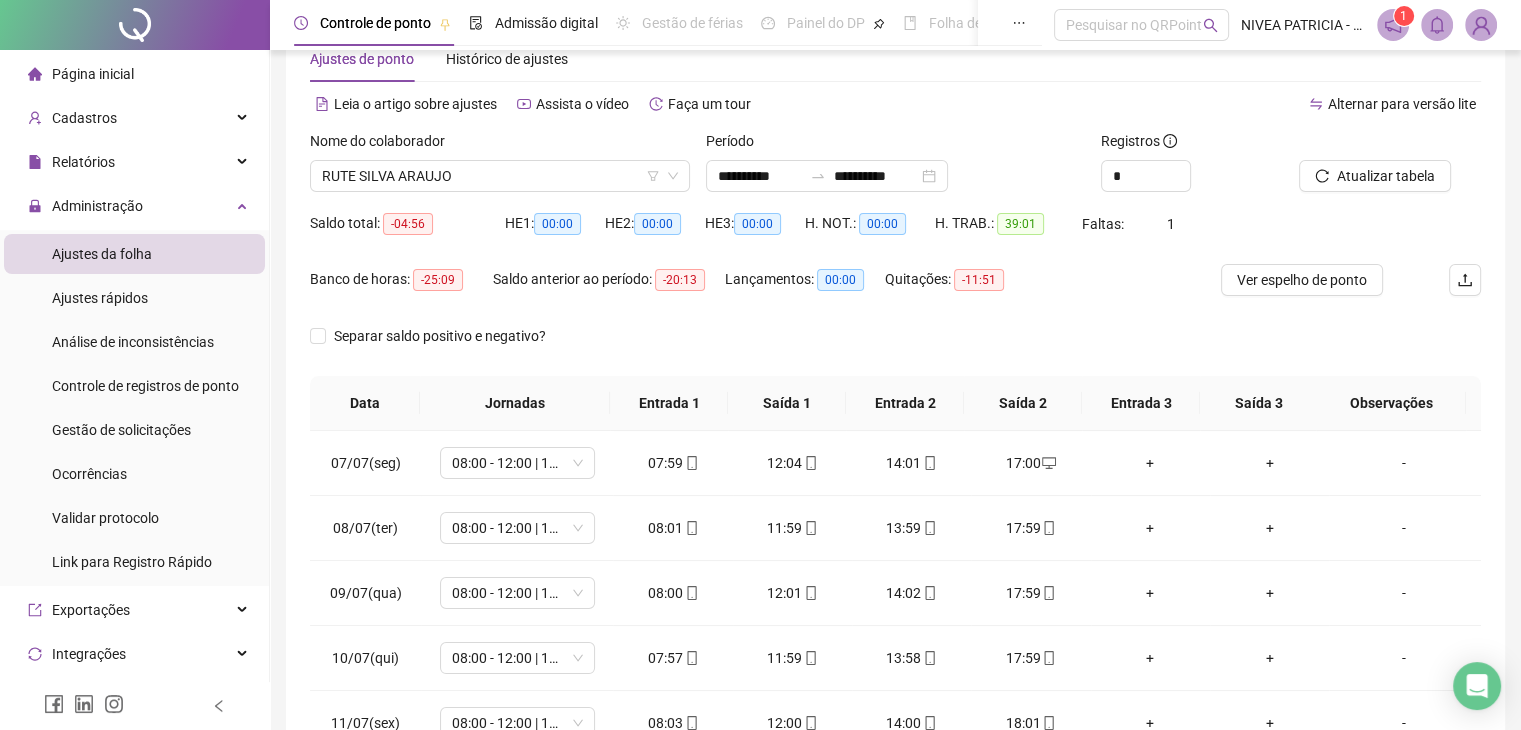 click on "Nome do colaborador [FIRST] [LAST]" at bounding box center [500, 169] 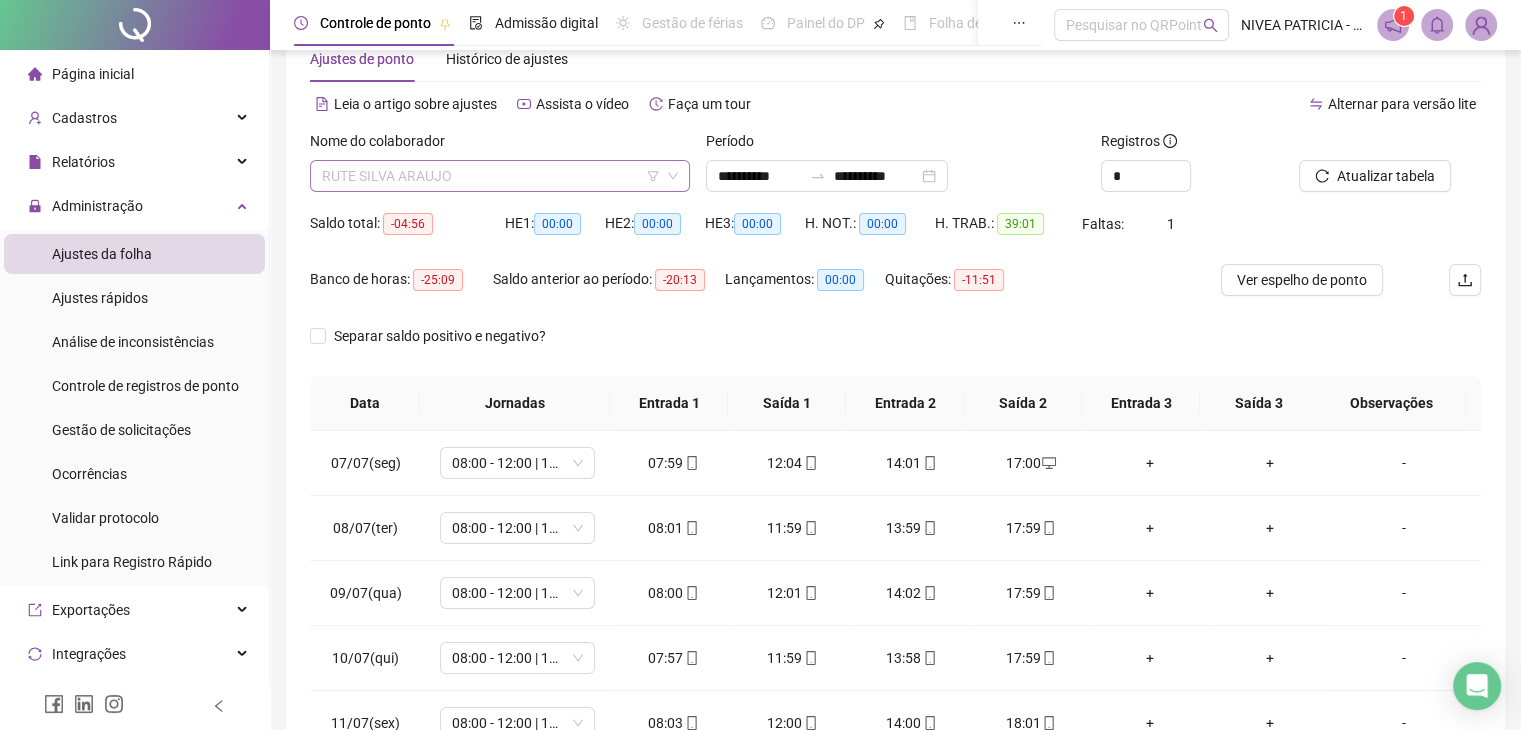 click on "RUTE SILVA ARAUJO" at bounding box center [500, 176] 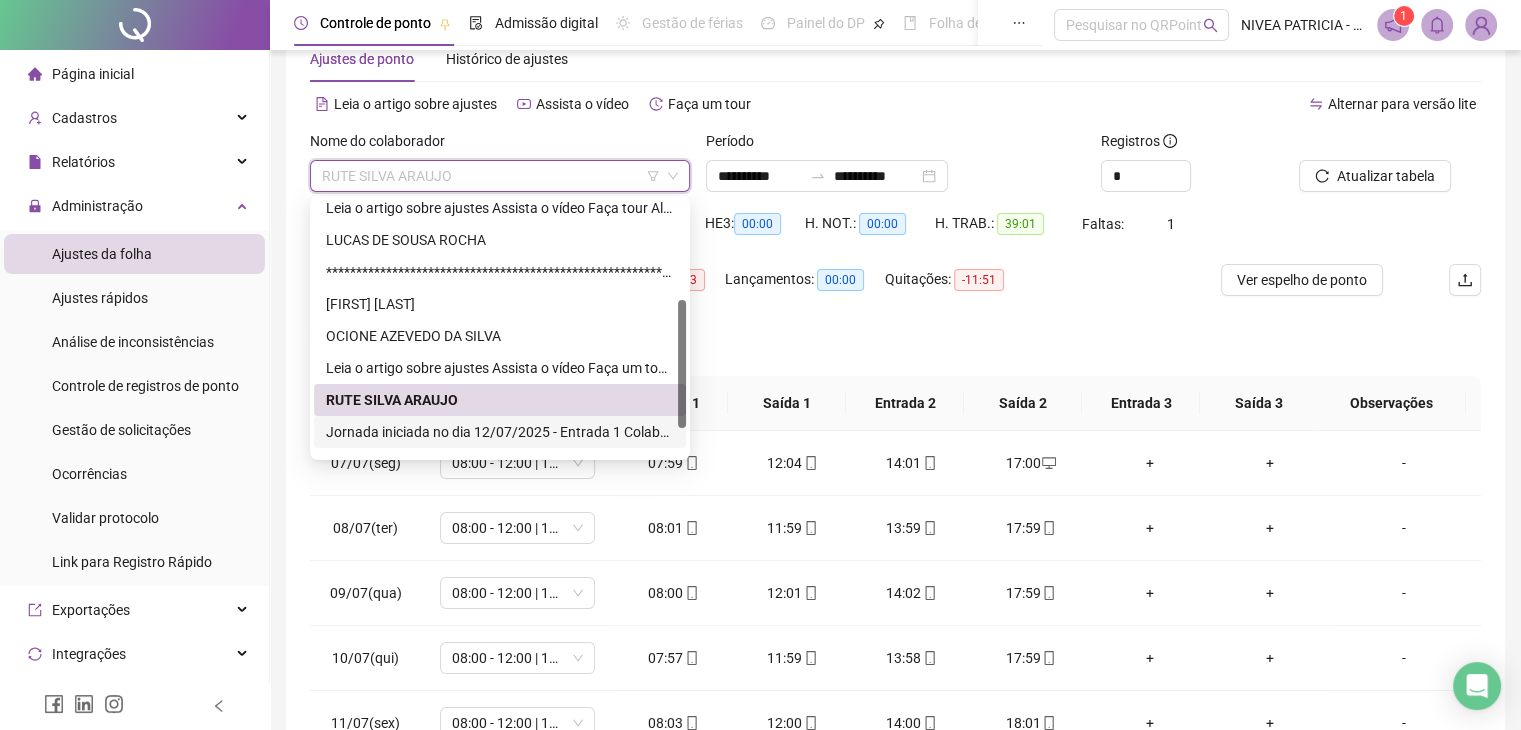 click on "**********" at bounding box center [500, 432] 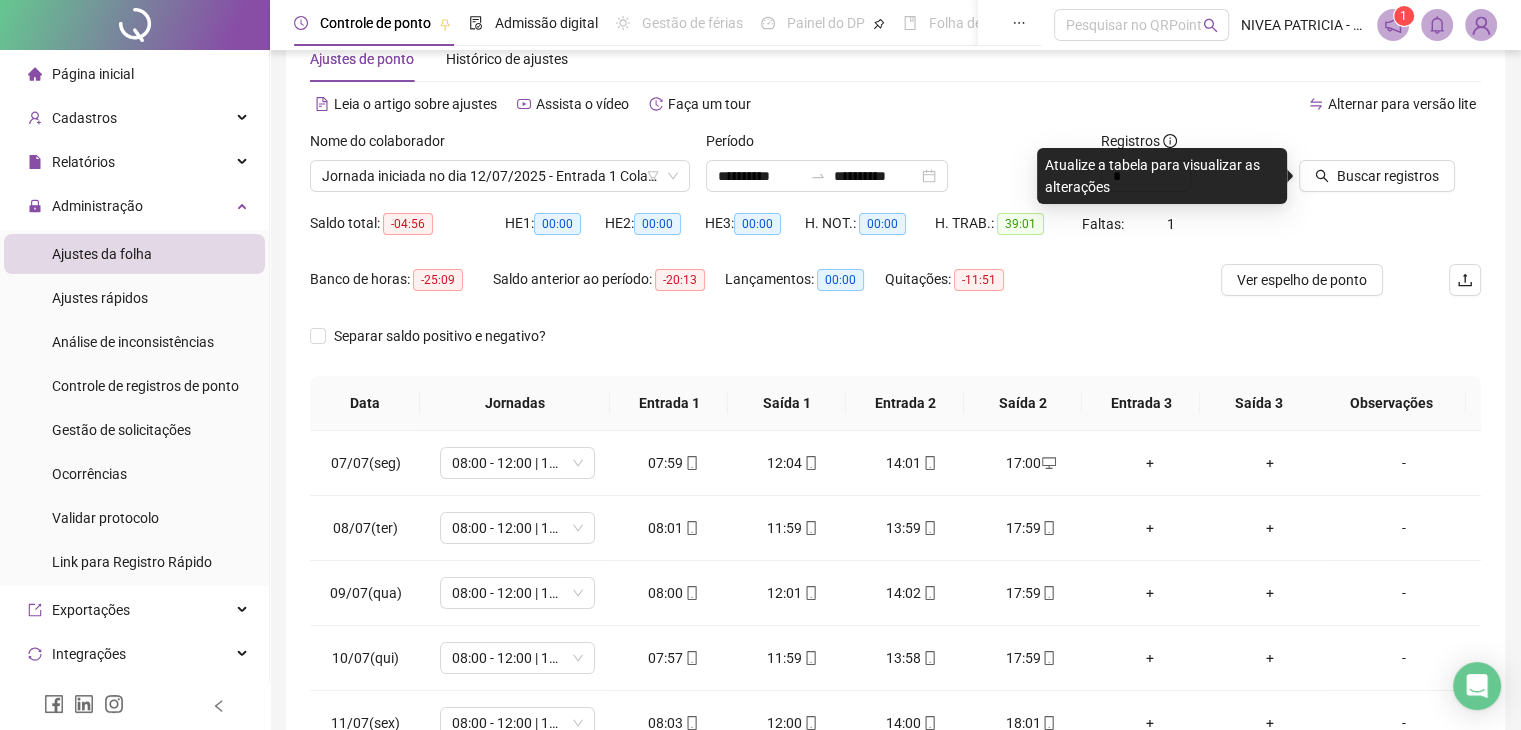 click on "Buscar registros" at bounding box center [1390, 169] 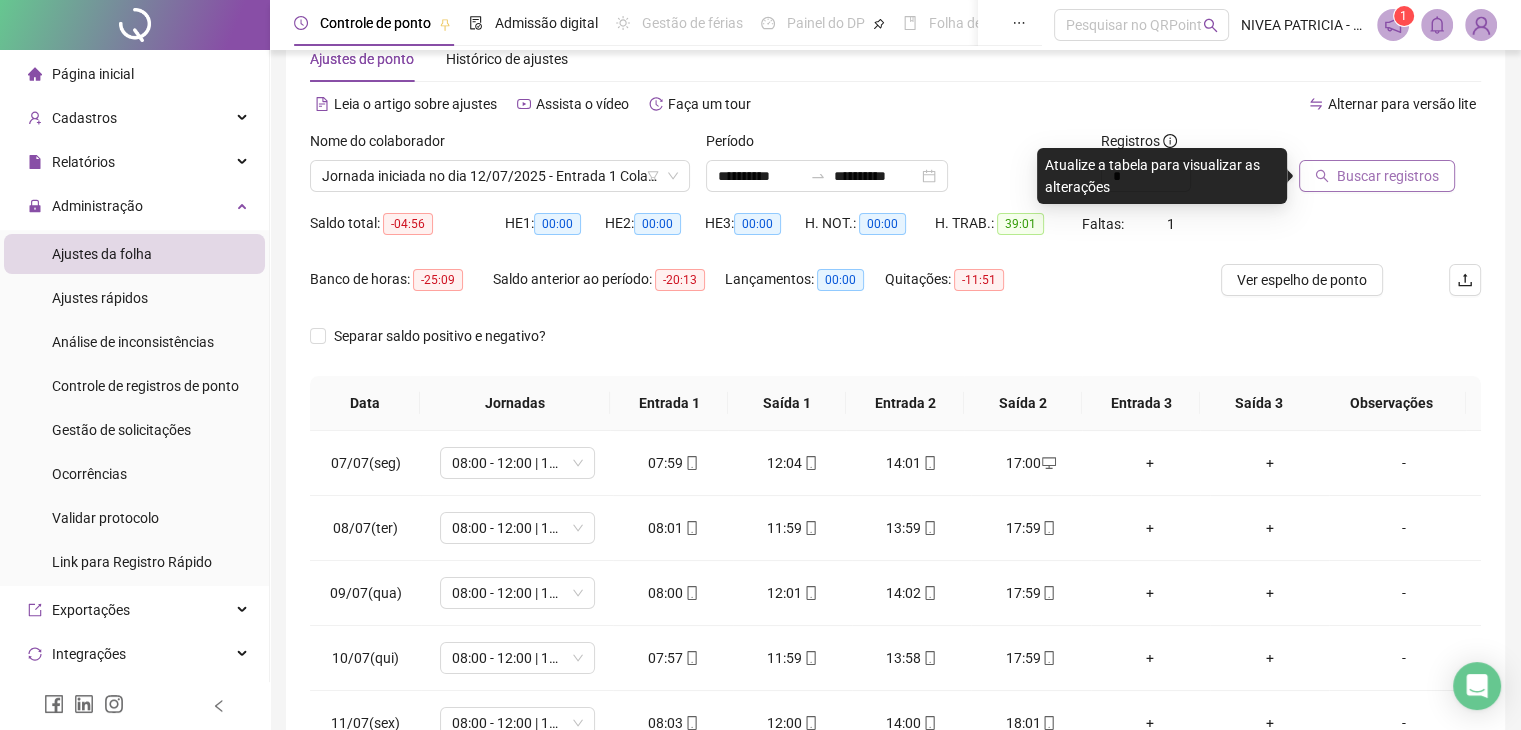 click on "Buscar registros" at bounding box center [1388, 176] 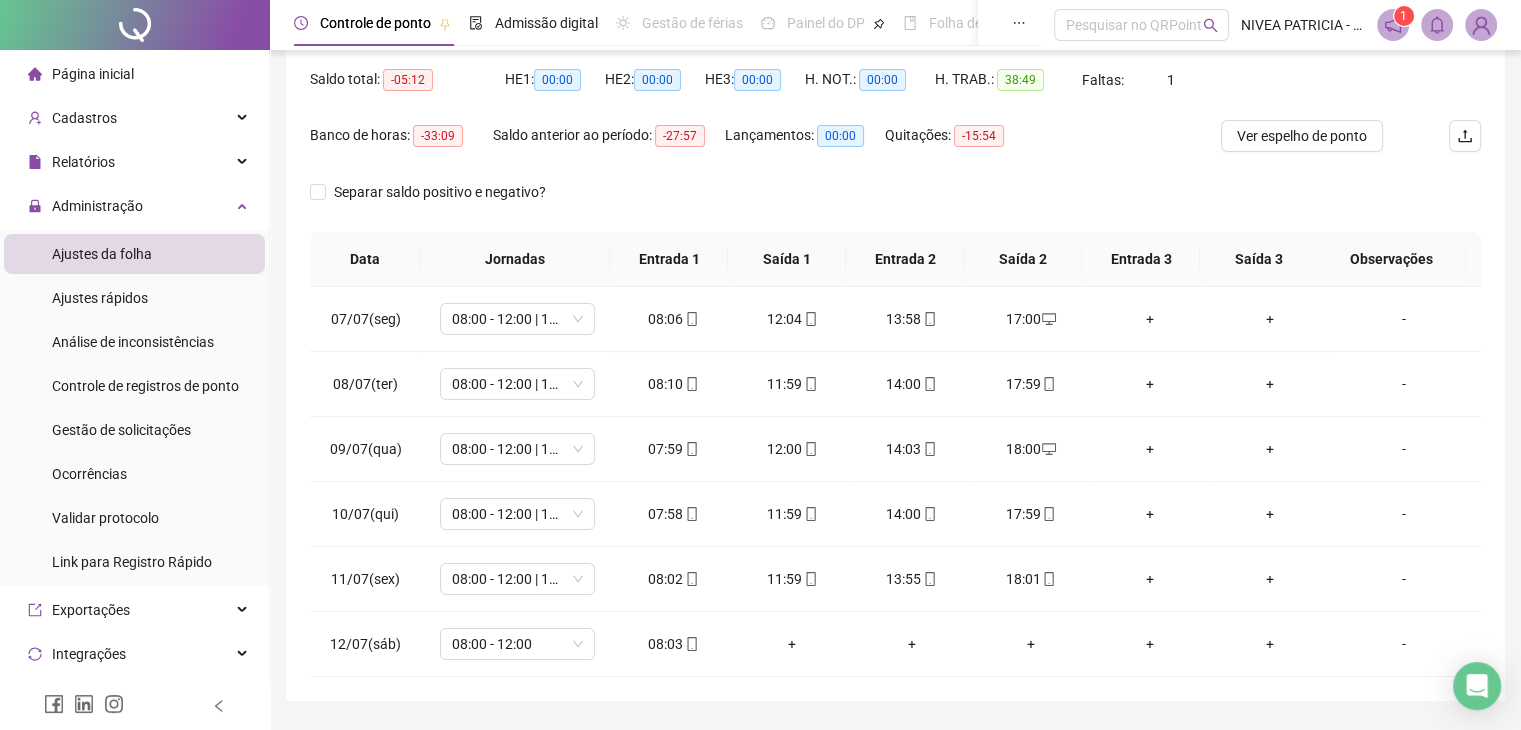 scroll, scrollTop: 254, scrollLeft: 0, axis: vertical 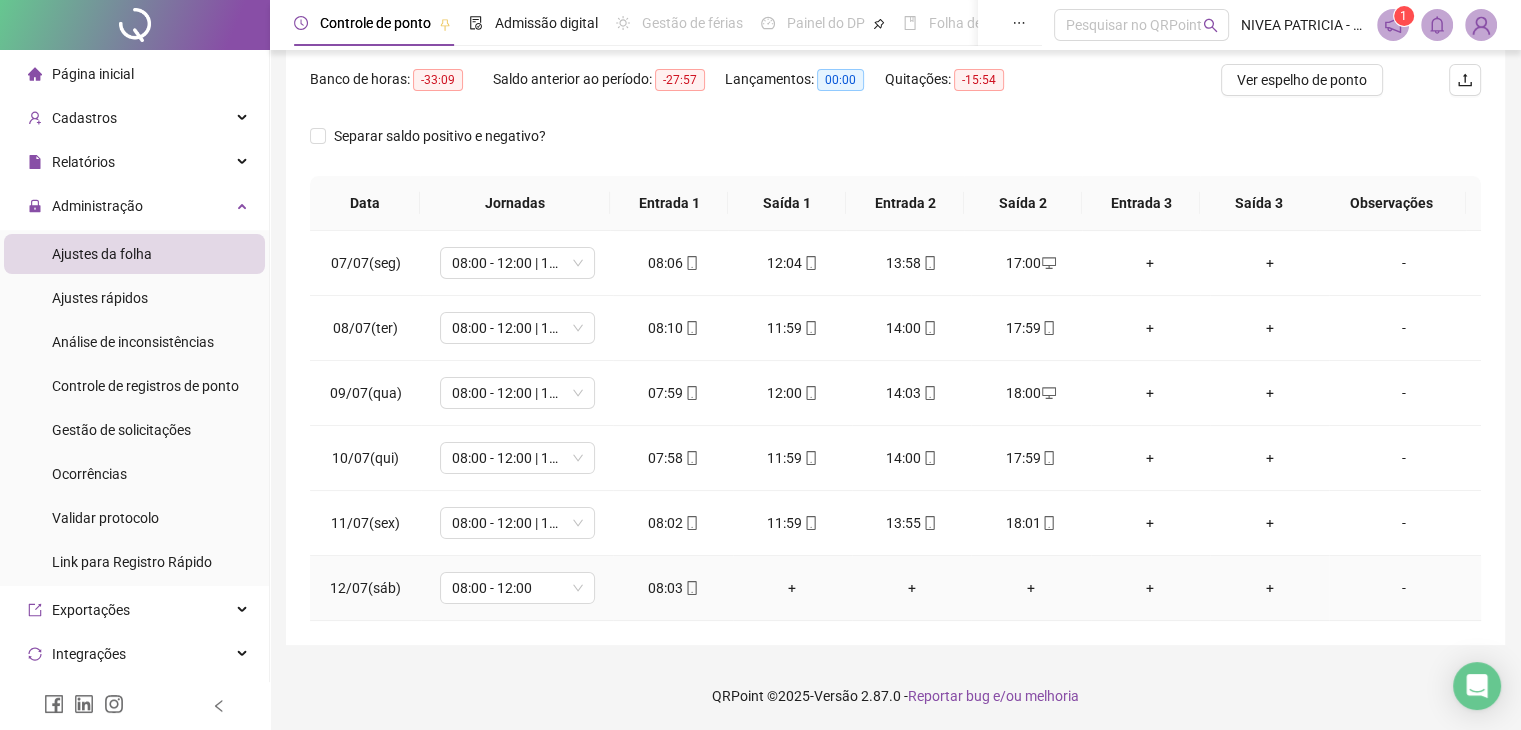 click 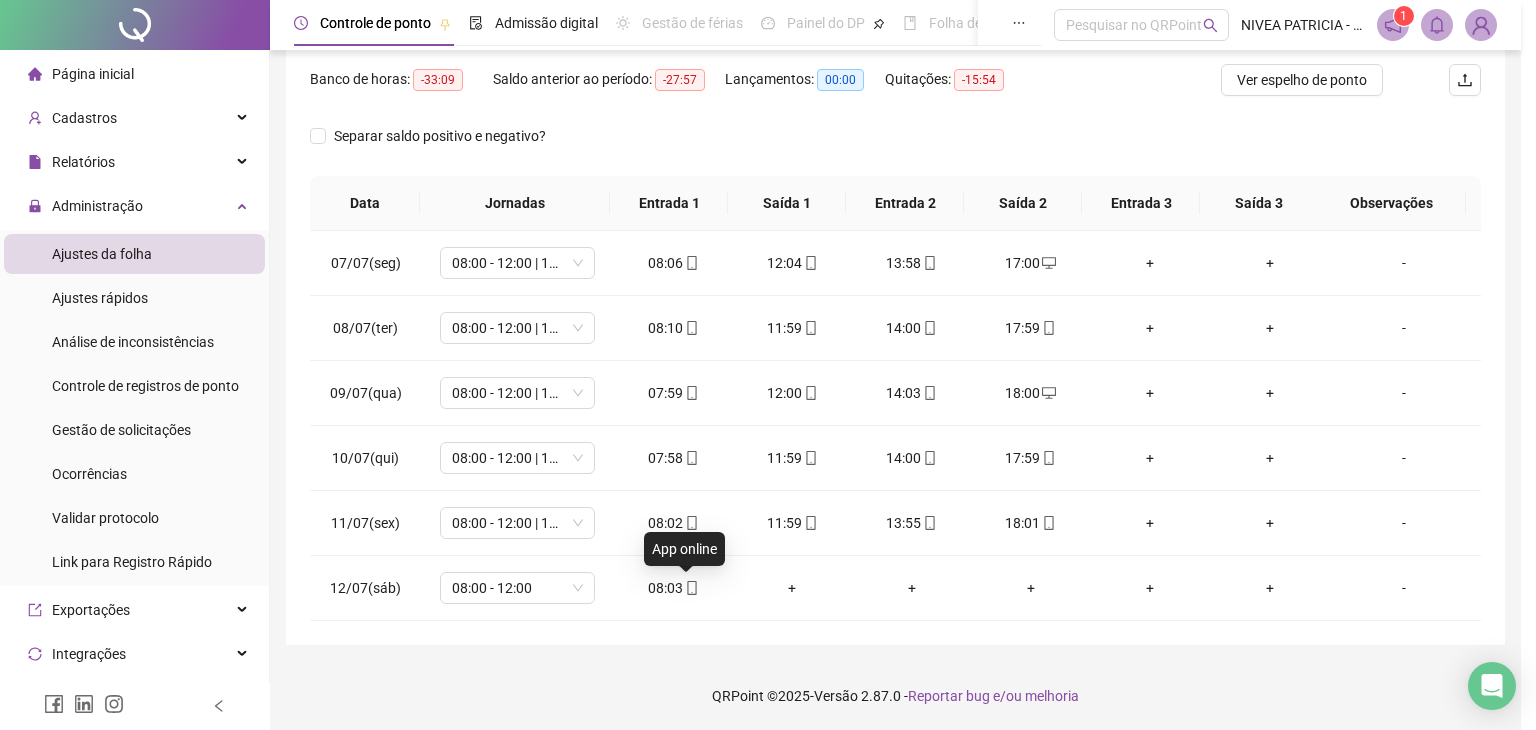 type on "**********" 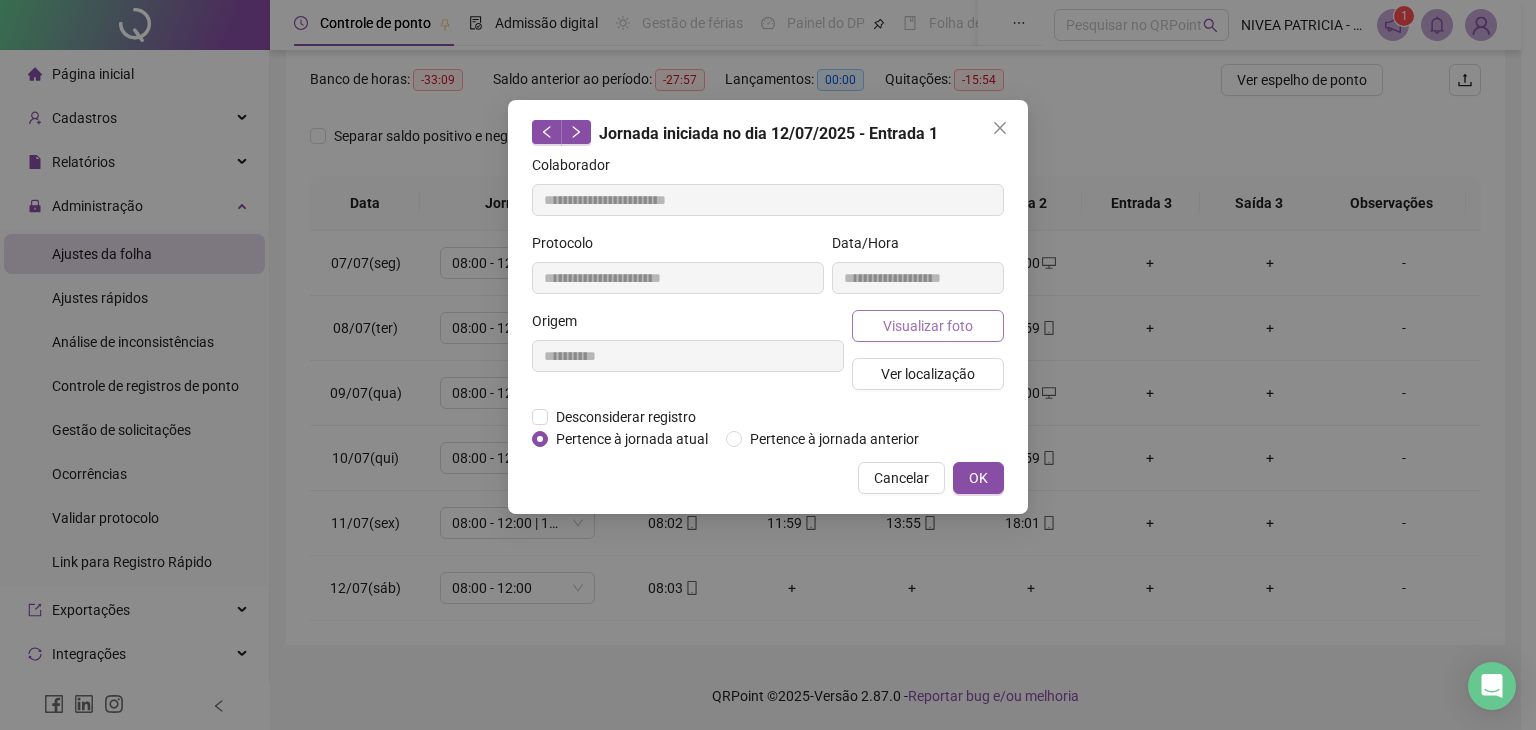 click on "Visualizar foto" at bounding box center (928, 326) 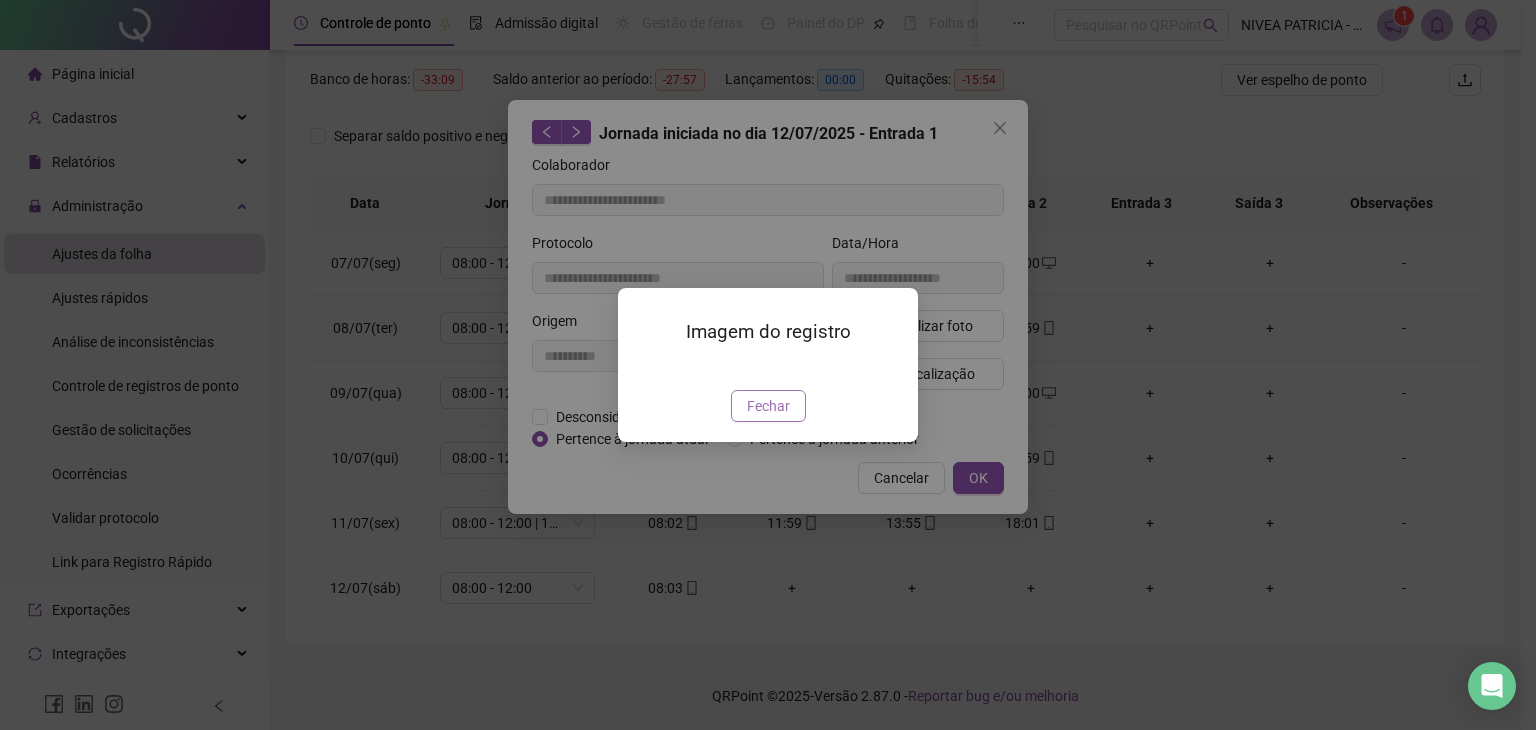 click on "Fechar" at bounding box center (768, 406) 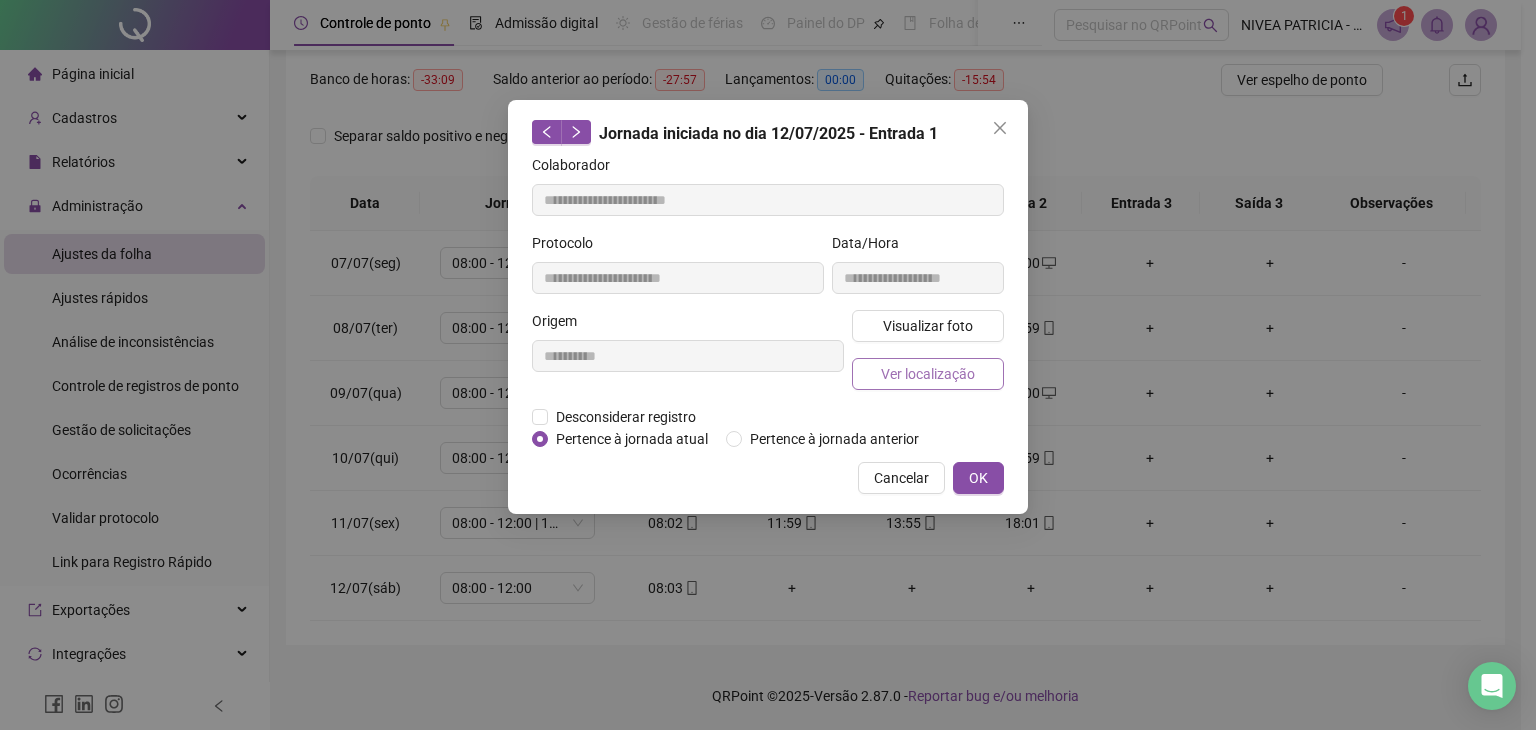 click on "Ver localização" at bounding box center [928, 374] 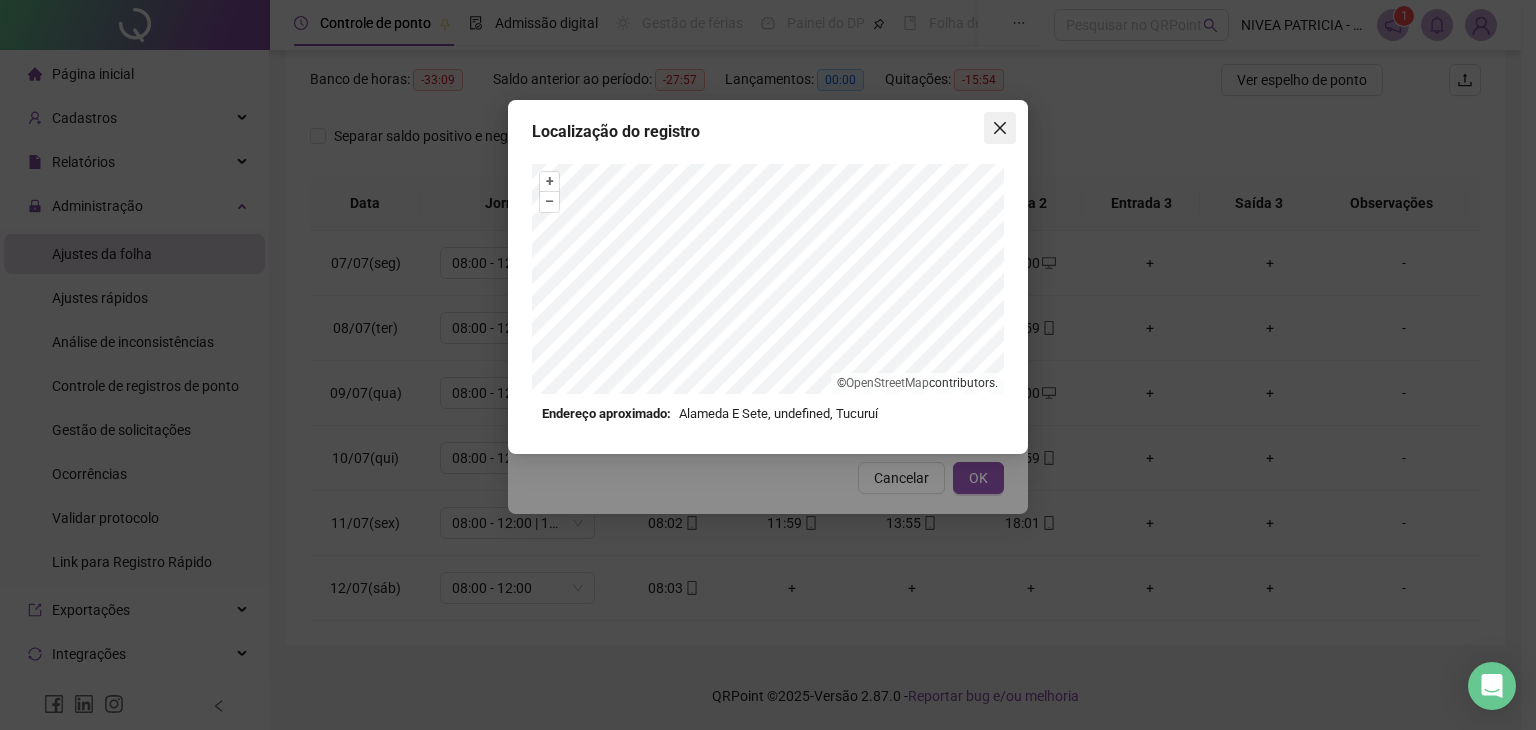 click at bounding box center (1000, 128) 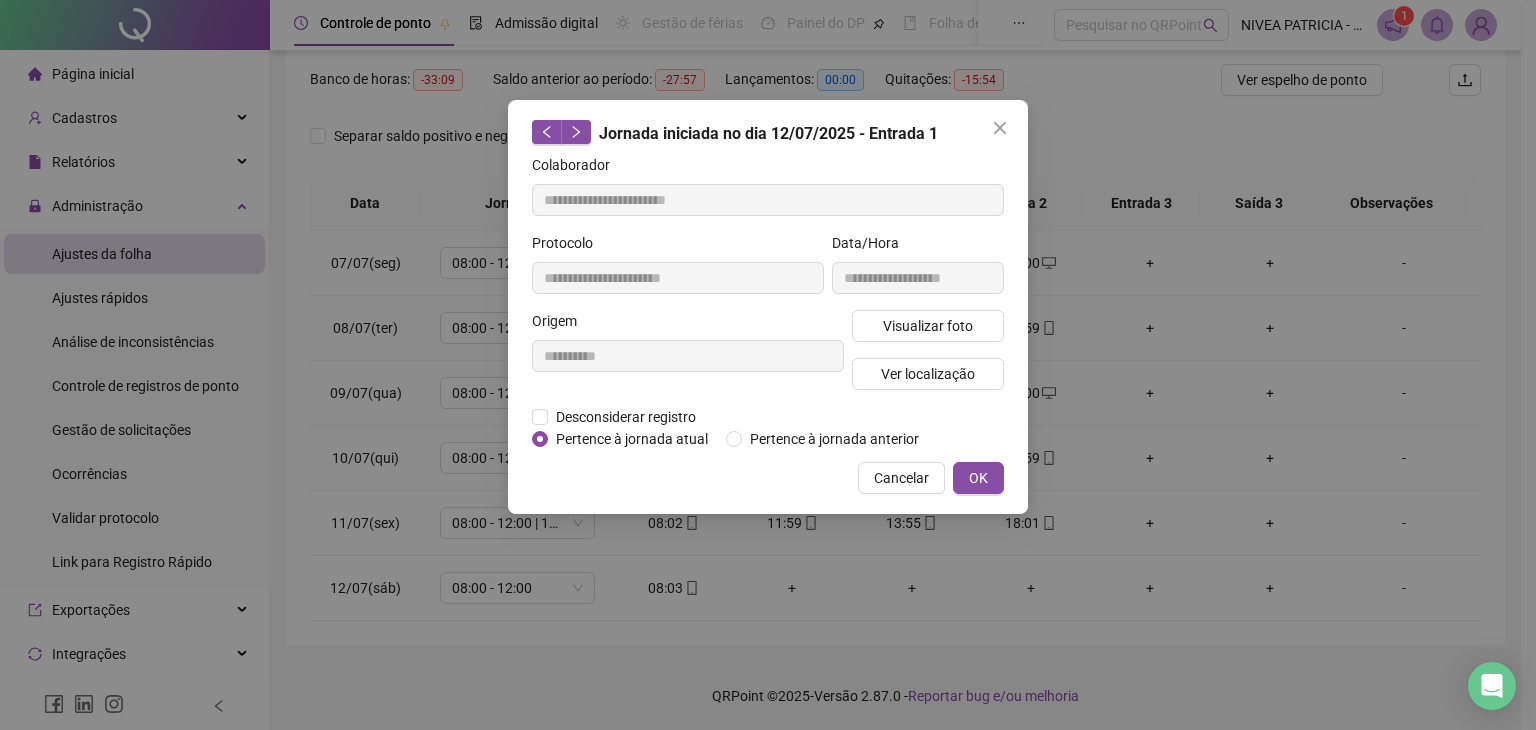 click at bounding box center [1000, 128] 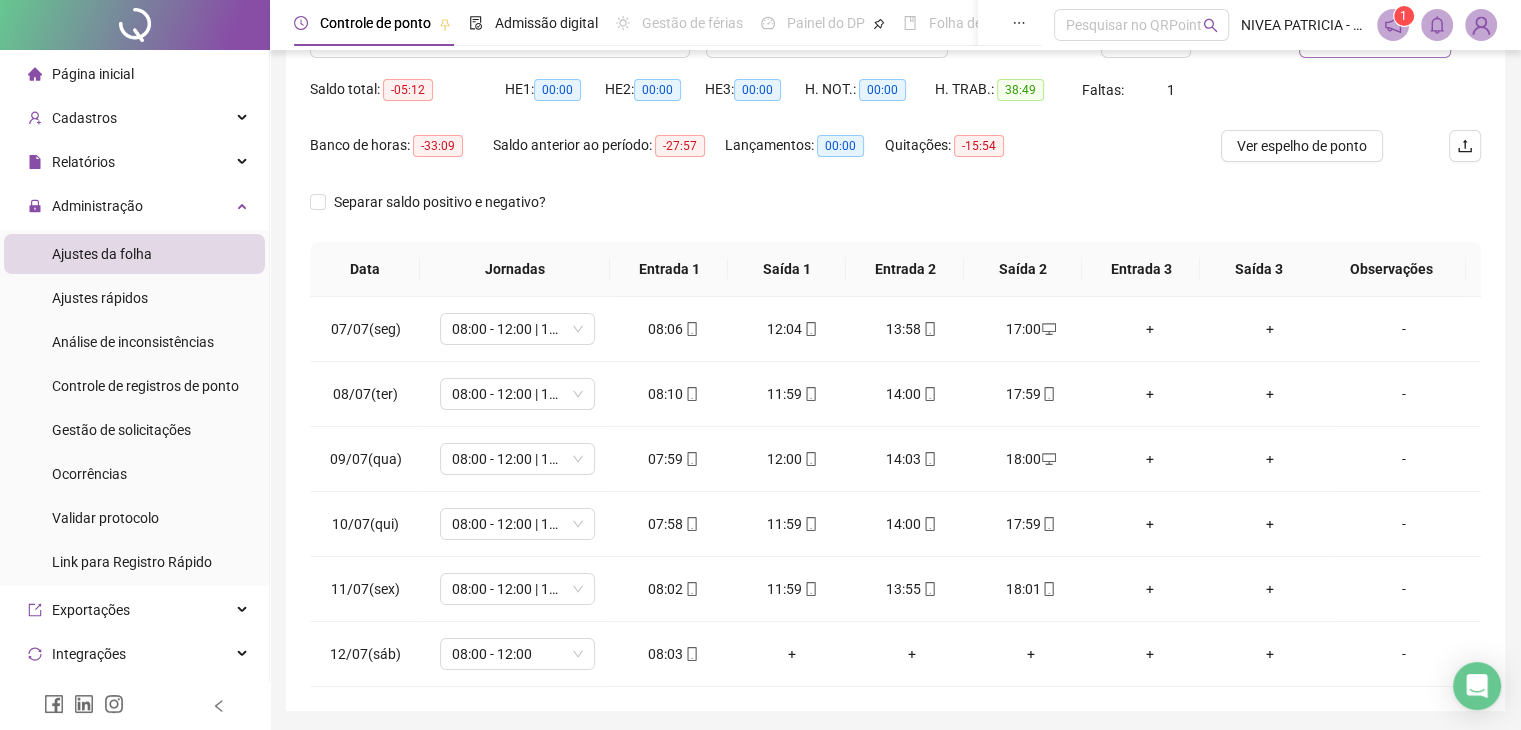 scroll, scrollTop: 154, scrollLeft: 0, axis: vertical 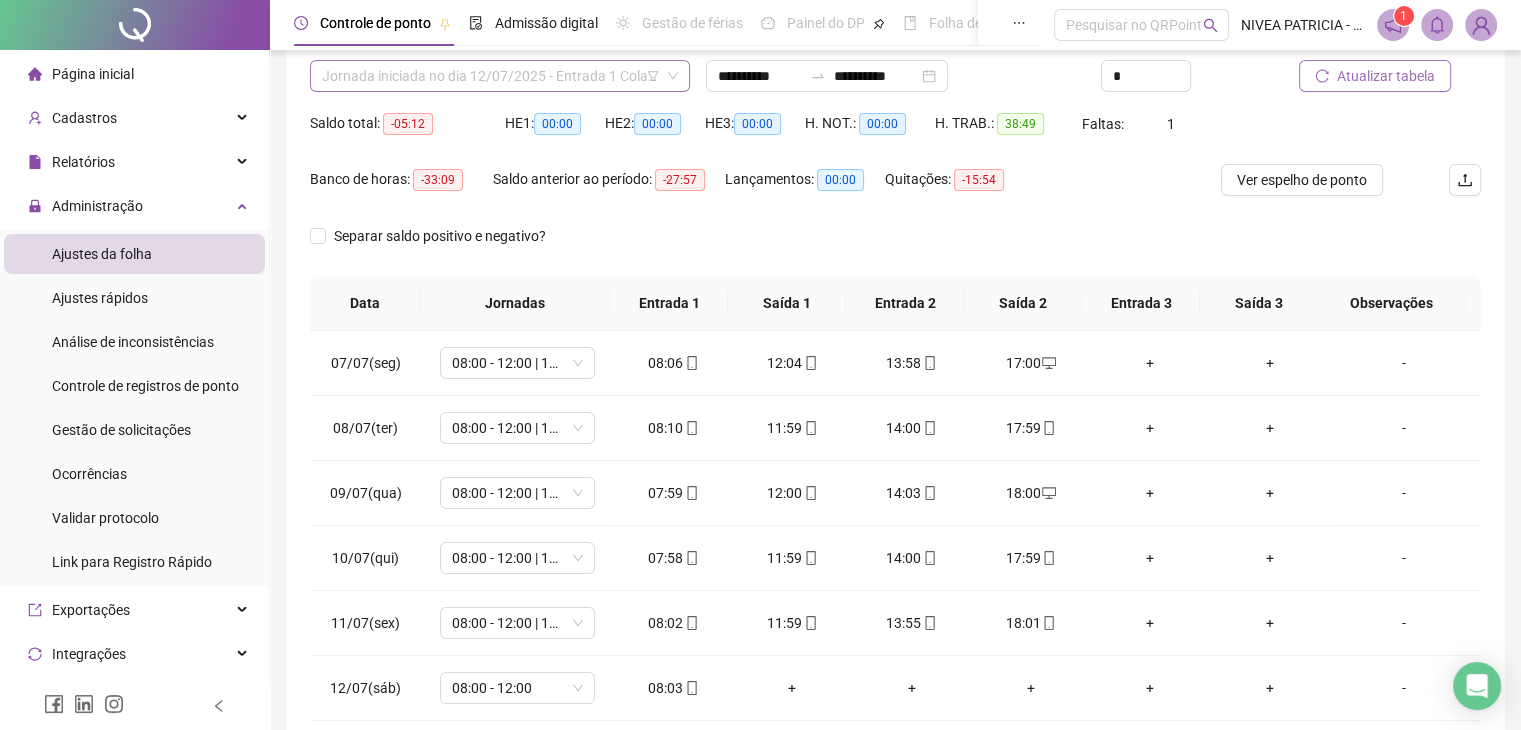 click on "**********" at bounding box center [500, 76] 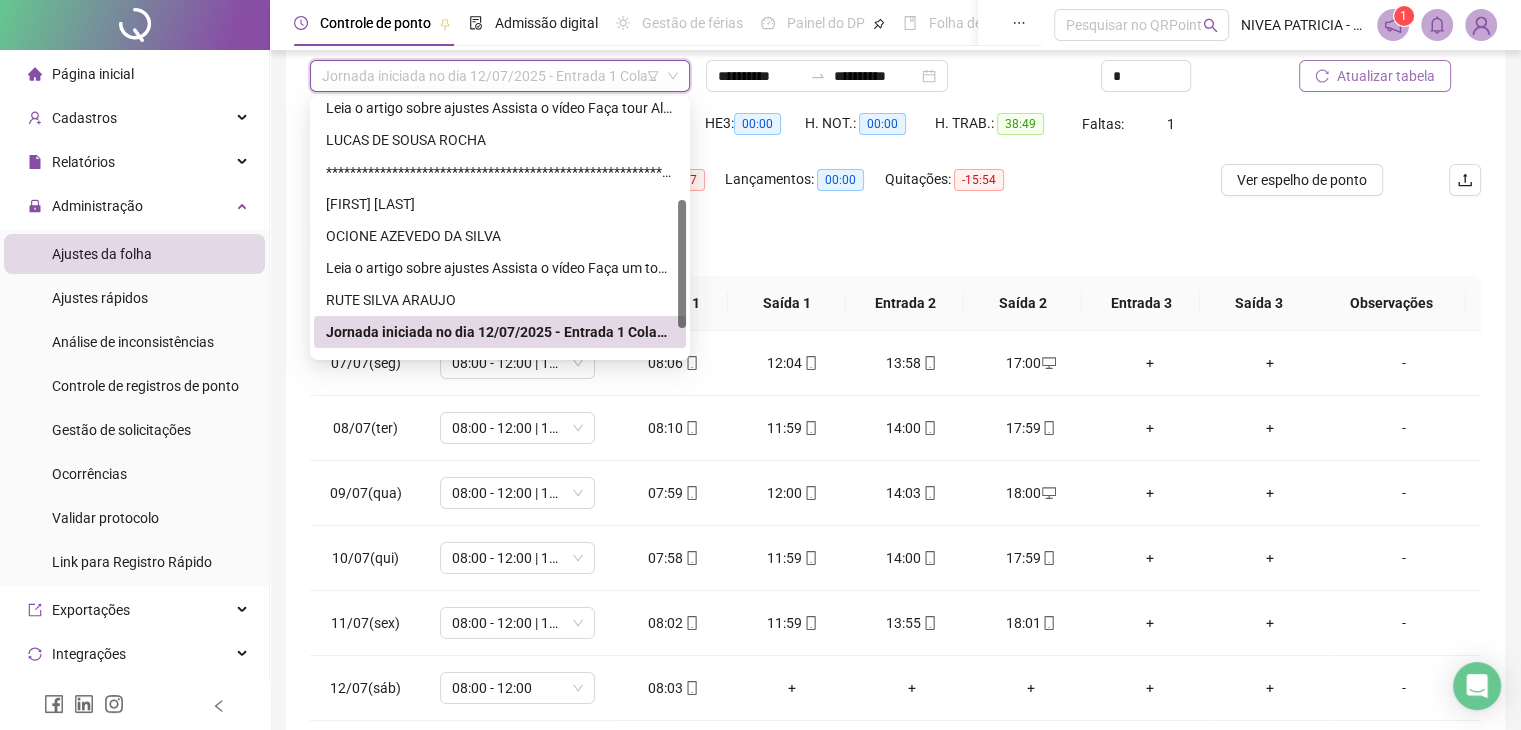 scroll, scrollTop: 256, scrollLeft: 0, axis: vertical 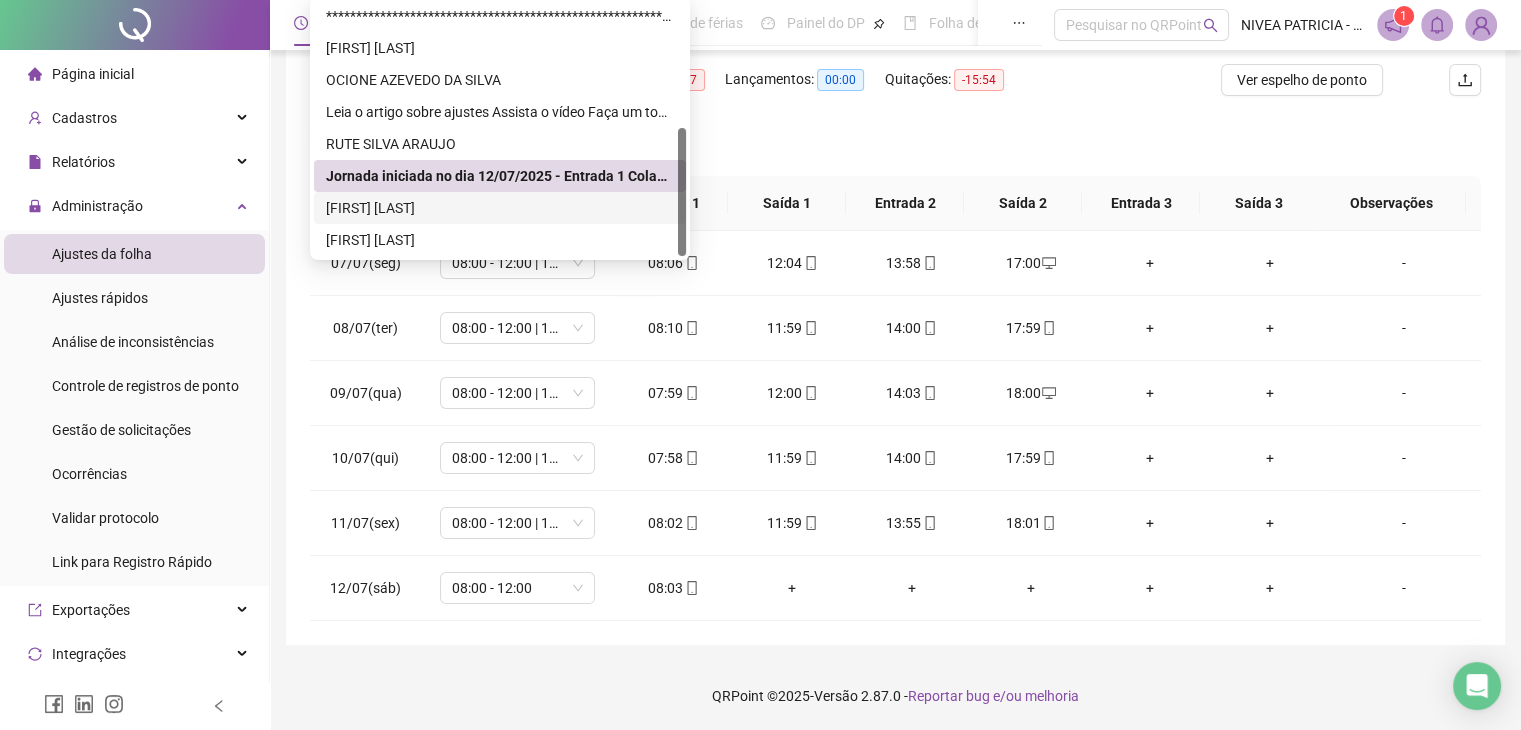 click on "[FIRST] [LAST]" at bounding box center [500, 208] 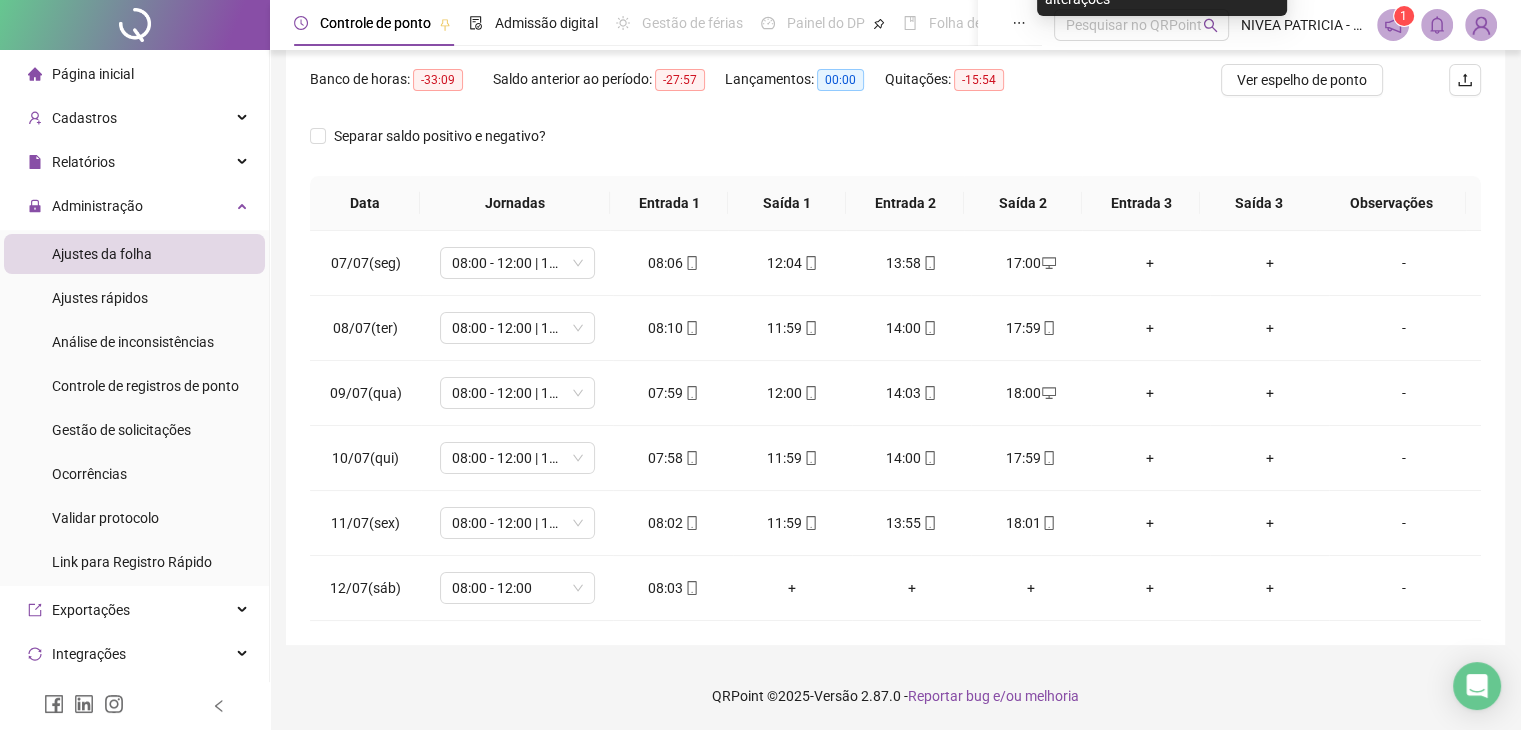 scroll, scrollTop: 0, scrollLeft: 0, axis: both 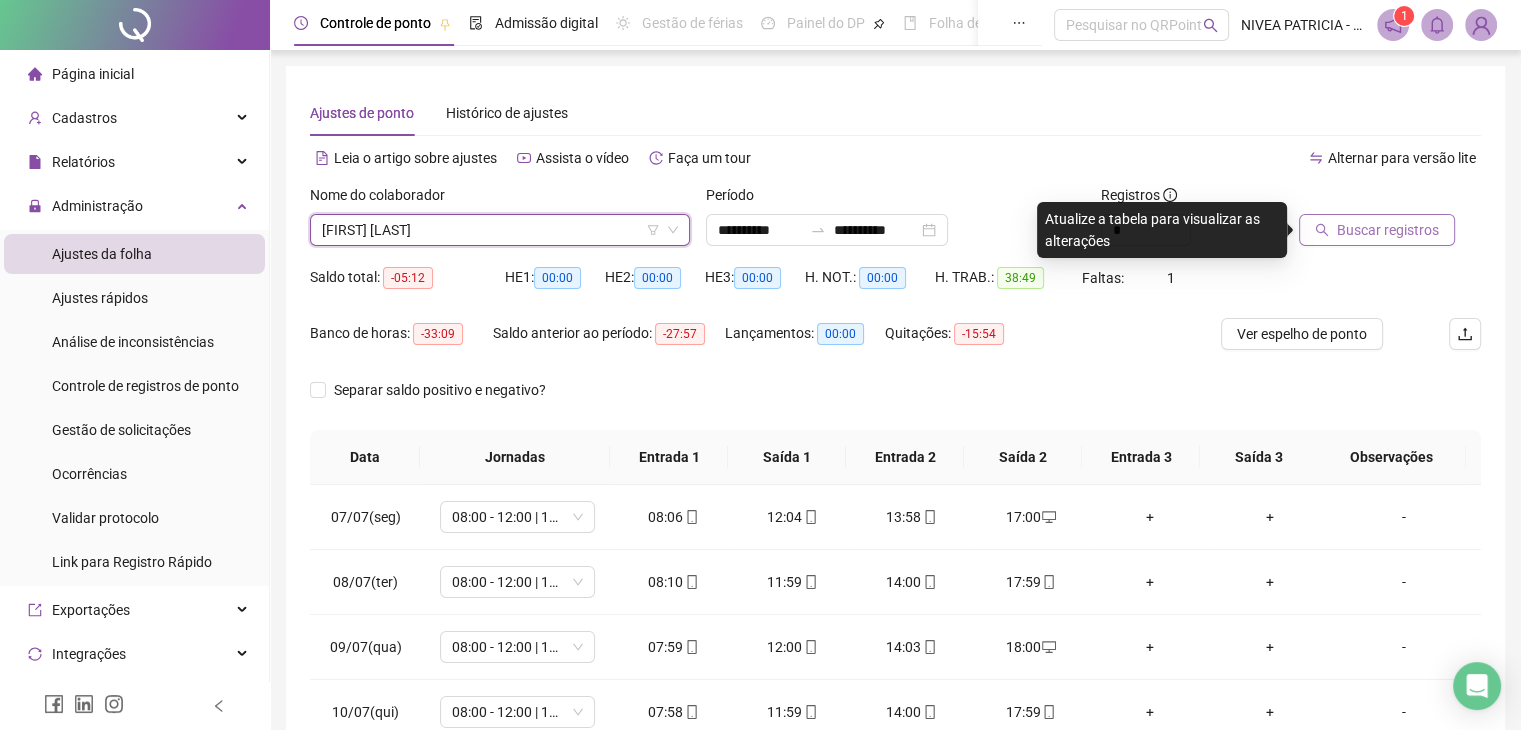 click on "Buscar registros" at bounding box center (1377, 230) 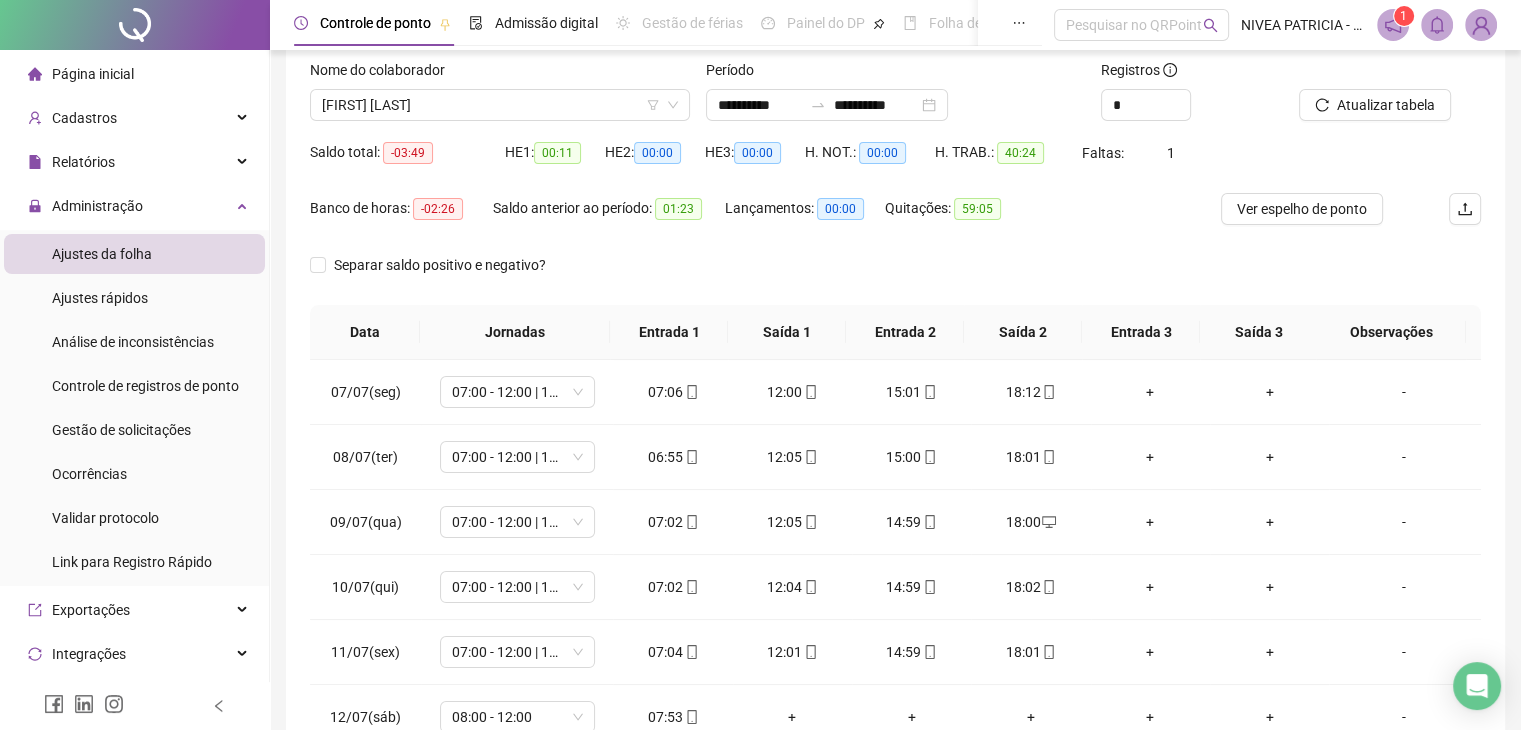 scroll, scrollTop: 254, scrollLeft: 0, axis: vertical 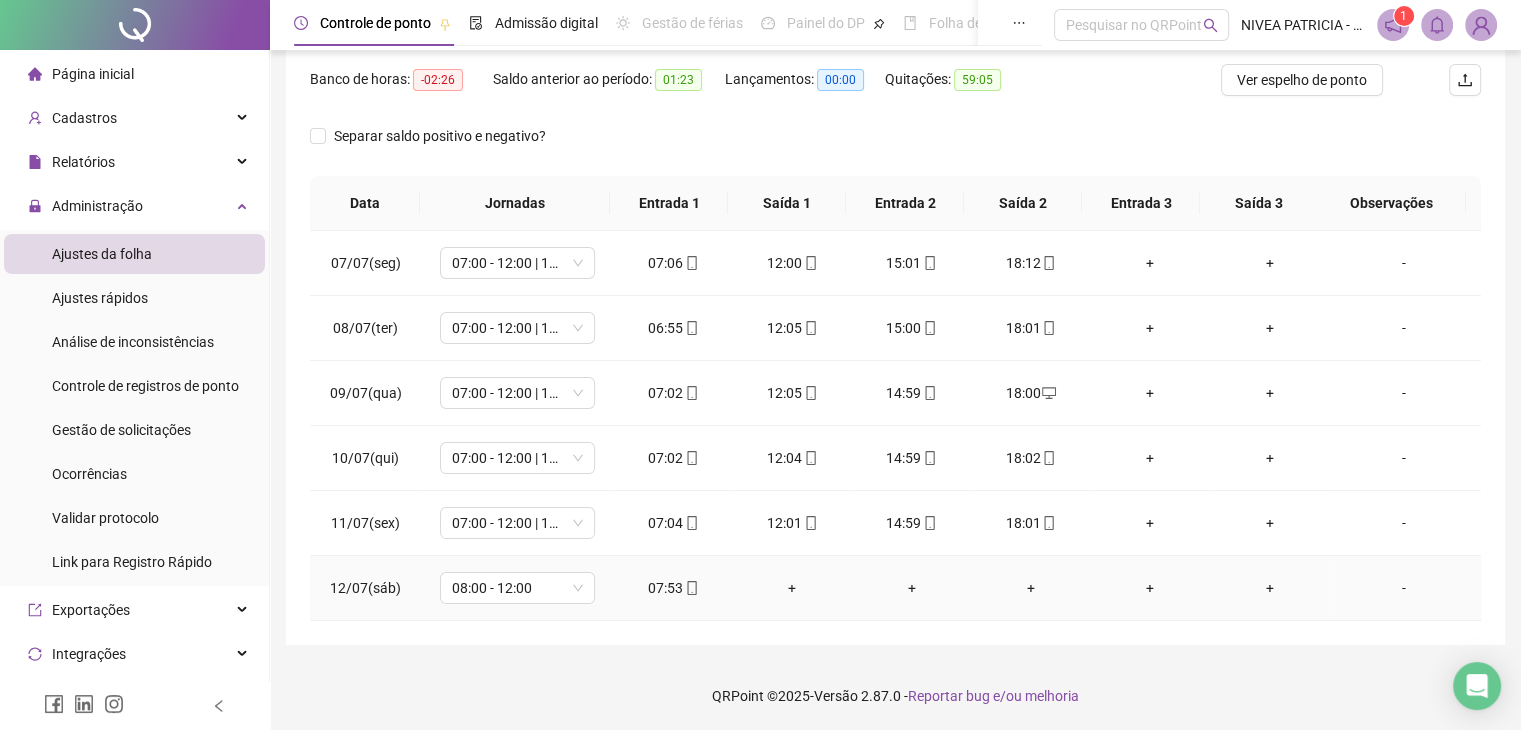 click 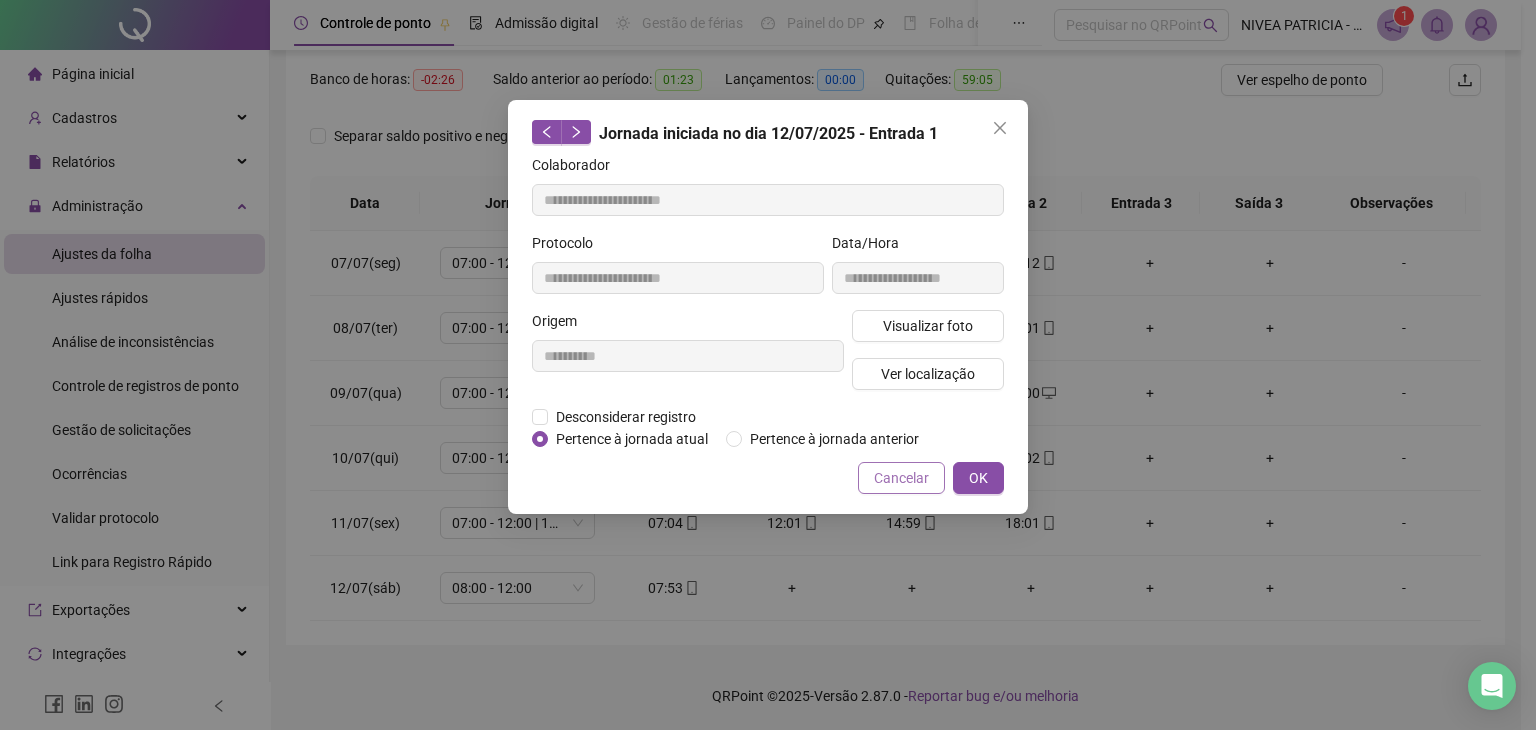 type on "**********" 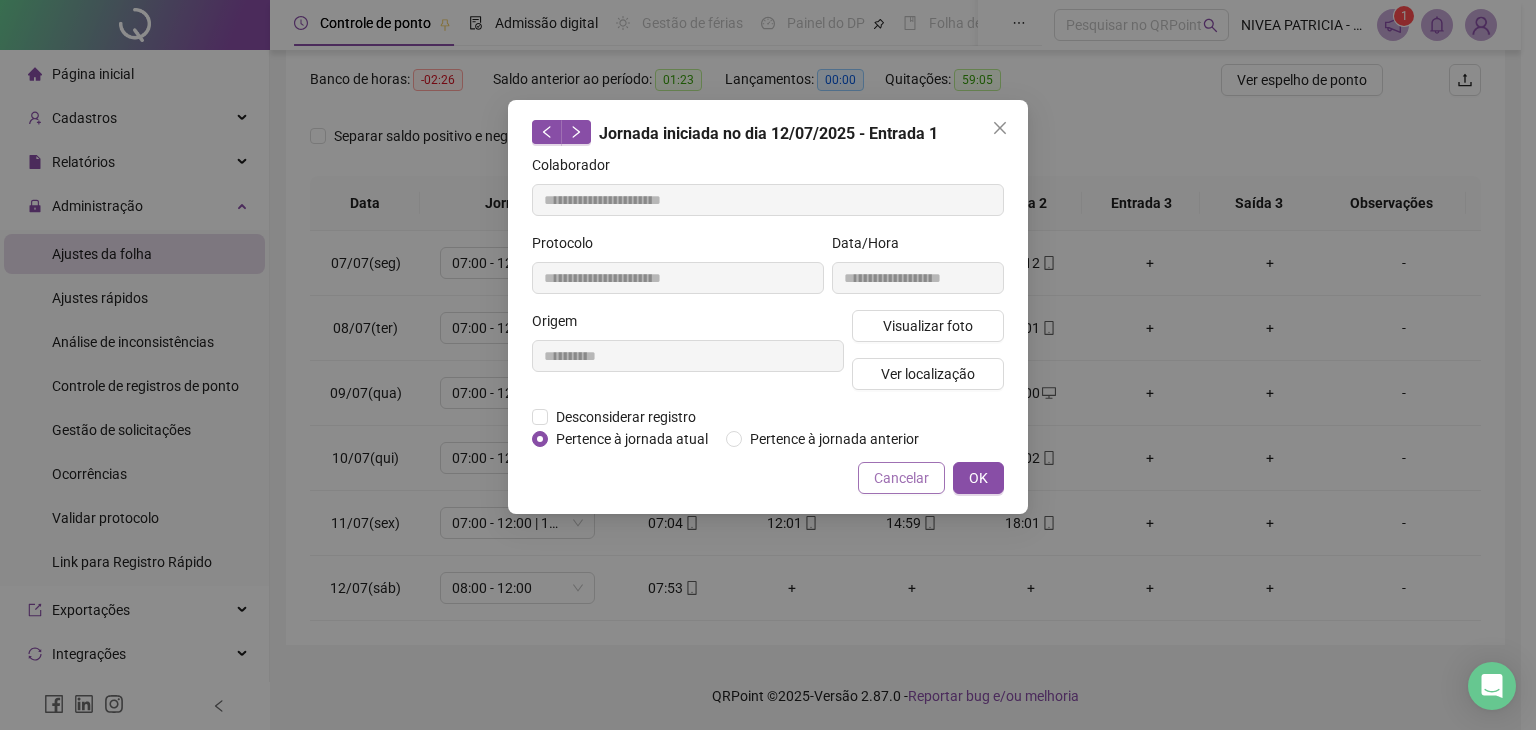 type on "**********" 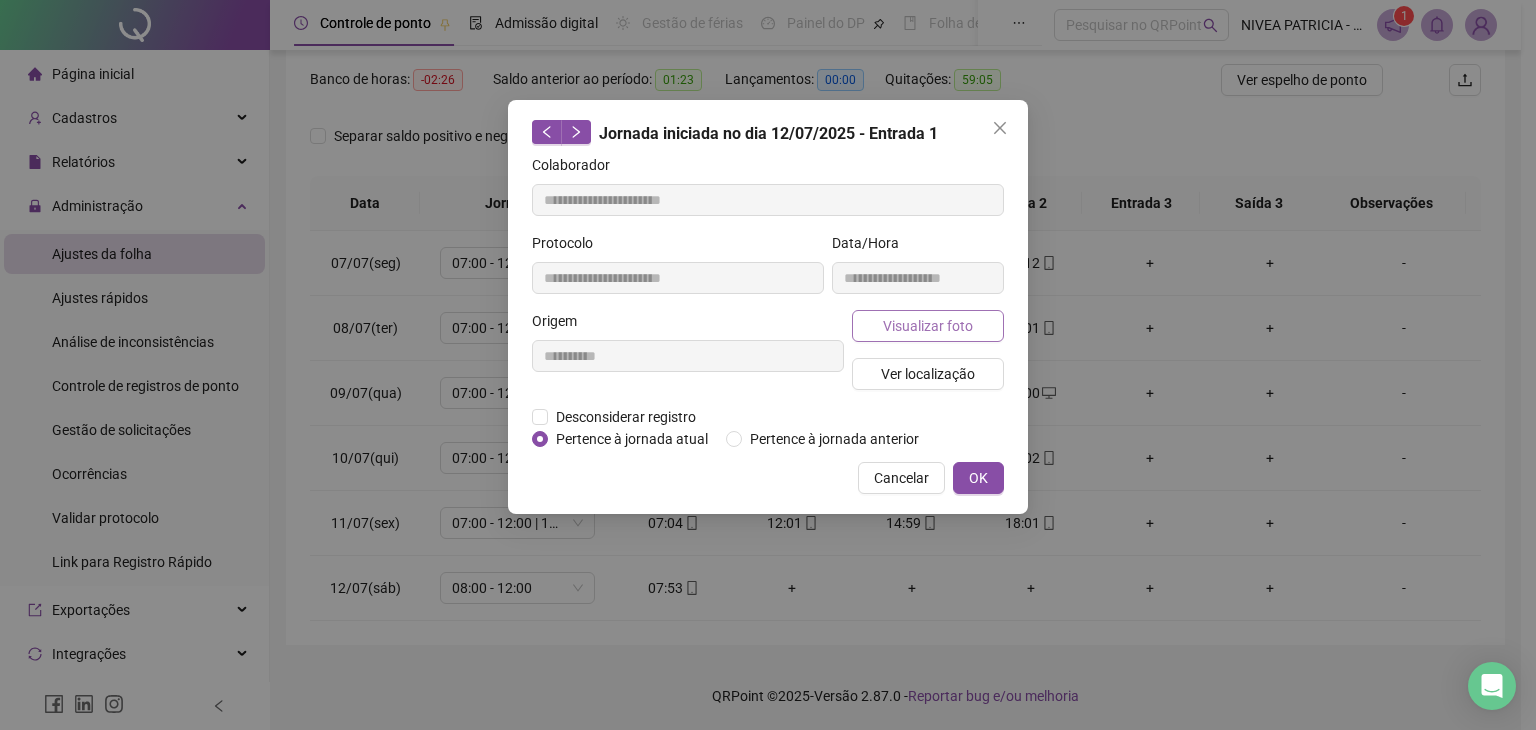 click on "Visualizar foto" at bounding box center [928, 326] 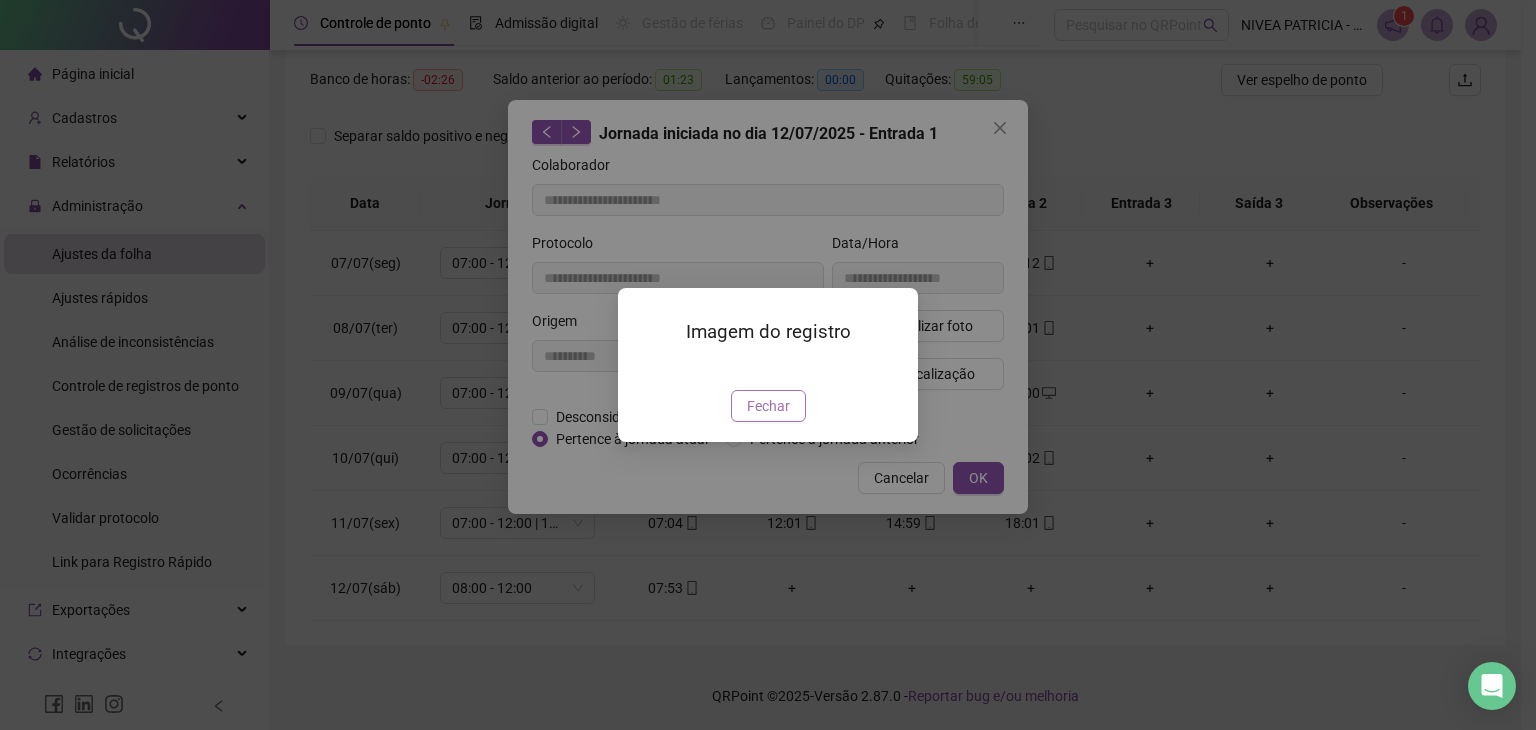 click on "Fechar" at bounding box center (768, 406) 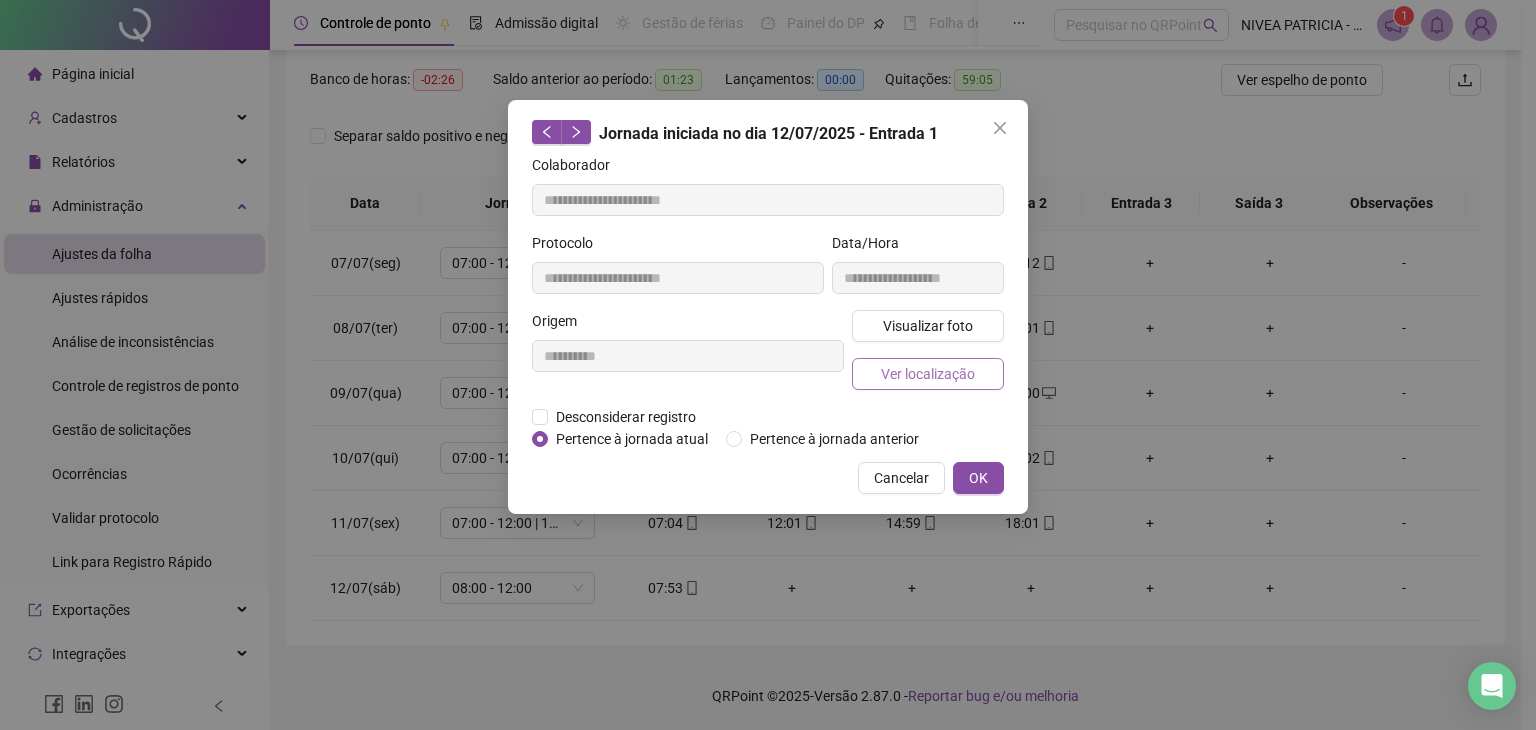 click on "Ver localização" at bounding box center [928, 374] 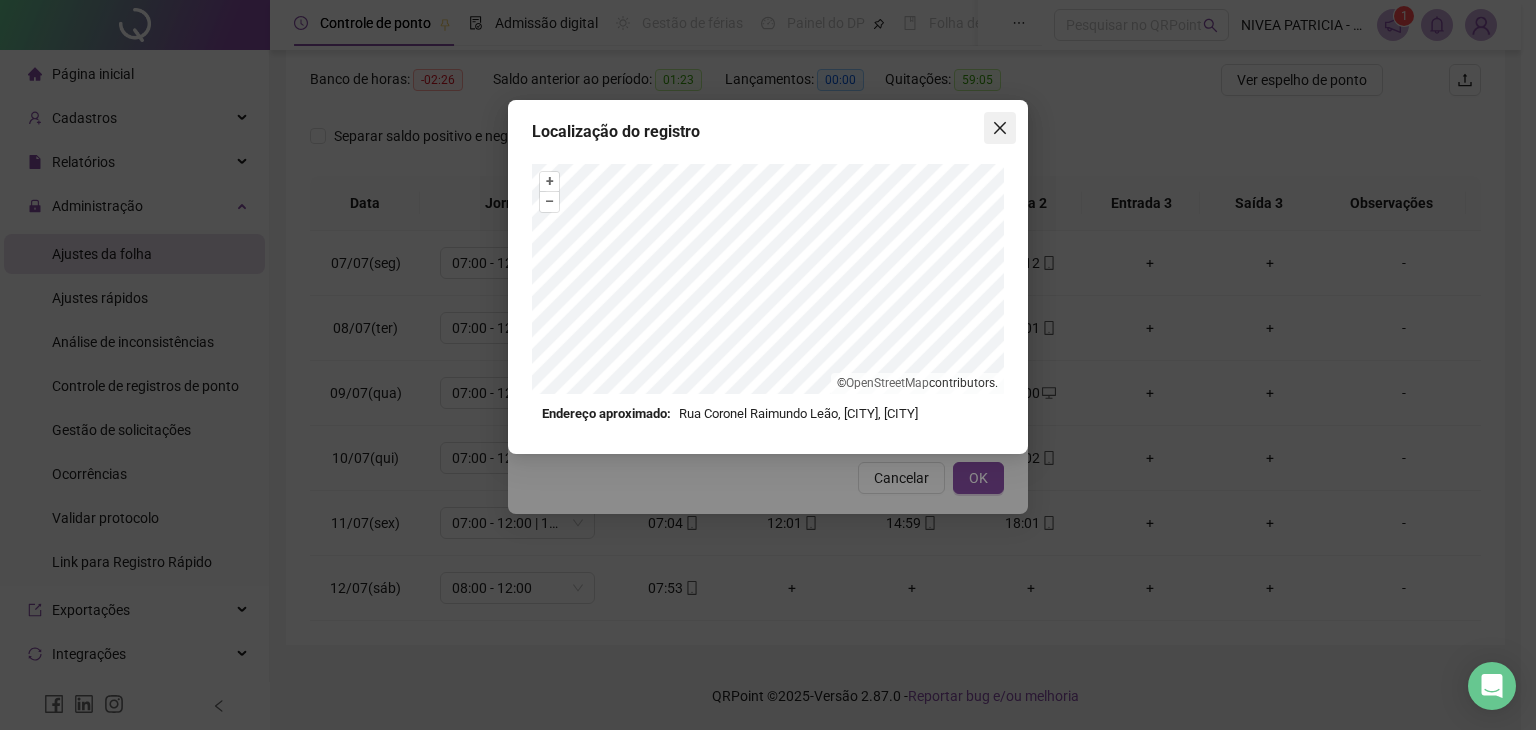 click 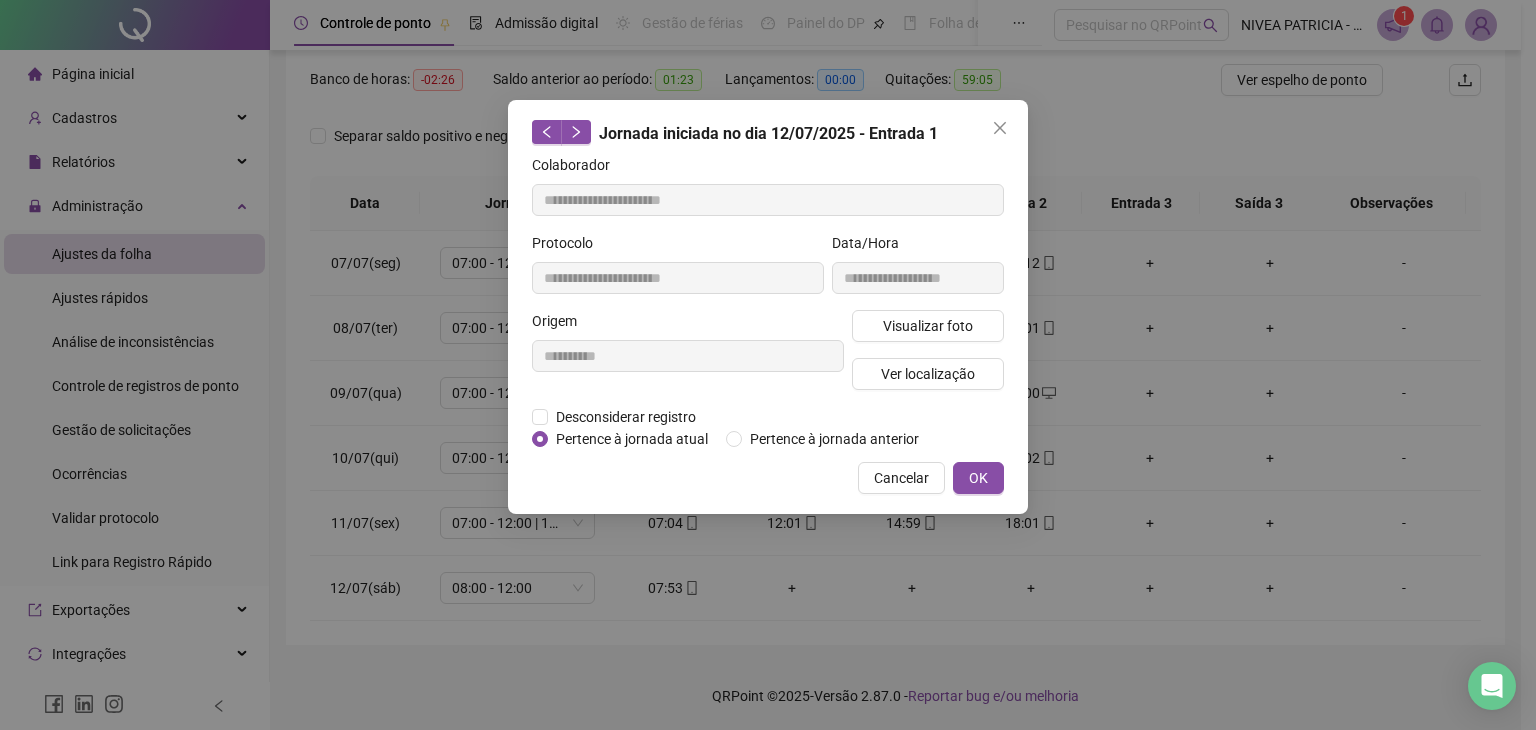 click 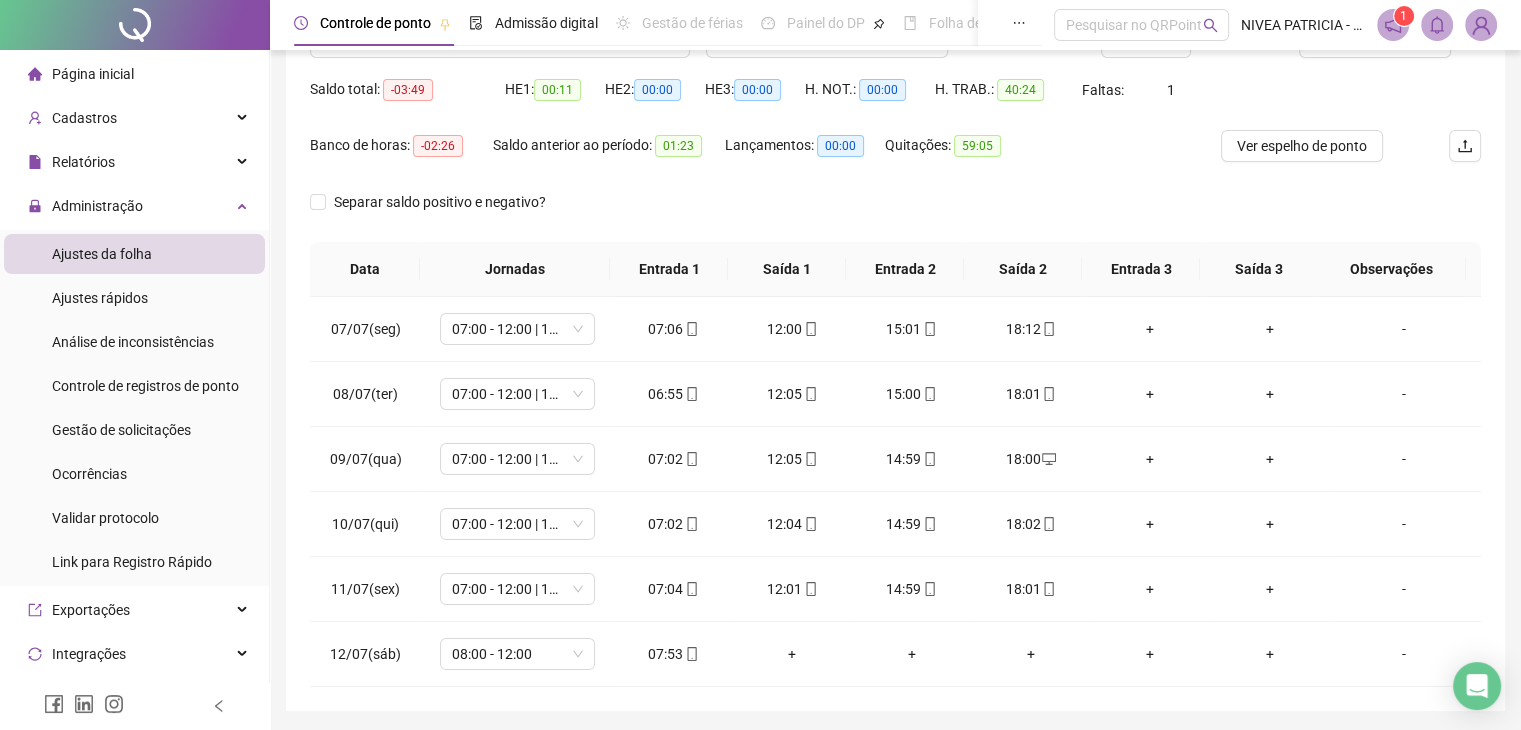 scroll, scrollTop: 154, scrollLeft: 0, axis: vertical 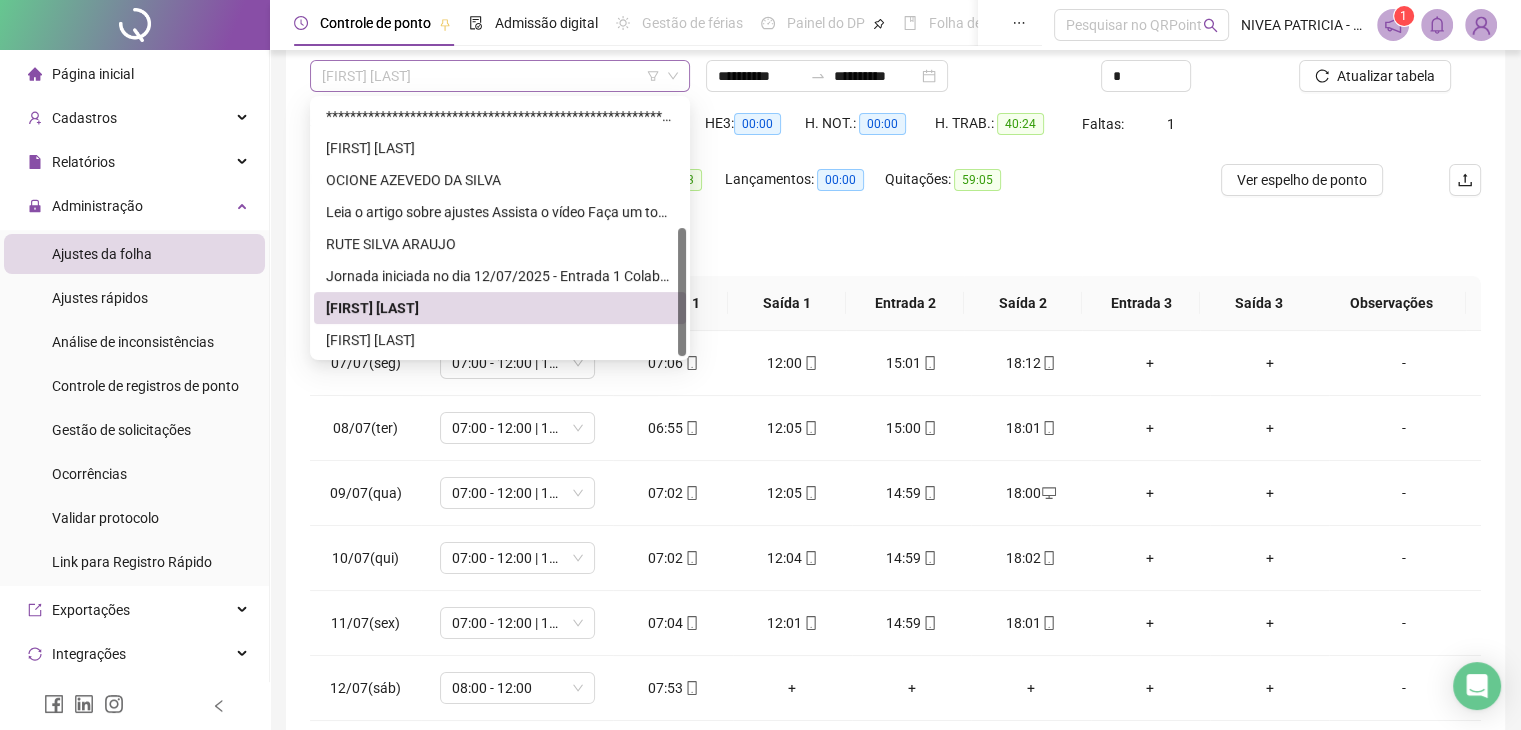 click on "[FIRST] [LAST]" at bounding box center [500, 76] 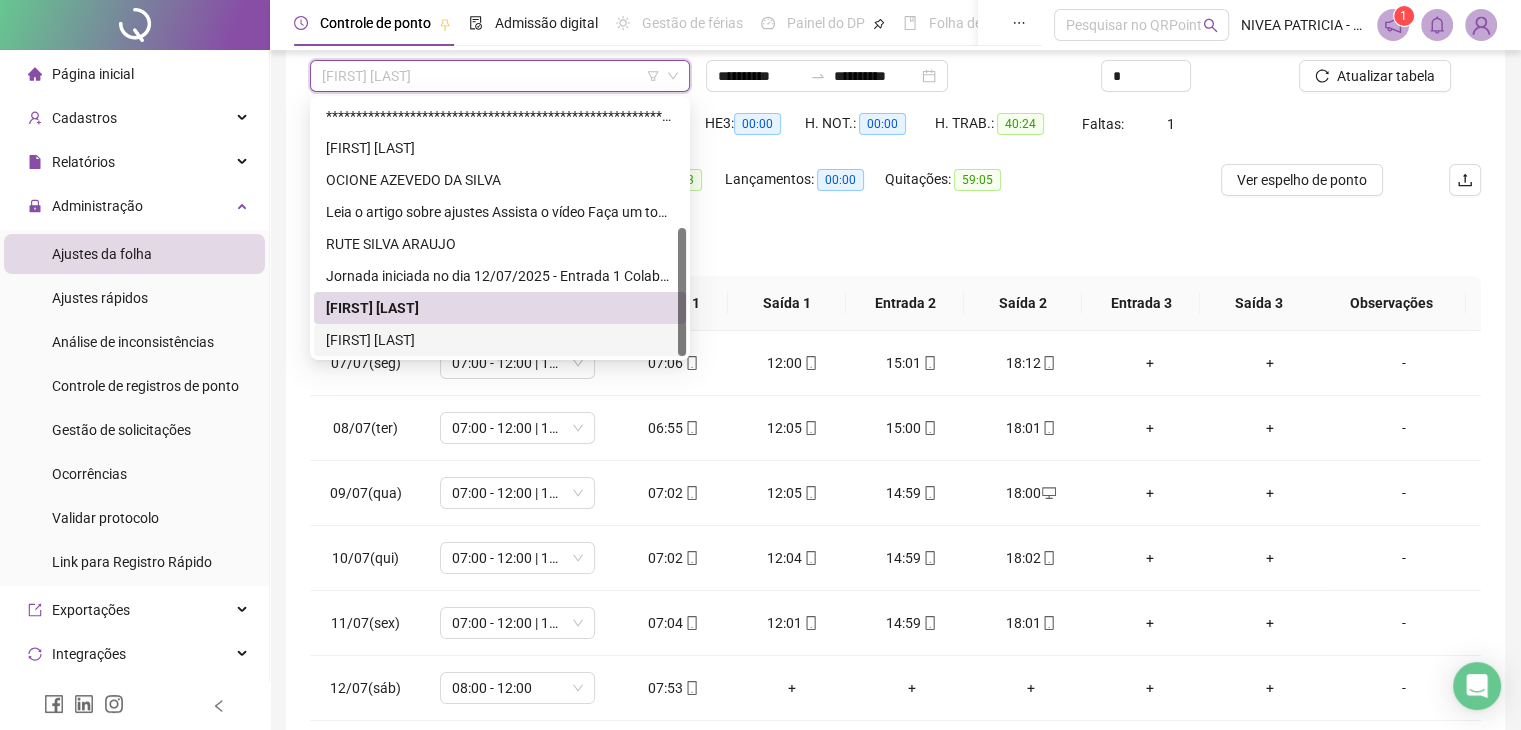 click on "[FIRST] [LAST]" at bounding box center [500, 340] 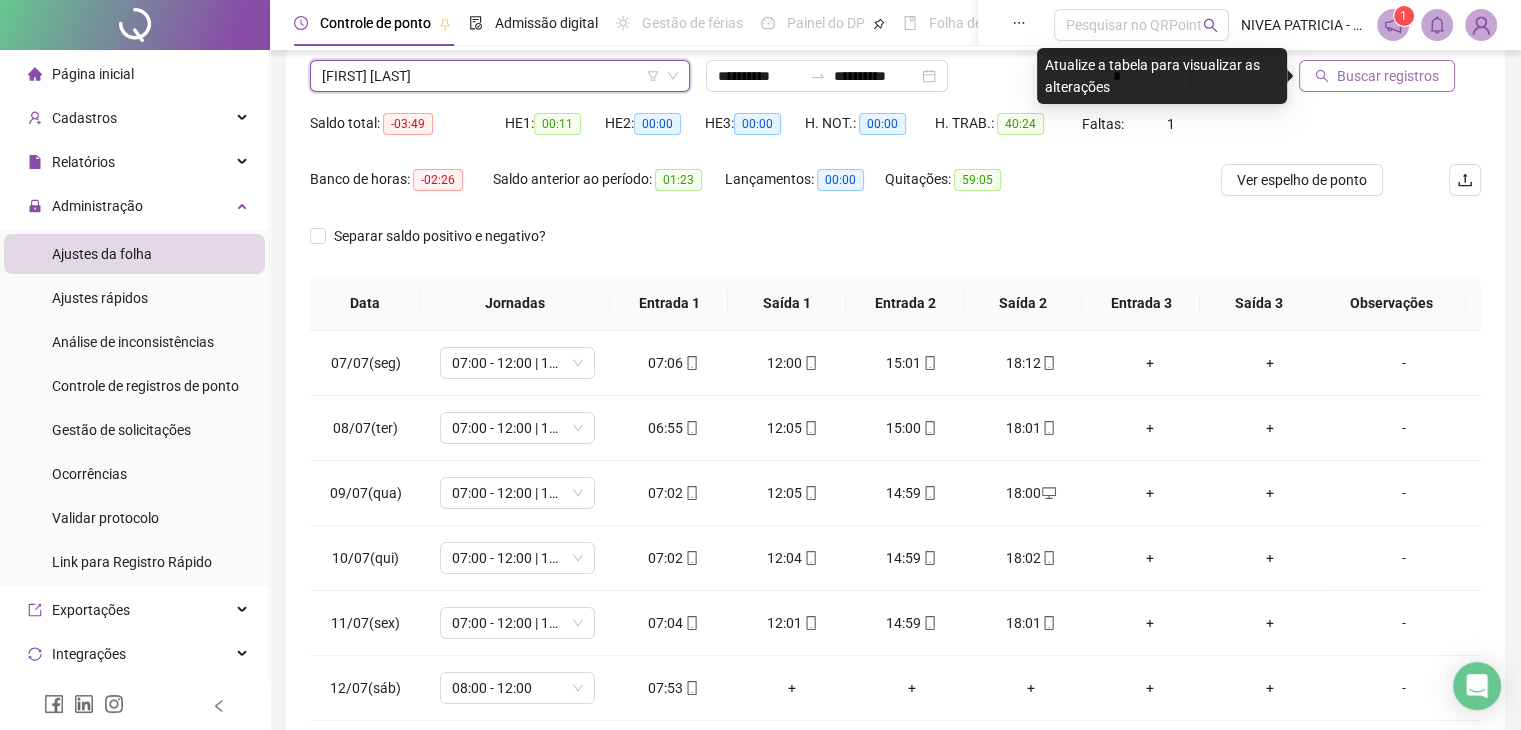 click on "Buscar registros" at bounding box center [1388, 76] 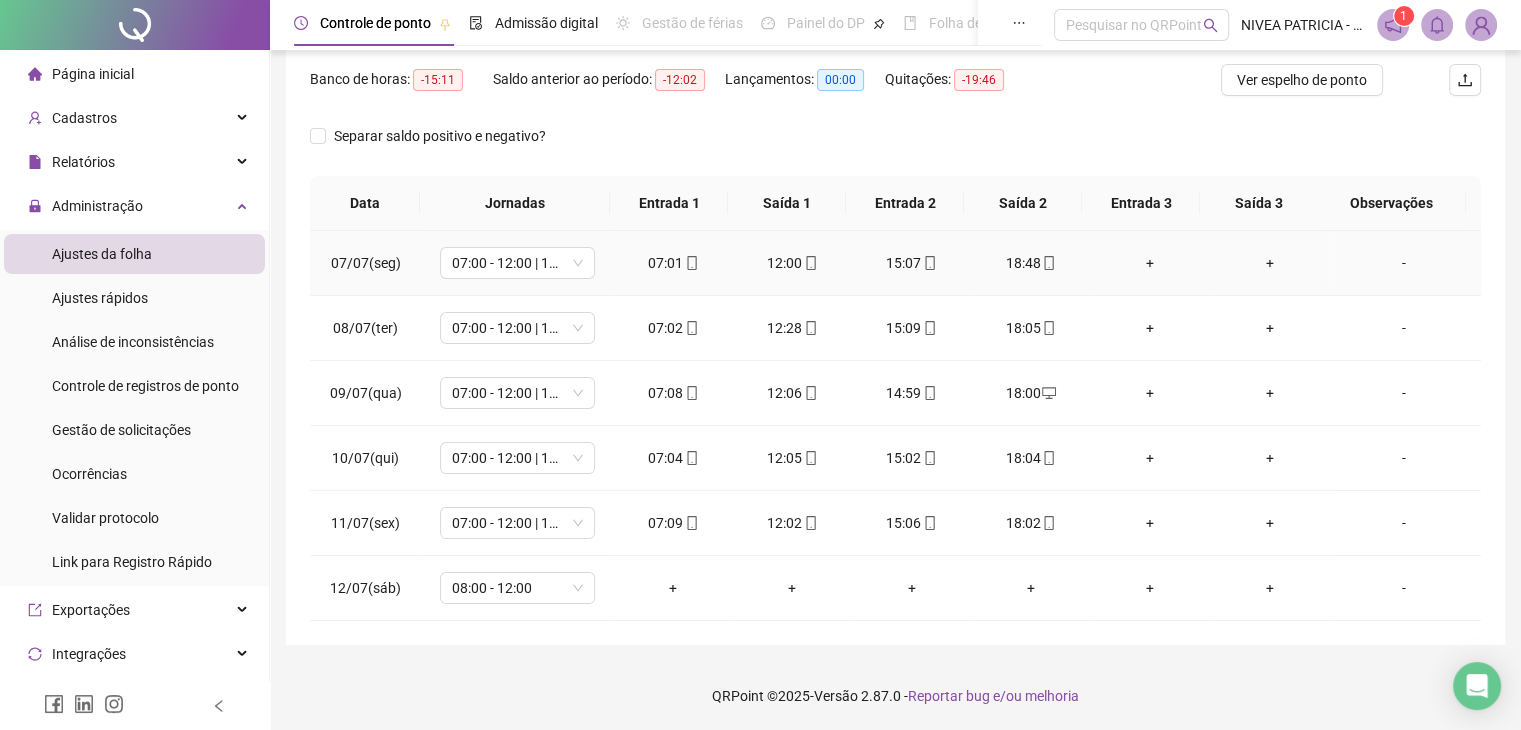scroll, scrollTop: 0, scrollLeft: 0, axis: both 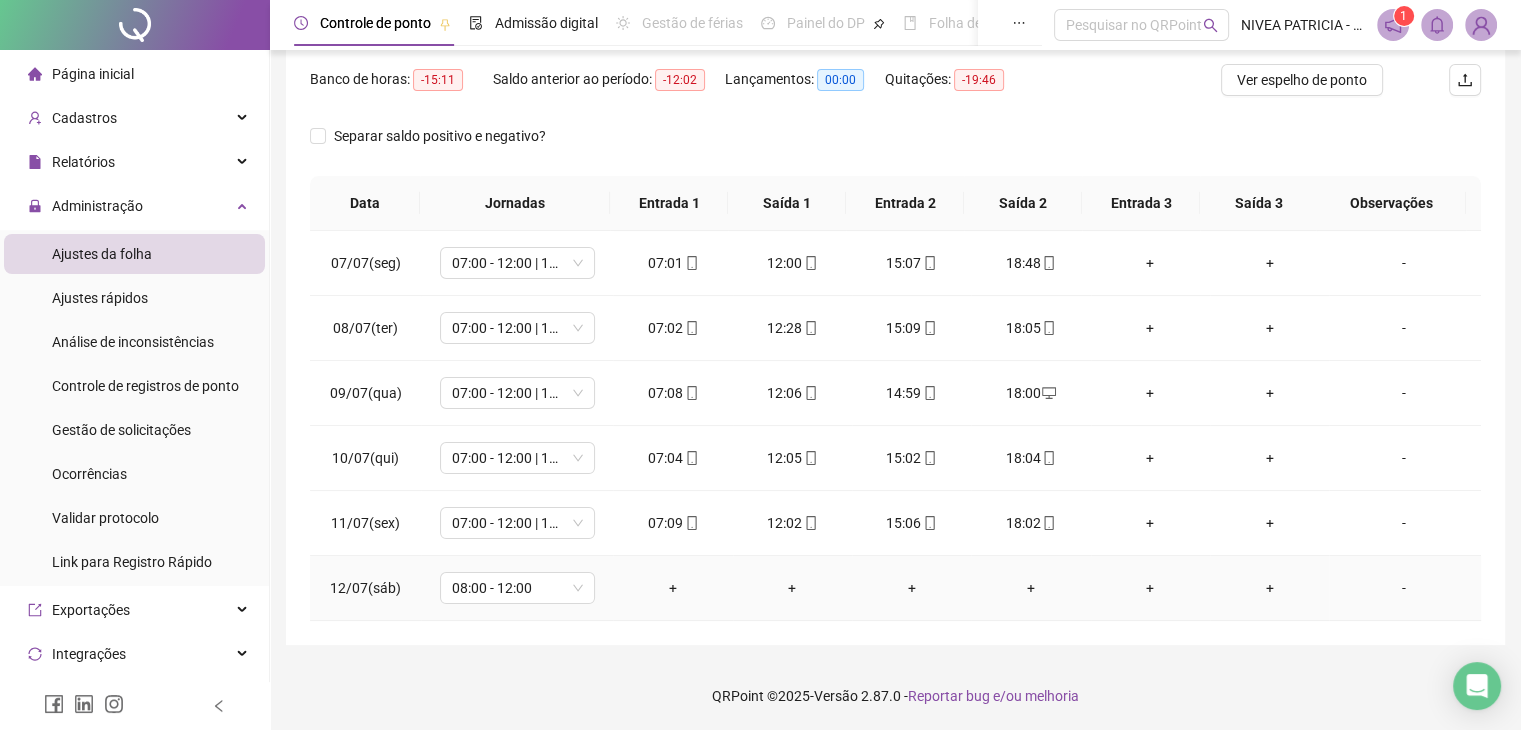 click on "-" at bounding box center (1404, 588) 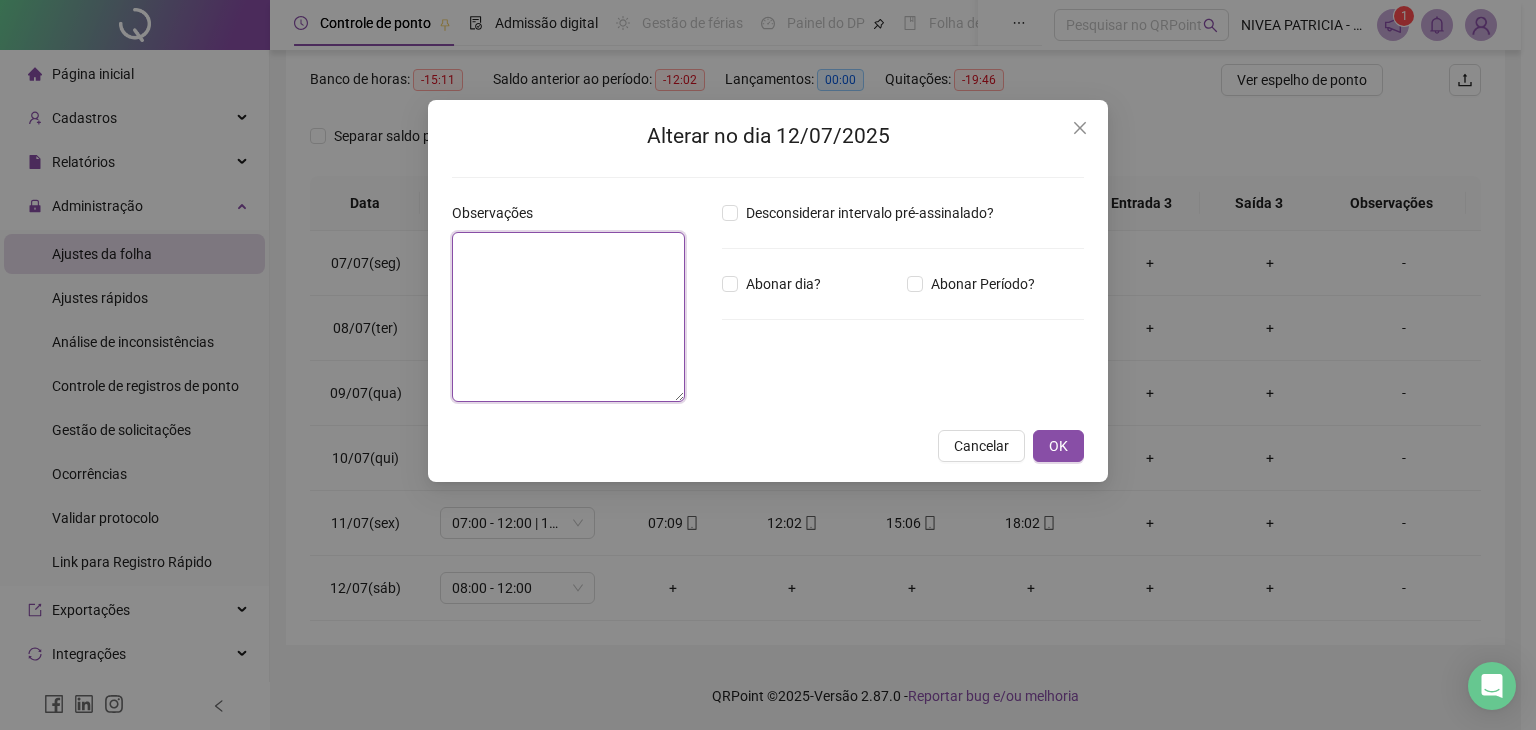 click at bounding box center [568, 317] 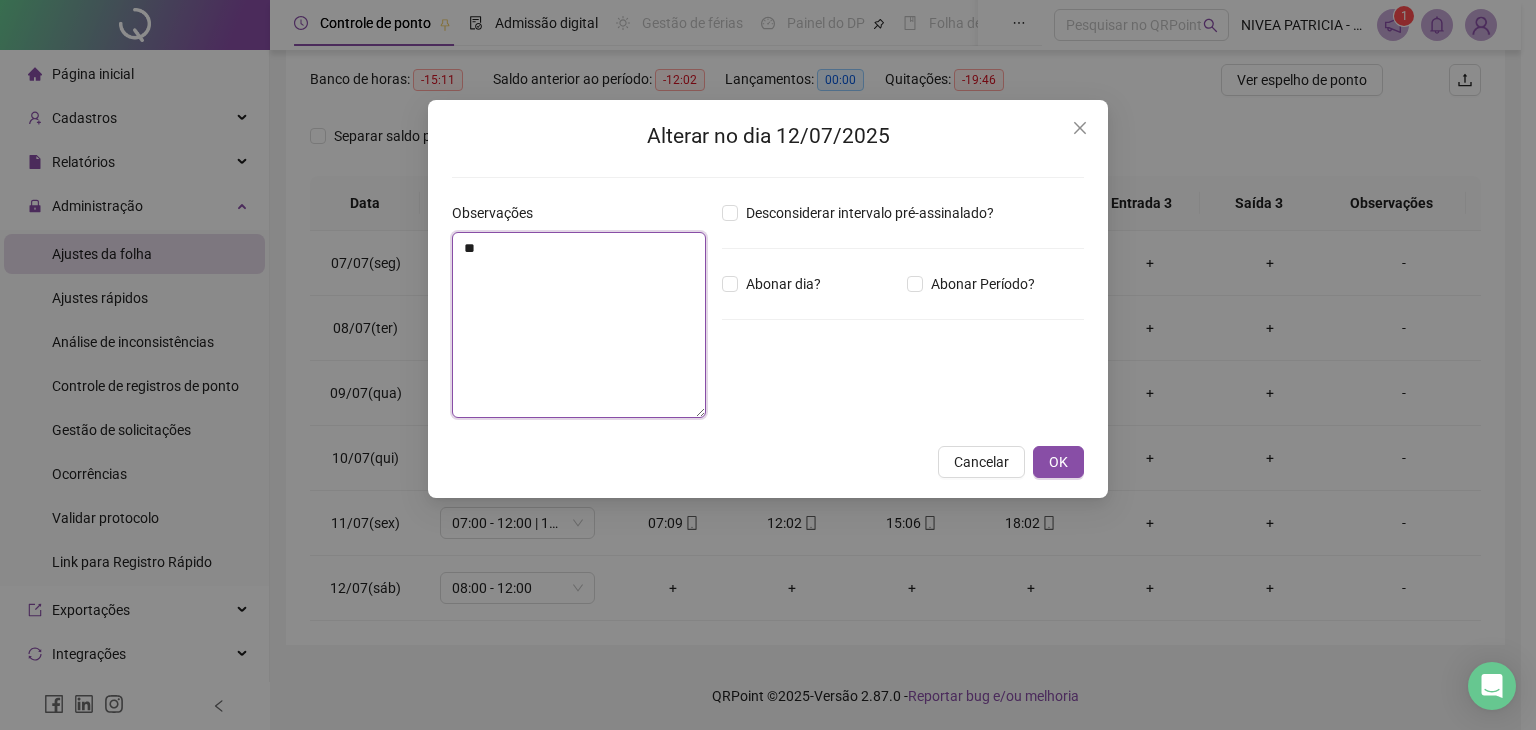 type on "*" 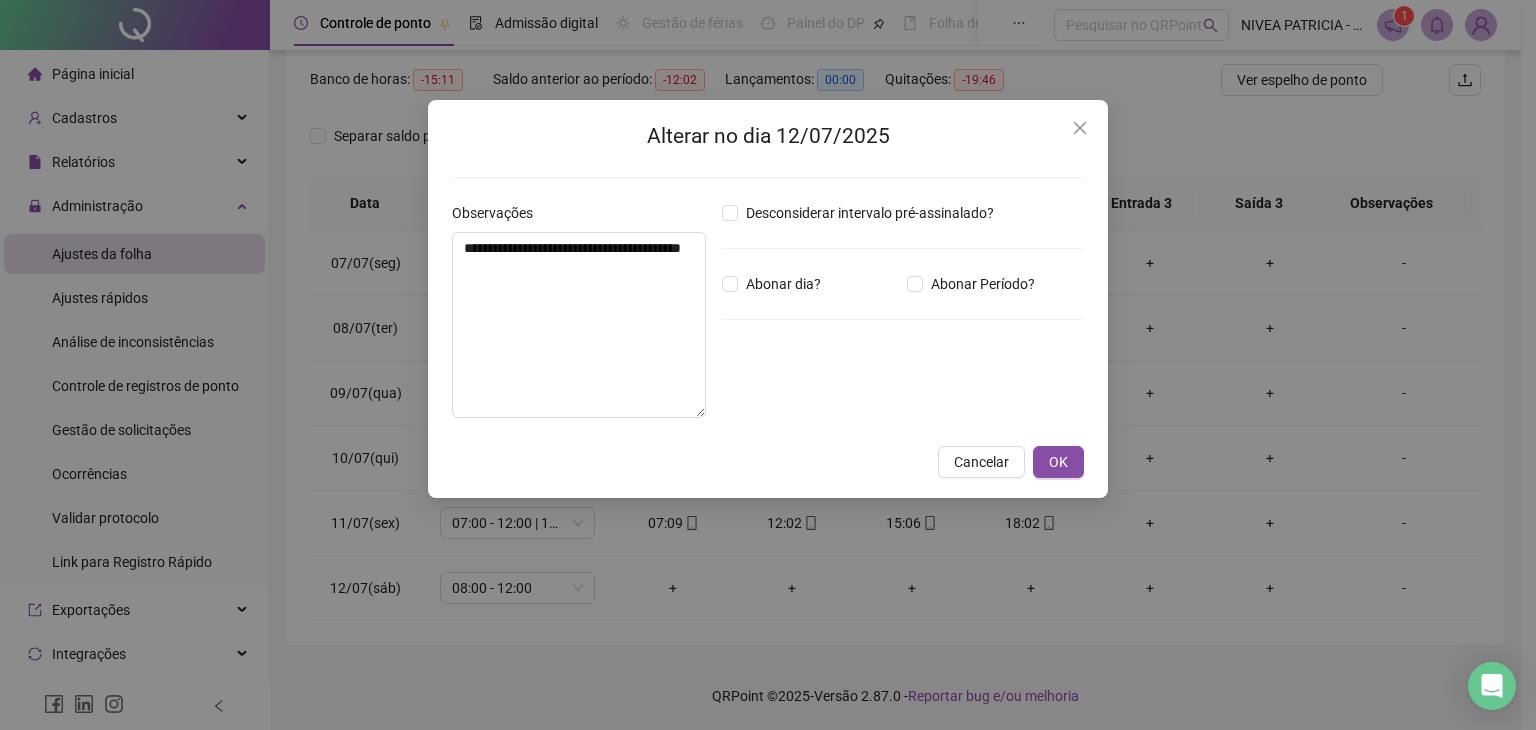 click on "Abonar dia?" at bounding box center [775, 284] 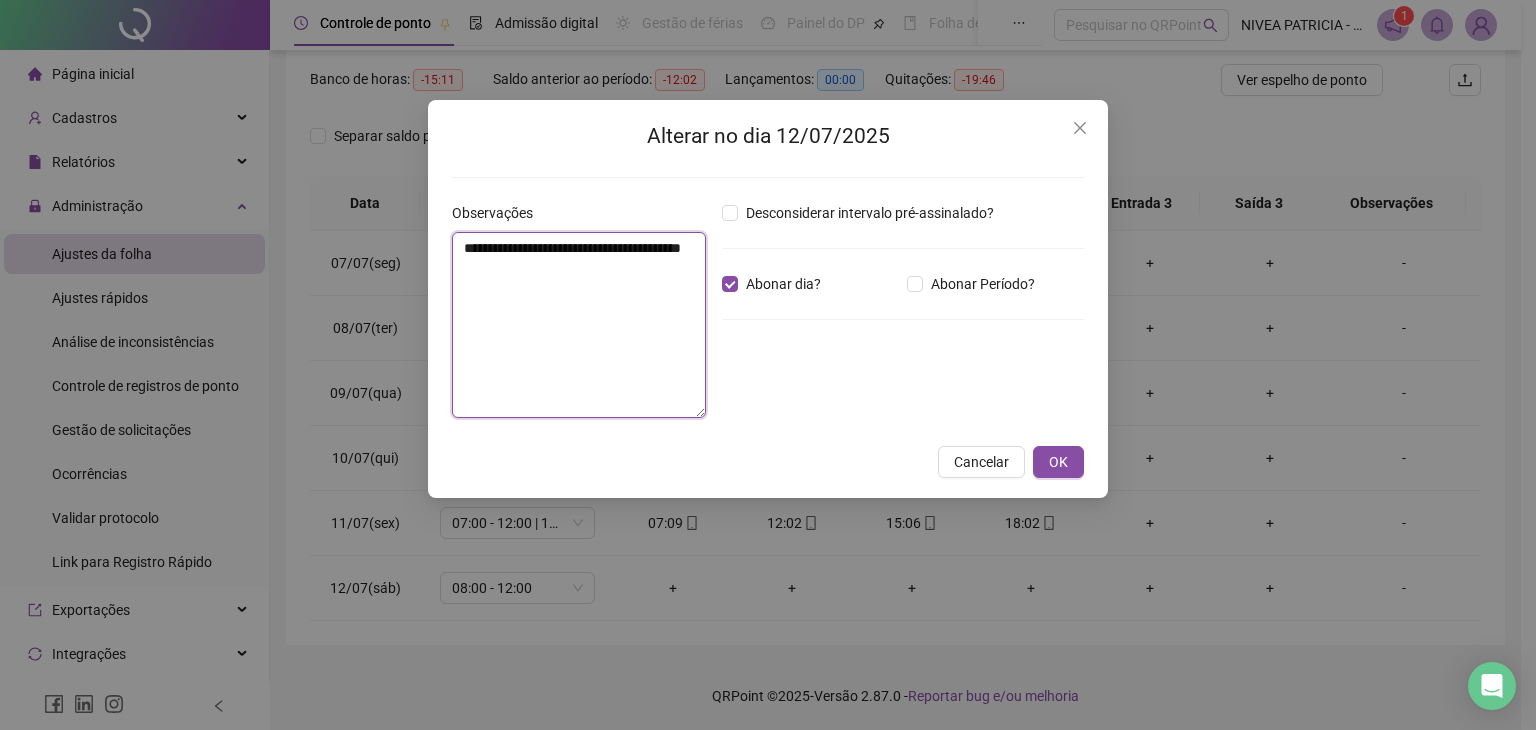 click on "**********" at bounding box center [579, 325] 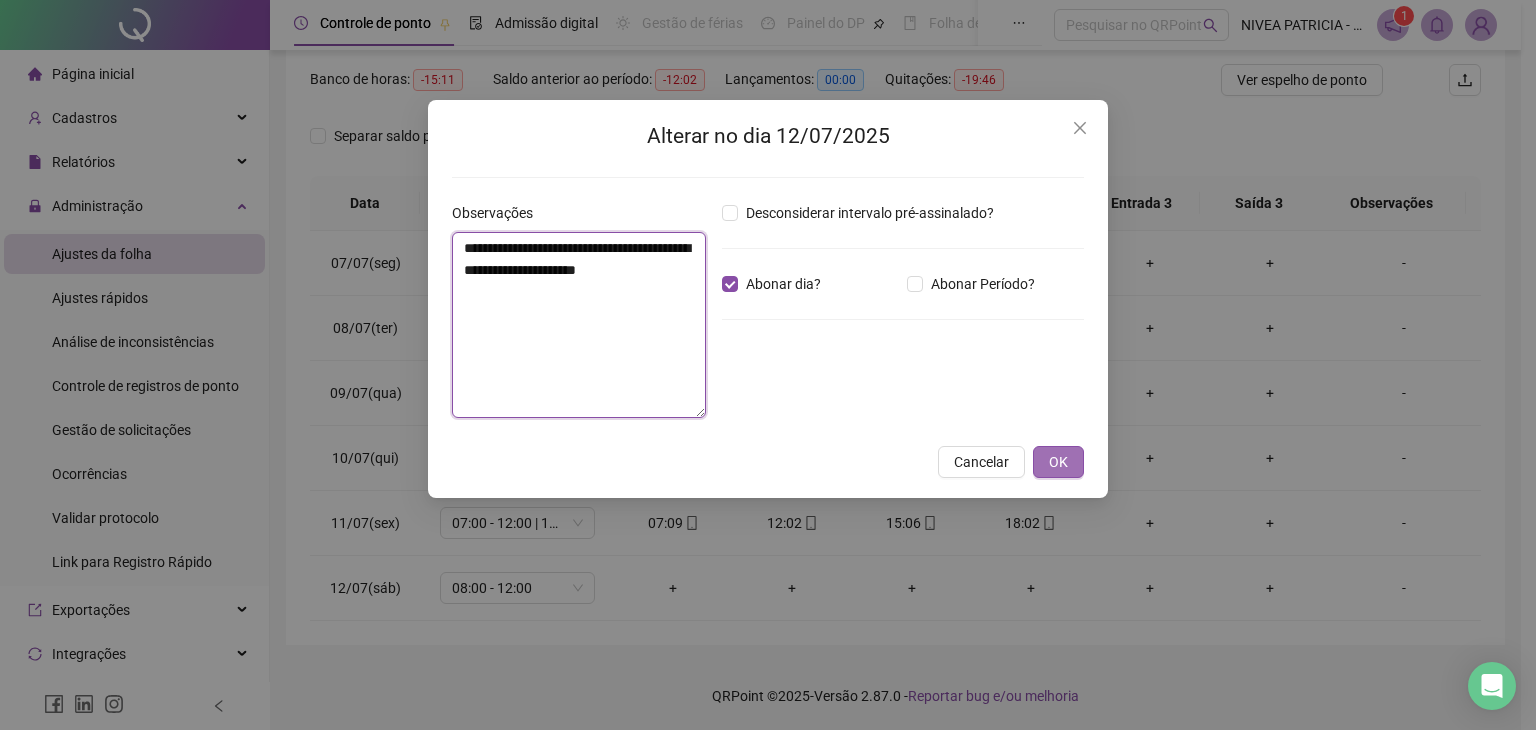 type on "**********" 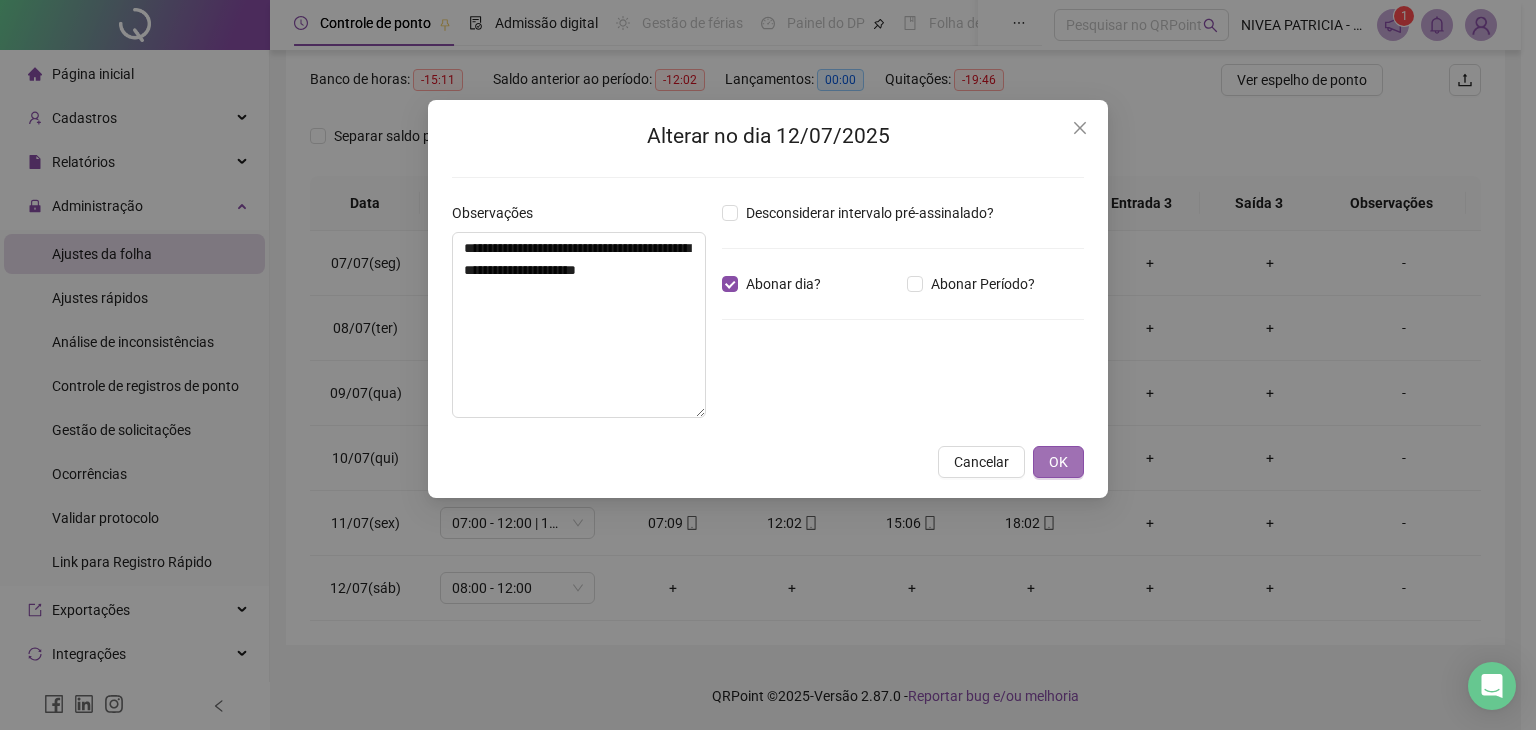 click on "OK" at bounding box center (1058, 462) 